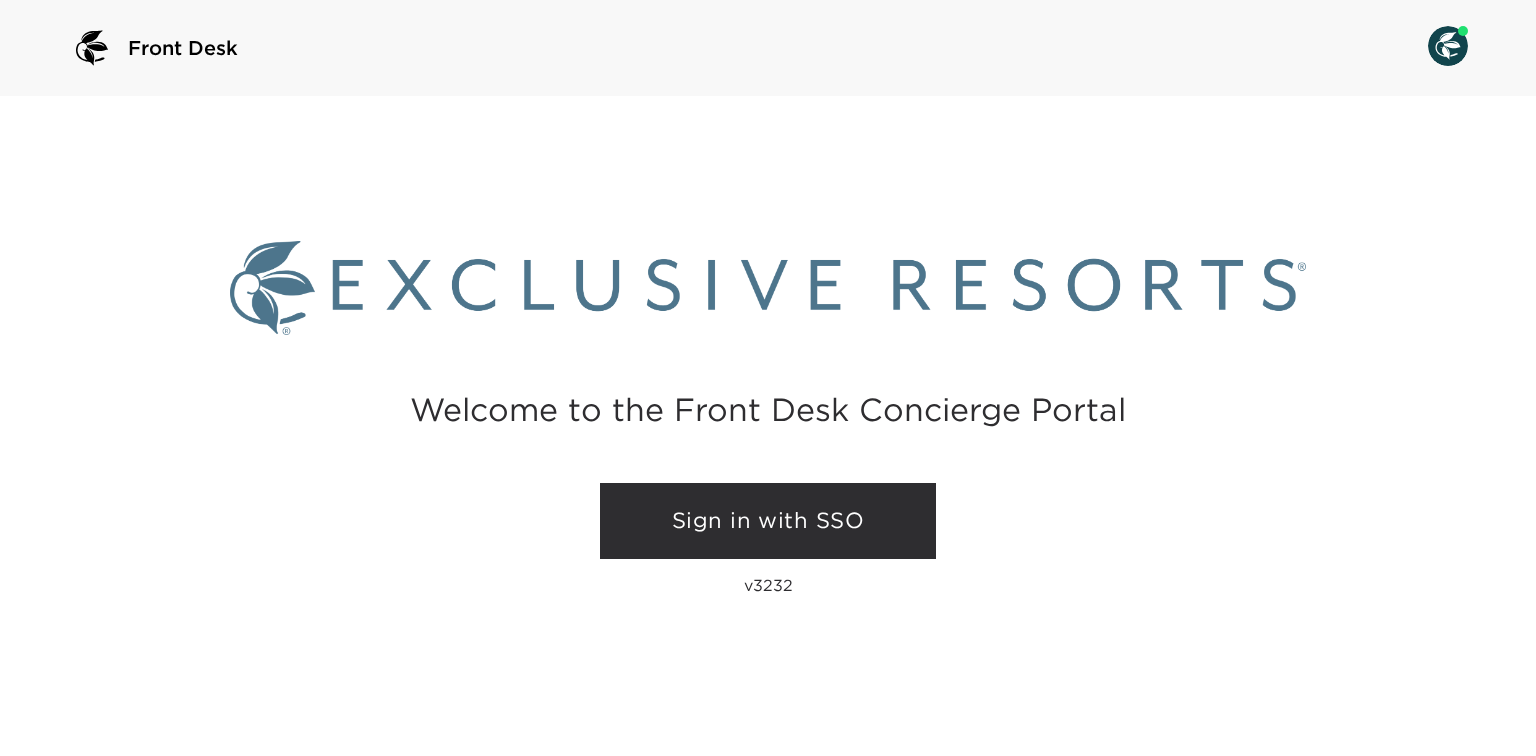 scroll, scrollTop: 0, scrollLeft: 0, axis: both 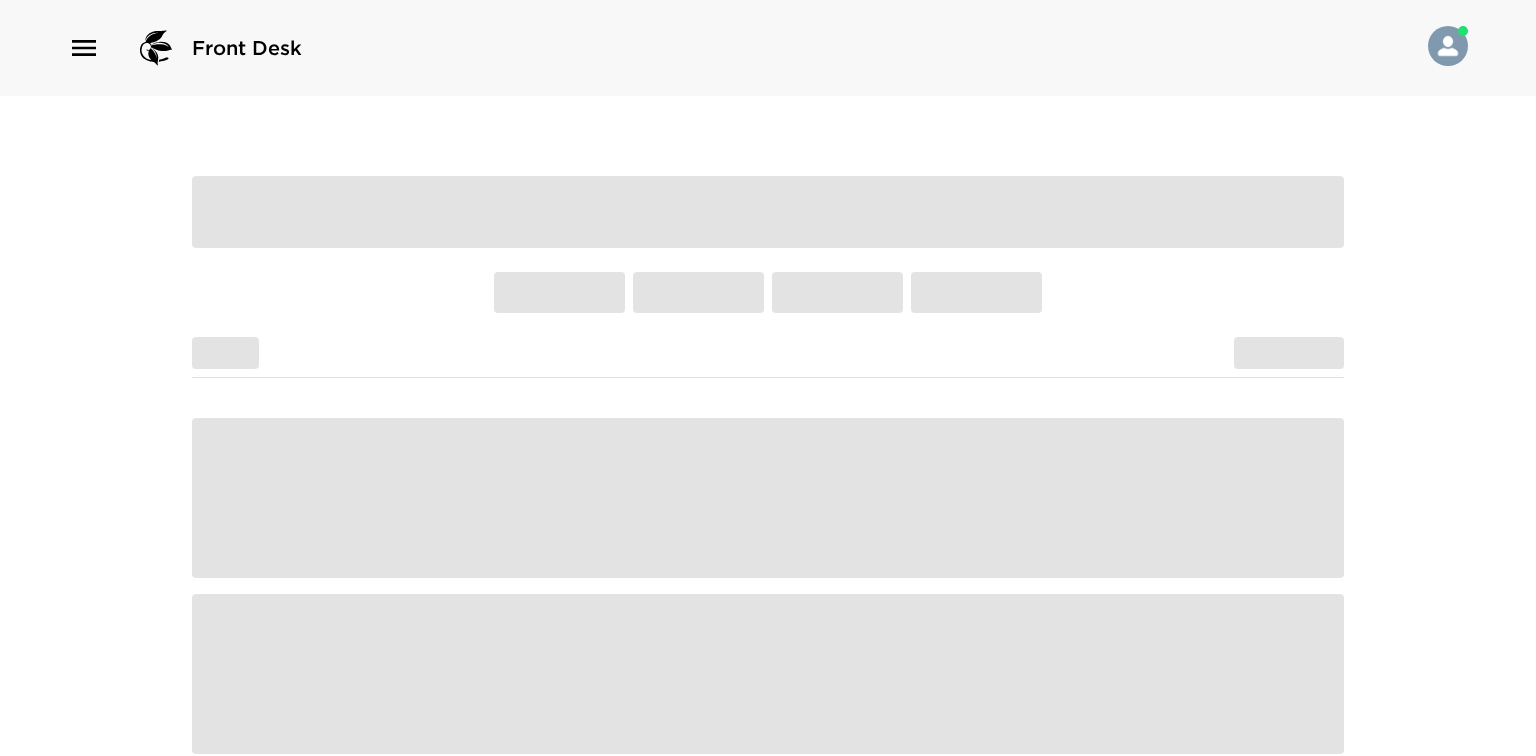 click 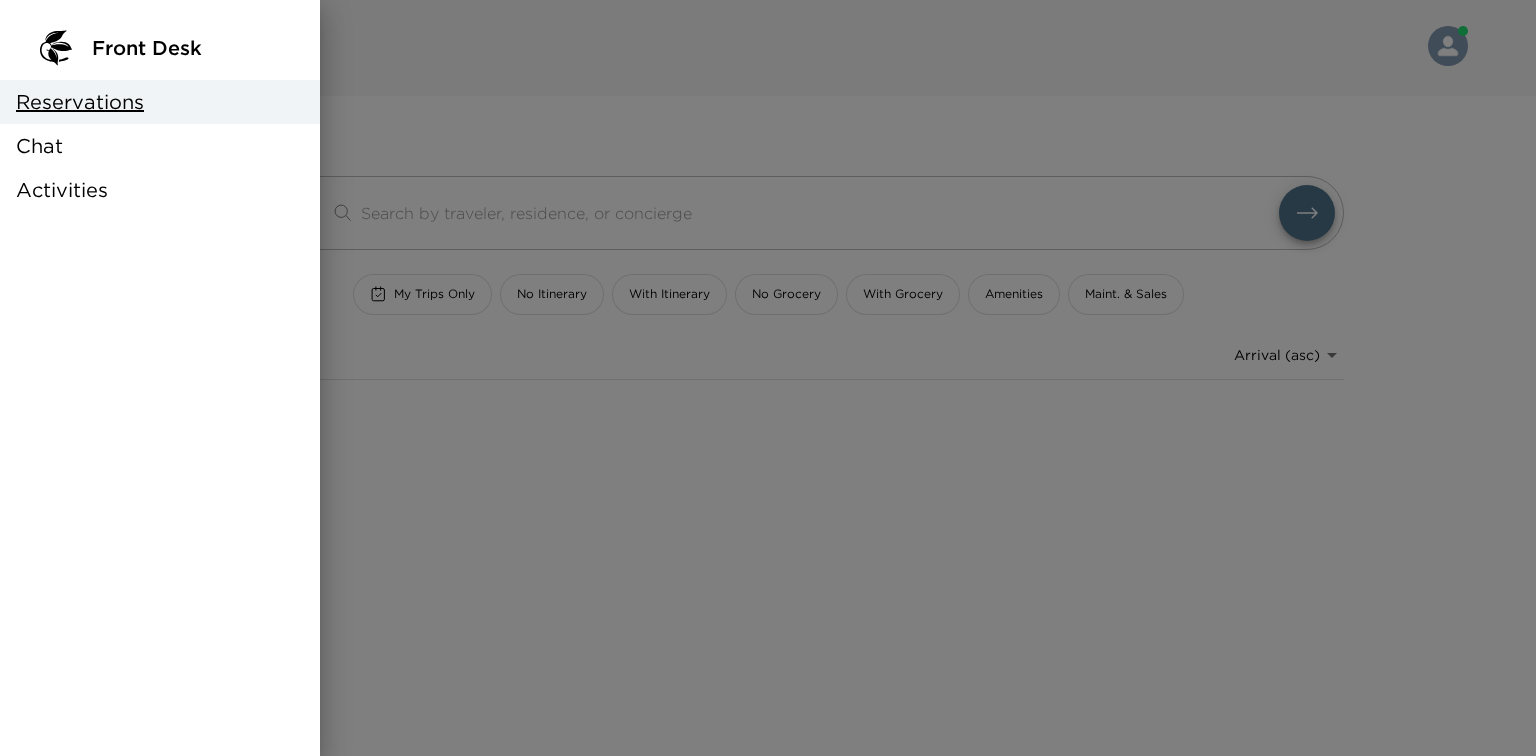 click on "Chat" at bounding box center [39, 146] 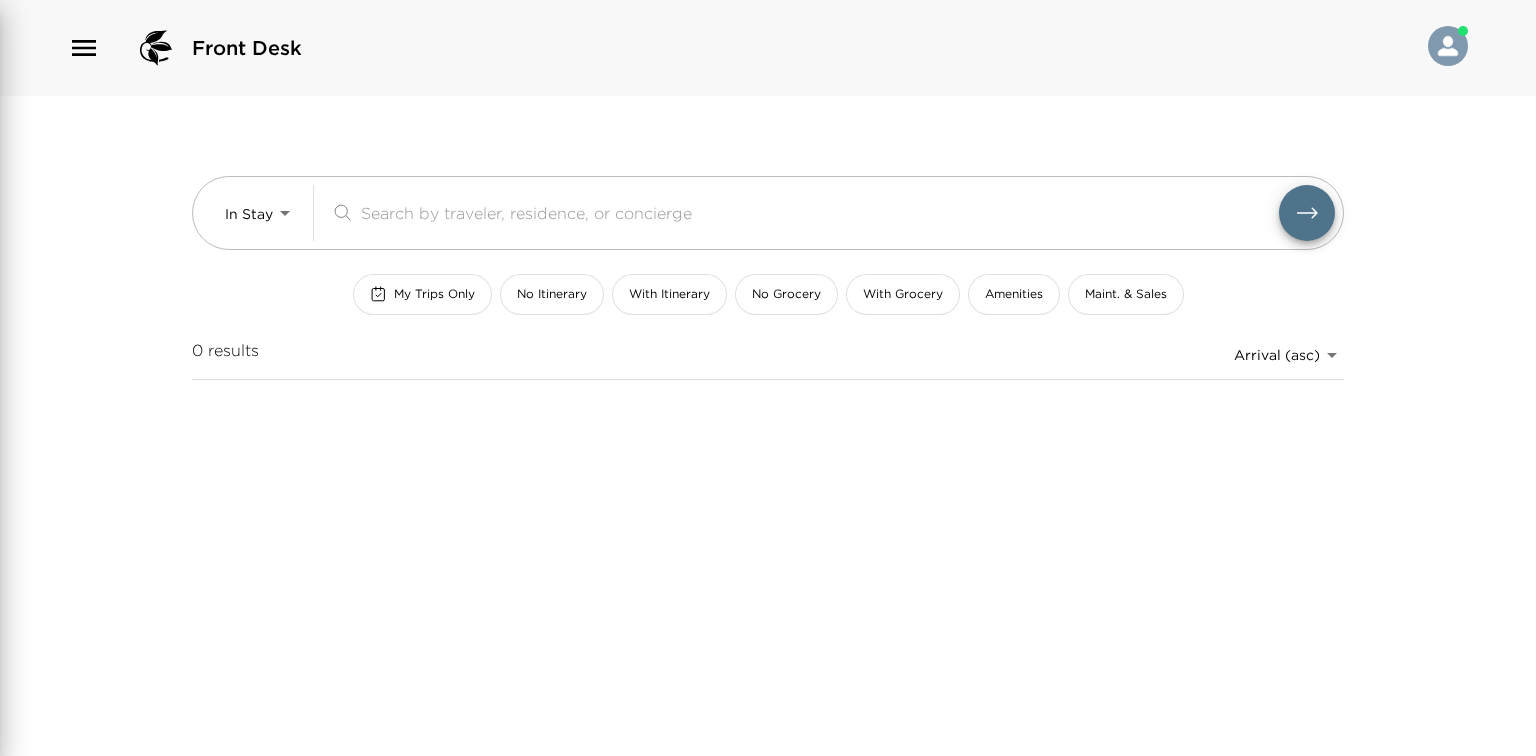 type 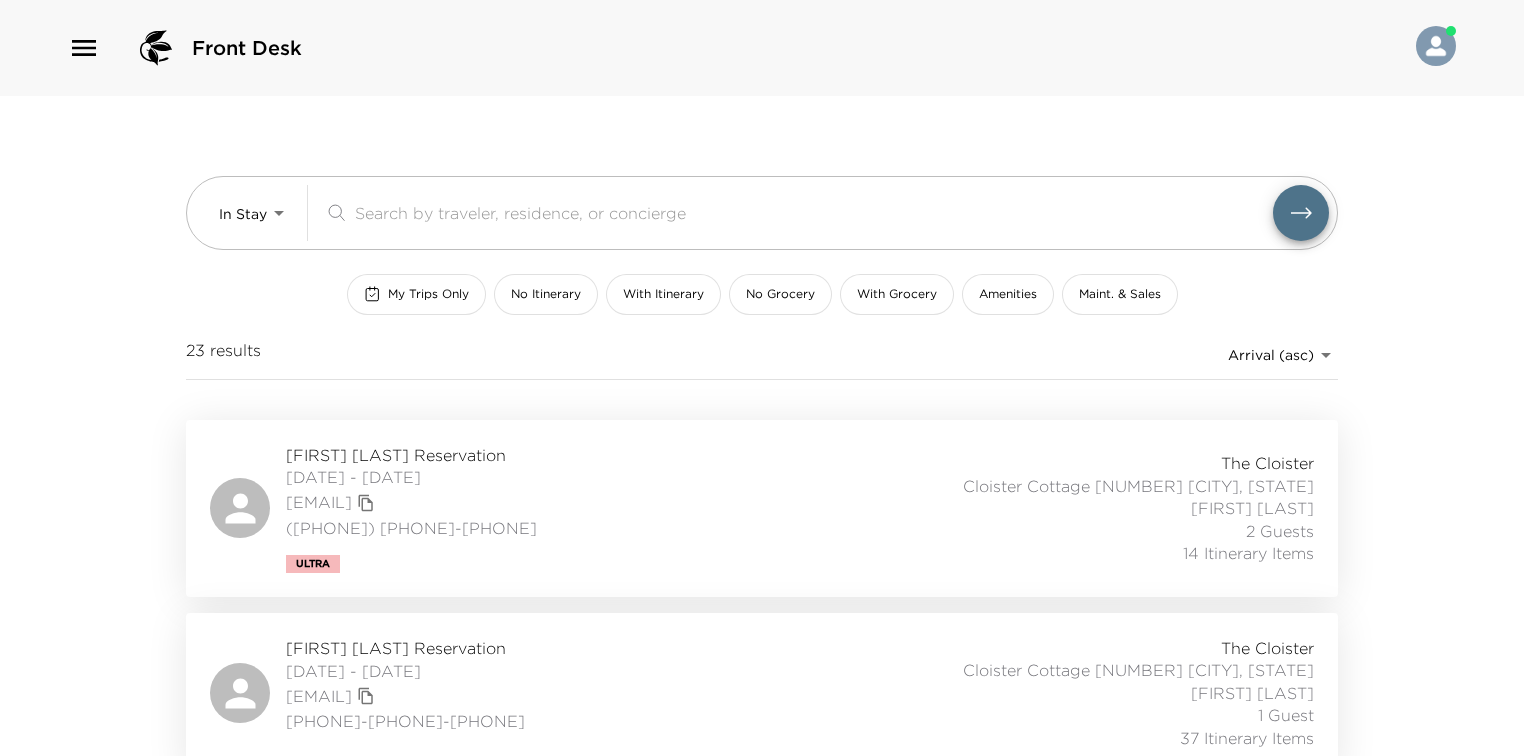 click on "Front Desk In Stay In-Stay ​ My Trips Only No Itinerary With Itinerary No Grocery With Grocery Amenities Maint. & Sales 23 results Arrival (asc) reservations_prod_arrival_asc Julie Barrett Reservation 07/26/2025 - 08/03/2025 juliesbarrett@mac.com (713) 439-7908 Ultra The Cloister Cloister Cottage 902 Sea Island, GA Osvaldo Pico 2 Guests 14 Itinerary Items Alex Peurach Reservation 07/26/2025 - 08/09/2025 aspeurach@gmail.com 240-355-5503 The Cloister Cloister Cottage 906 Sea Island, GA Andrena Martin 1 Guest 37 Itinerary Items Stacy Solow Reservation 07/27/2025 - 08/03/2025 smarend@yahoo.com (952) 388-9461 Ultra The Cloister Cloister Cottage 903 Sea Island, GA Osvaldo Pico 5 Guests 11 Itinerary Items Gaines Sturdivant Reservation 07/27/2025 - 08/03/2025 sturdivant@mac.com (601) 594 1234 The Cloister Cloister Cottage 913 Sea Island, GA Osvaldo Pico 8 Guests 14 Itinerary Items Stephen Leeolou Reservation 07/27/2025 - 08/03/2025 srleeolou@gmail.com 704.607.3098 The Cloister Cloister Cottage 908 Sea Island, GA" at bounding box center [762, 378] 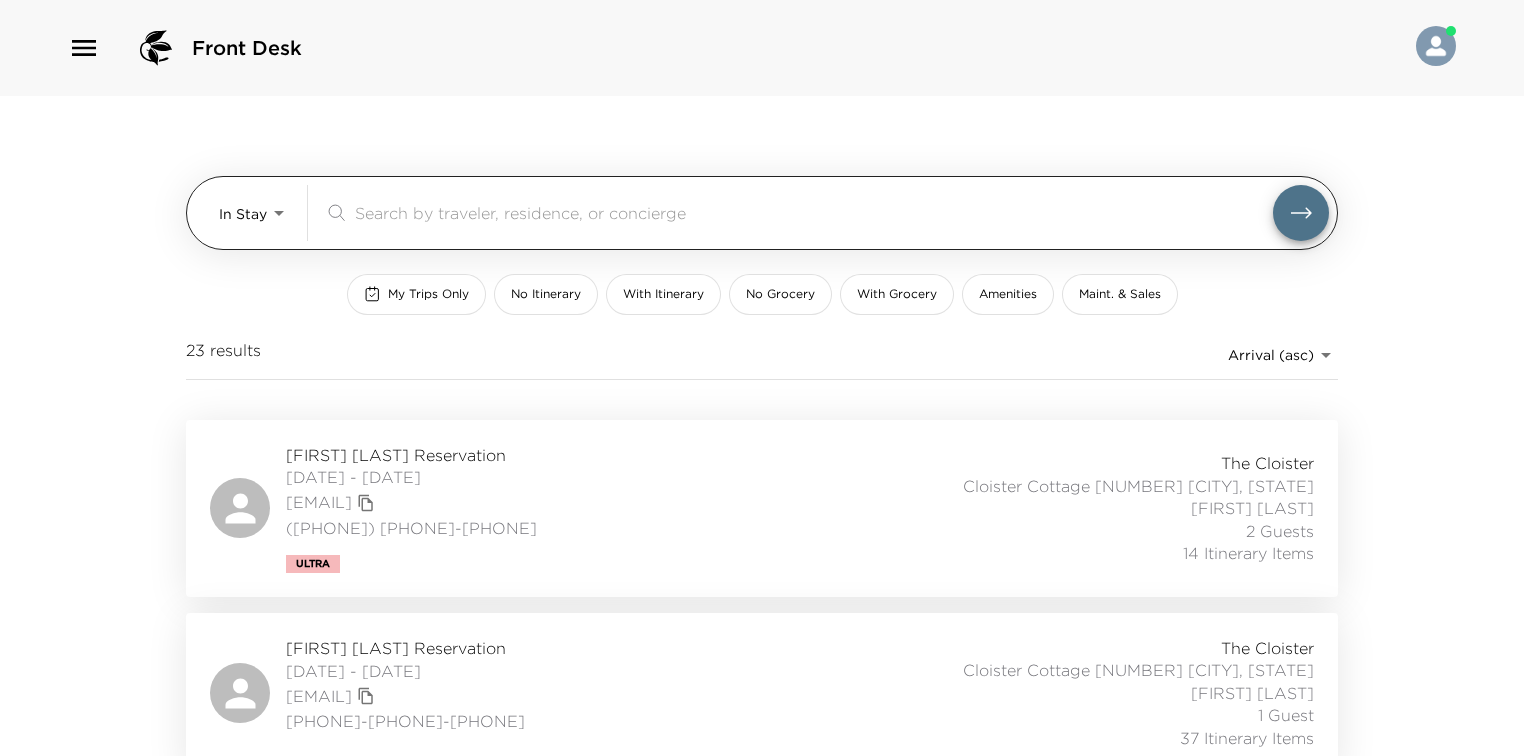 click on "Front Desk In Stay In-Stay ​ My Trips Only No Itinerary With Itinerary No Grocery With Grocery Amenities Maint. & Sales 23 results Arrival (asc) reservations_prod_arrival_asc Julie Barrett Reservation 07/26/2025 - 08/03/2025 juliesbarrett@mac.com (713) 439-7908 Ultra The Cloister Cloister Cottage 902 Sea Island, GA Osvaldo Pico 2 Guests 14 Itinerary Items Alex Peurach Reservation 07/26/2025 - 08/09/2025 aspeurach@gmail.com 240-355-5503 The Cloister Cloister Cottage 906 Sea Island, GA Andrena Martin 1 Guest 37 Itinerary Items Stacy Solow Reservation 07/27/2025 - 08/03/2025 smarend@yahoo.com (952) 388-9461 Ultra The Cloister Cloister Cottage 903 Sea Island, GA Osvaldo Pico 5 Guests 11 Itinerary Items Gaines Sturdivant Reservation 07/27/2025 - 08/03/2025 sturdivant@mac.com (601) 594 1234 The Cloister Cloister Cottage 913 Sea Island, GA Osvaldo Pico 8 Guests 14 Itinerary Items Stephen Leeolou Reservation 07/27/2025 - 08/03/2025 srleeolou@gmail.com 704.607.3098 The Cloister Cloister Cottage 908 Sea Island, GA" at bounding box center (762, 378) 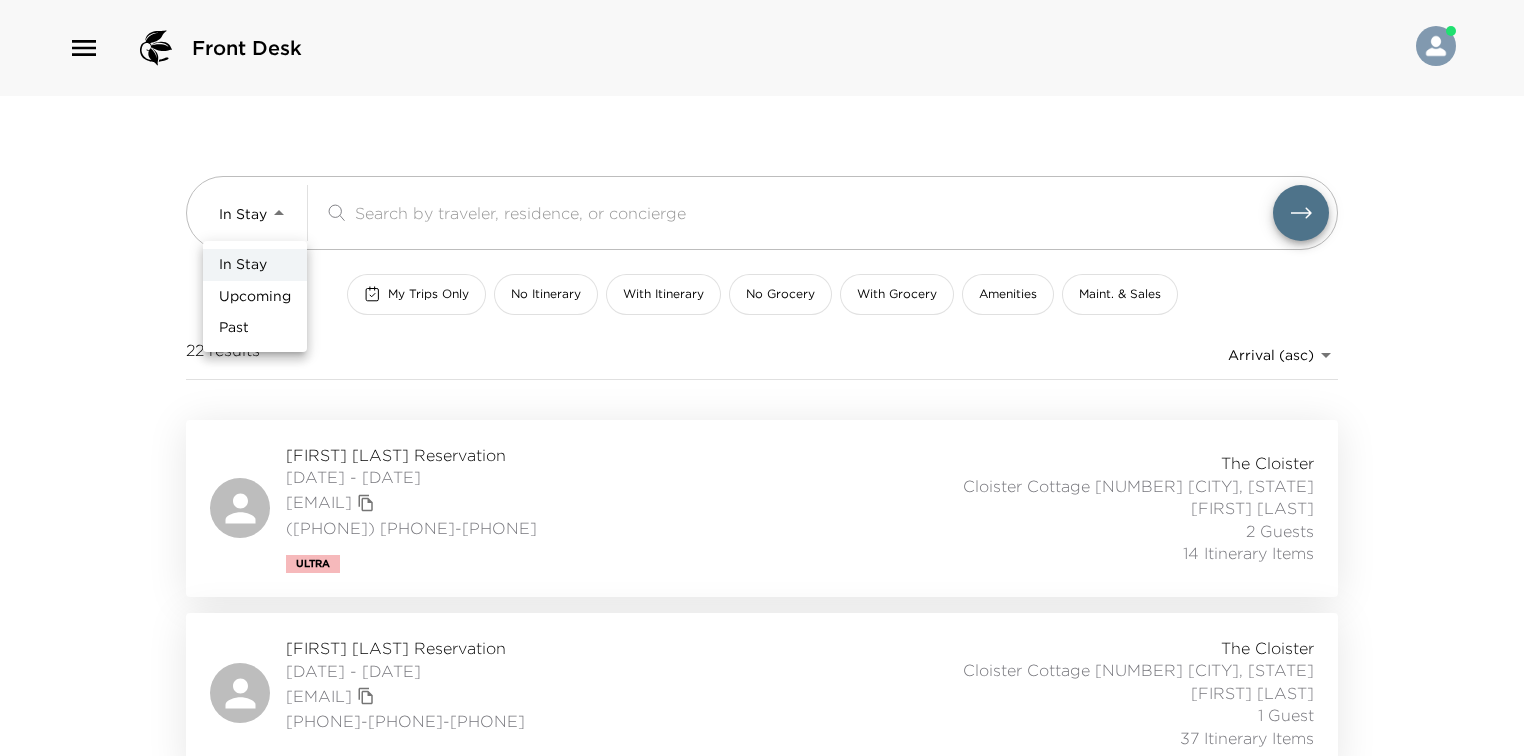 click at bounding box center (768, 378) 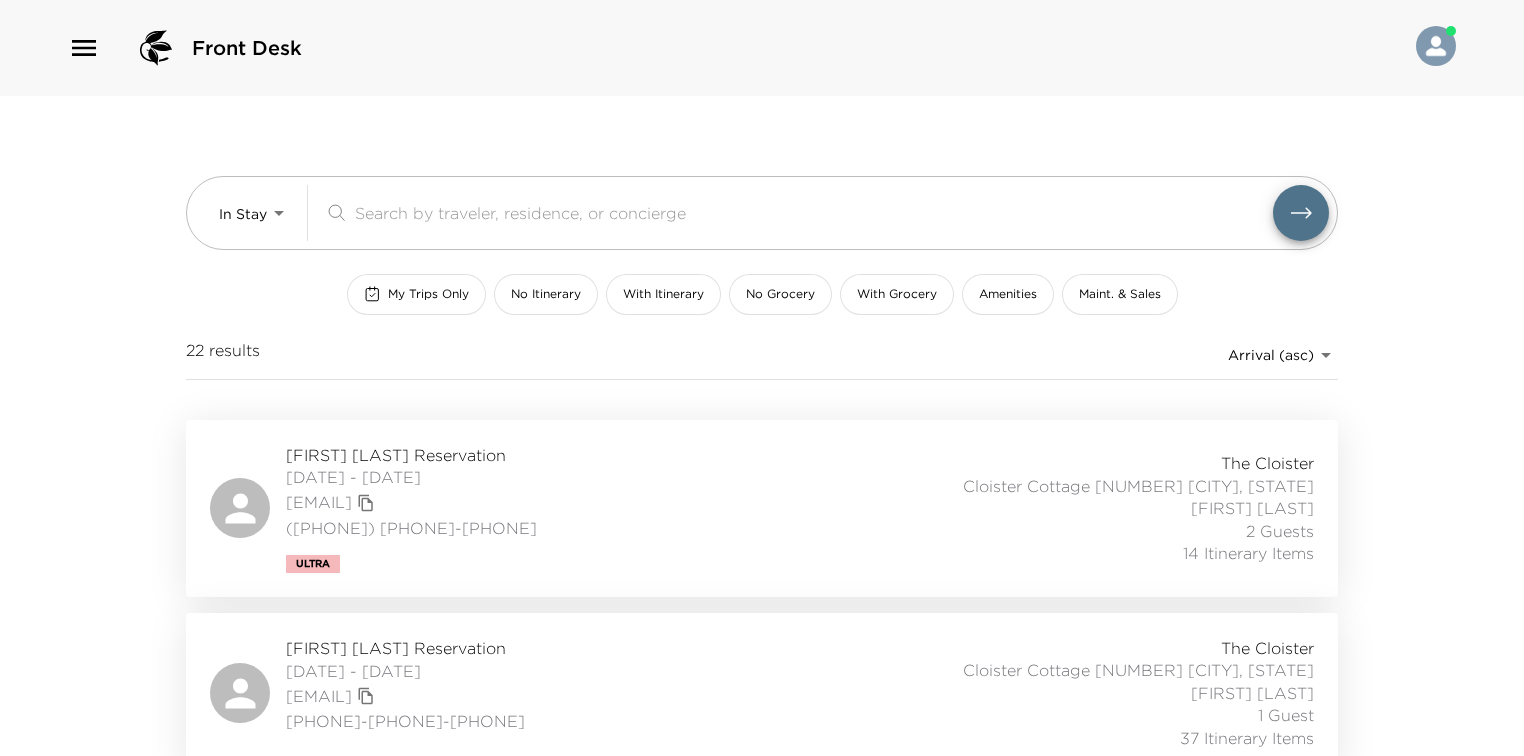 click on "In Stay Upcoming Past" at bounding box center (762, 378) 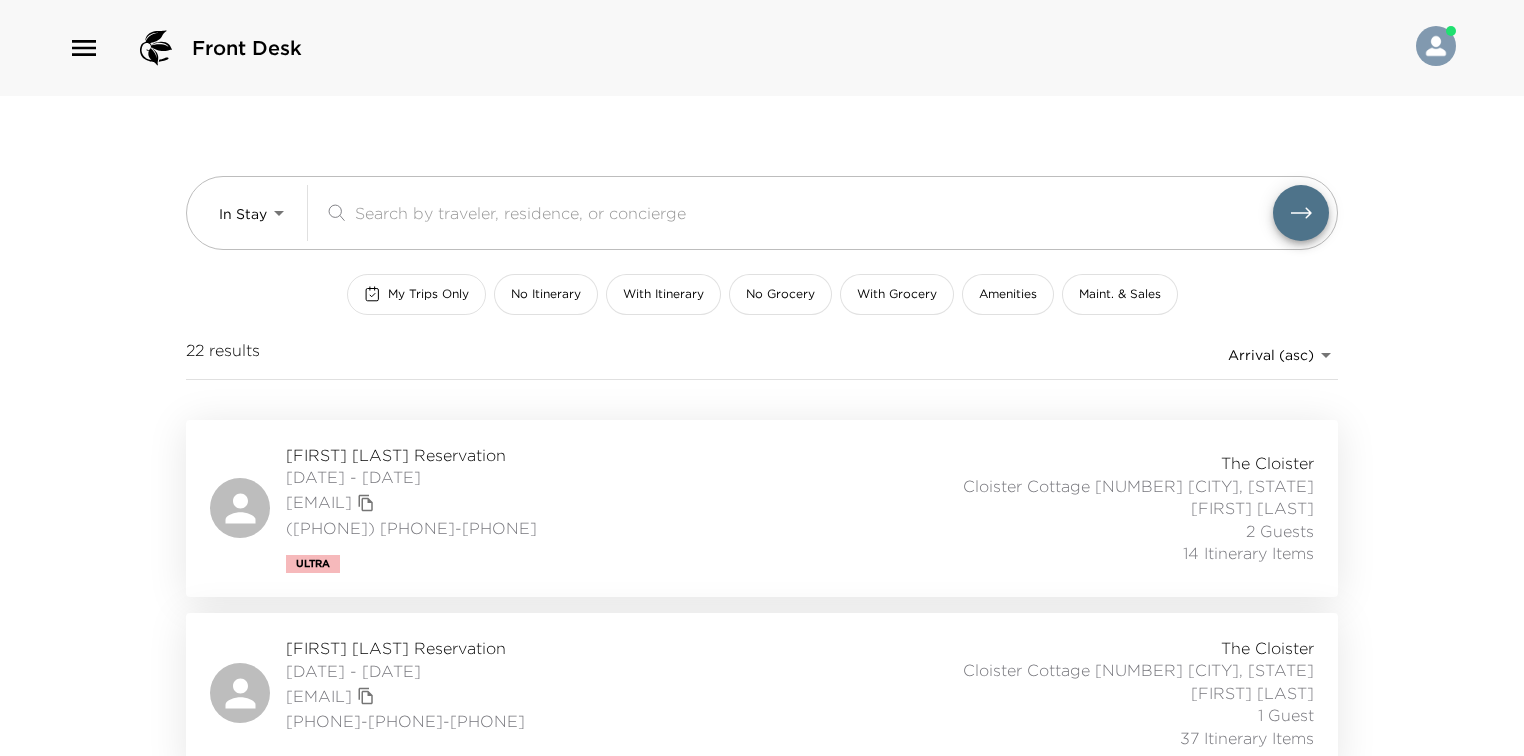 click on "My Trips Only" at bounding box center (416, 294) 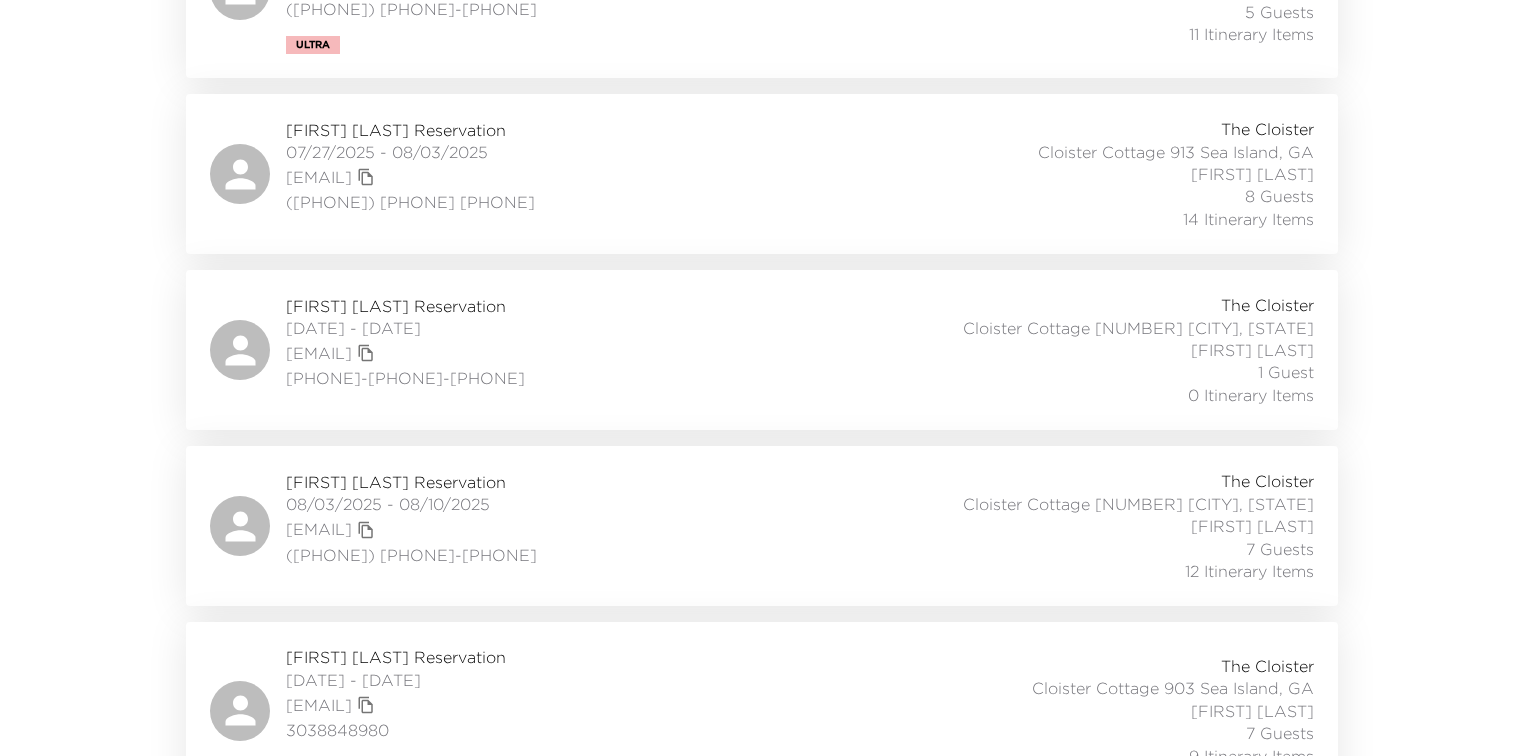 scroll, scrollTop: 754, scrollLeft: 0, axis: vertical 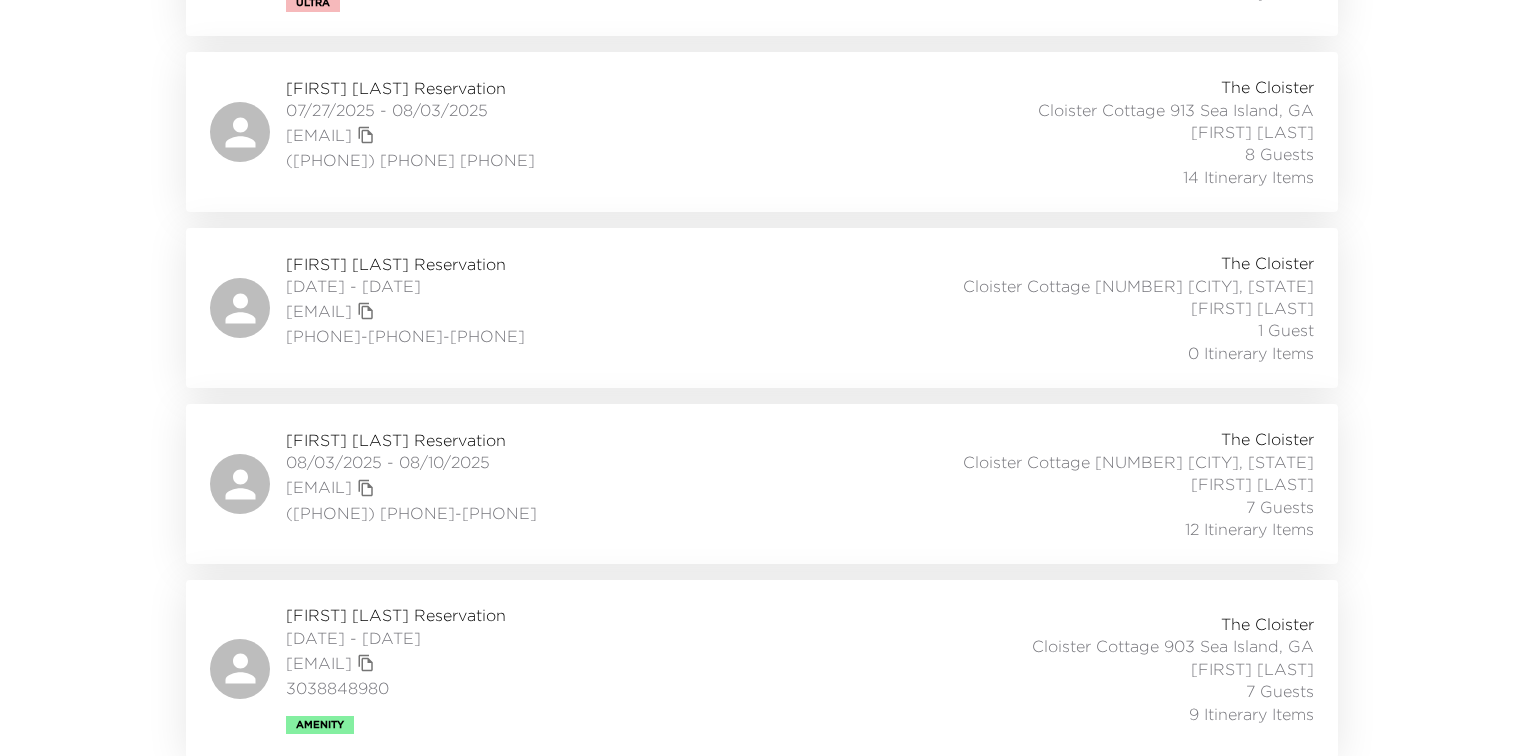 drag, startPoint x: 81, startPoint y: 440, endPoint x: 80, endPoint y: 587, distance: 147.0034 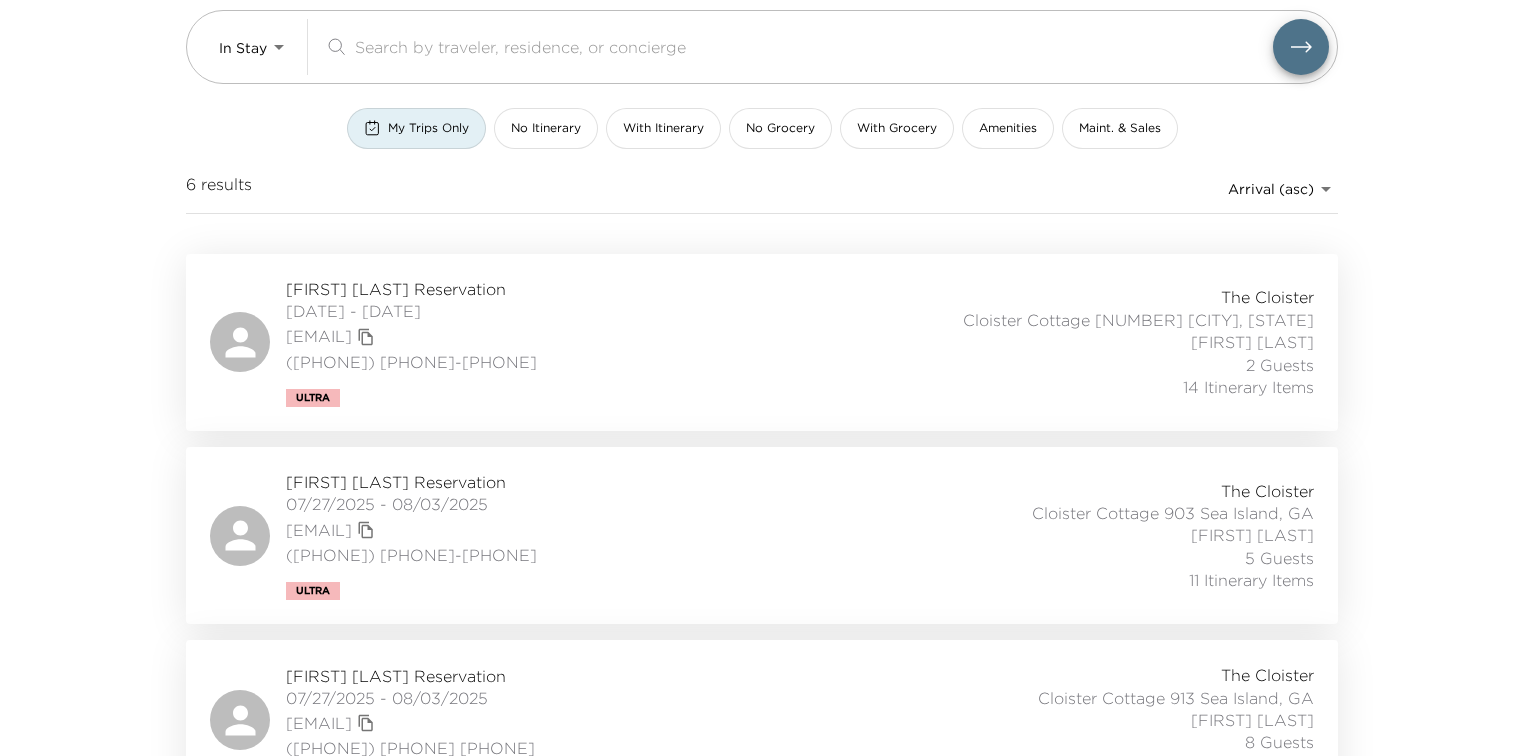 scroll, scrollTop: 114, scrollLeft: 0, axis: vertical 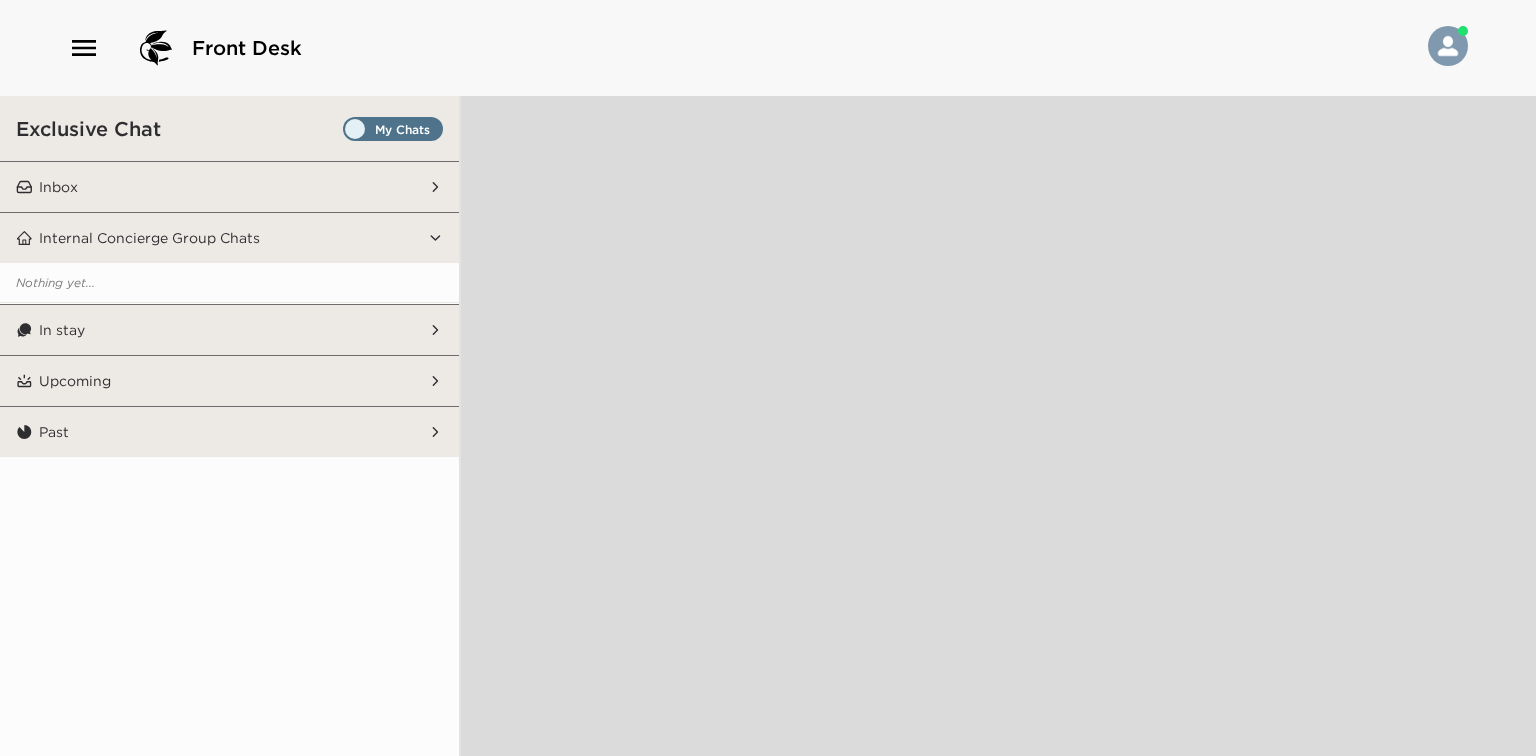 click on "Inbox" at bounding box center [230, 187] 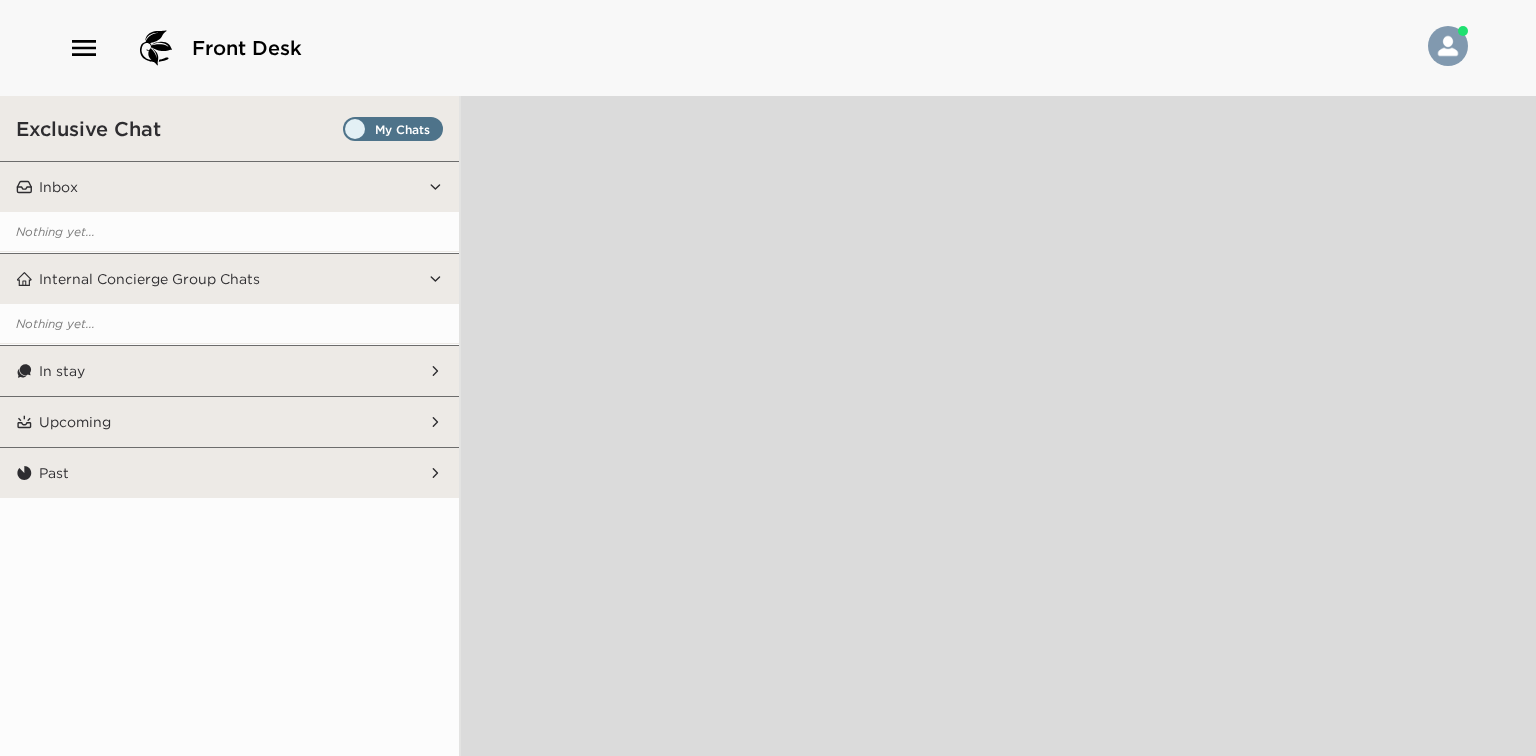 click on "In stay" at bounding box center (230, 371) 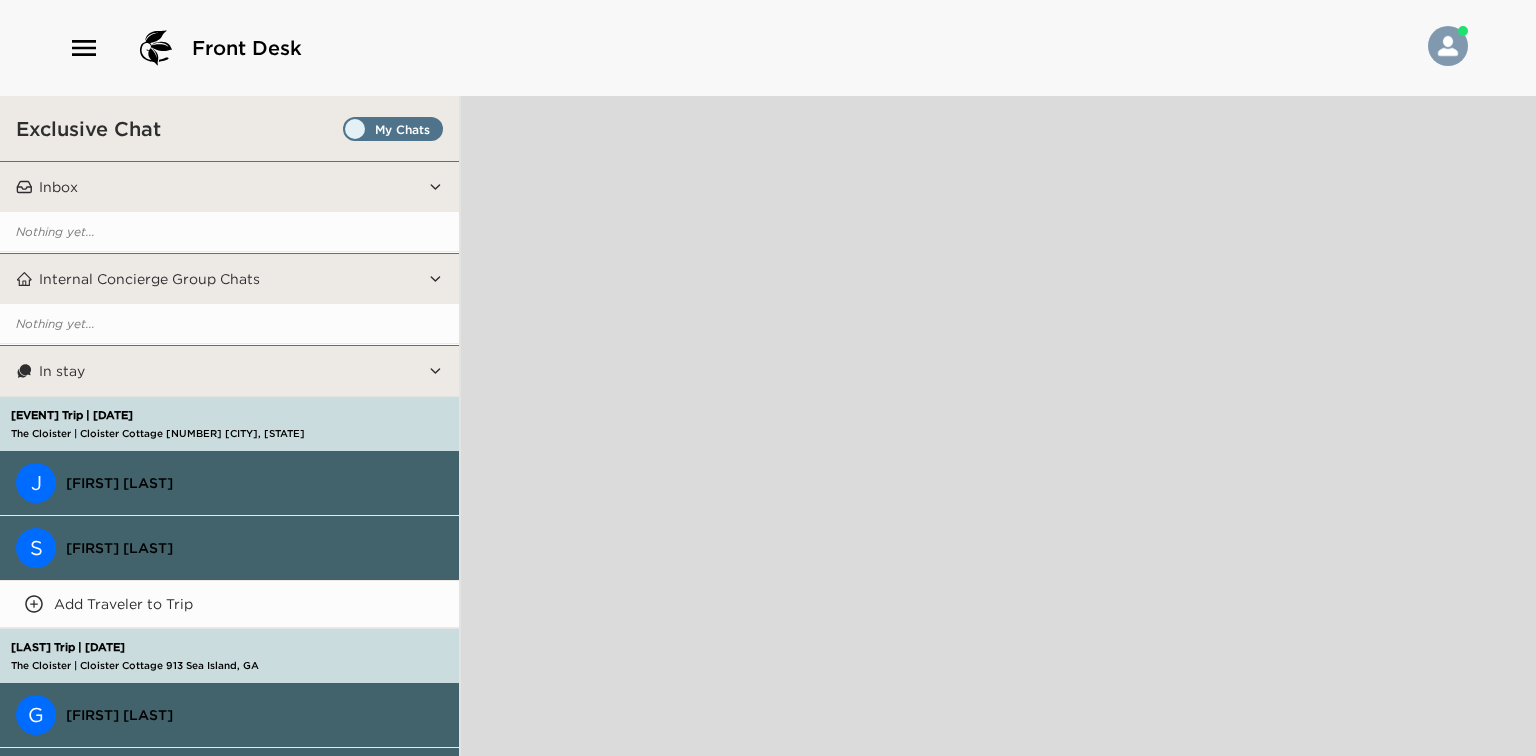 click at bounding box center [393, 134] 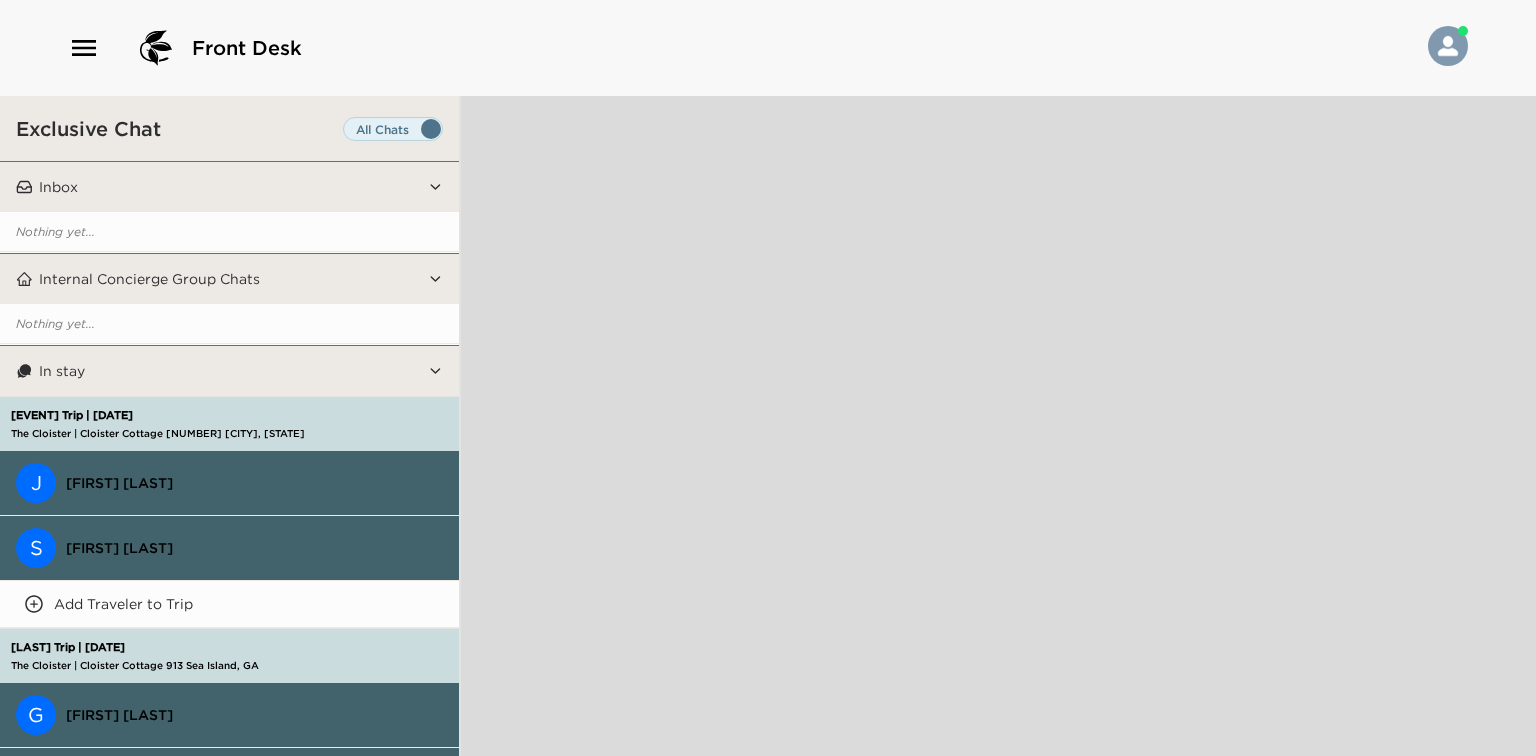 click at bounding box center [393, 134] 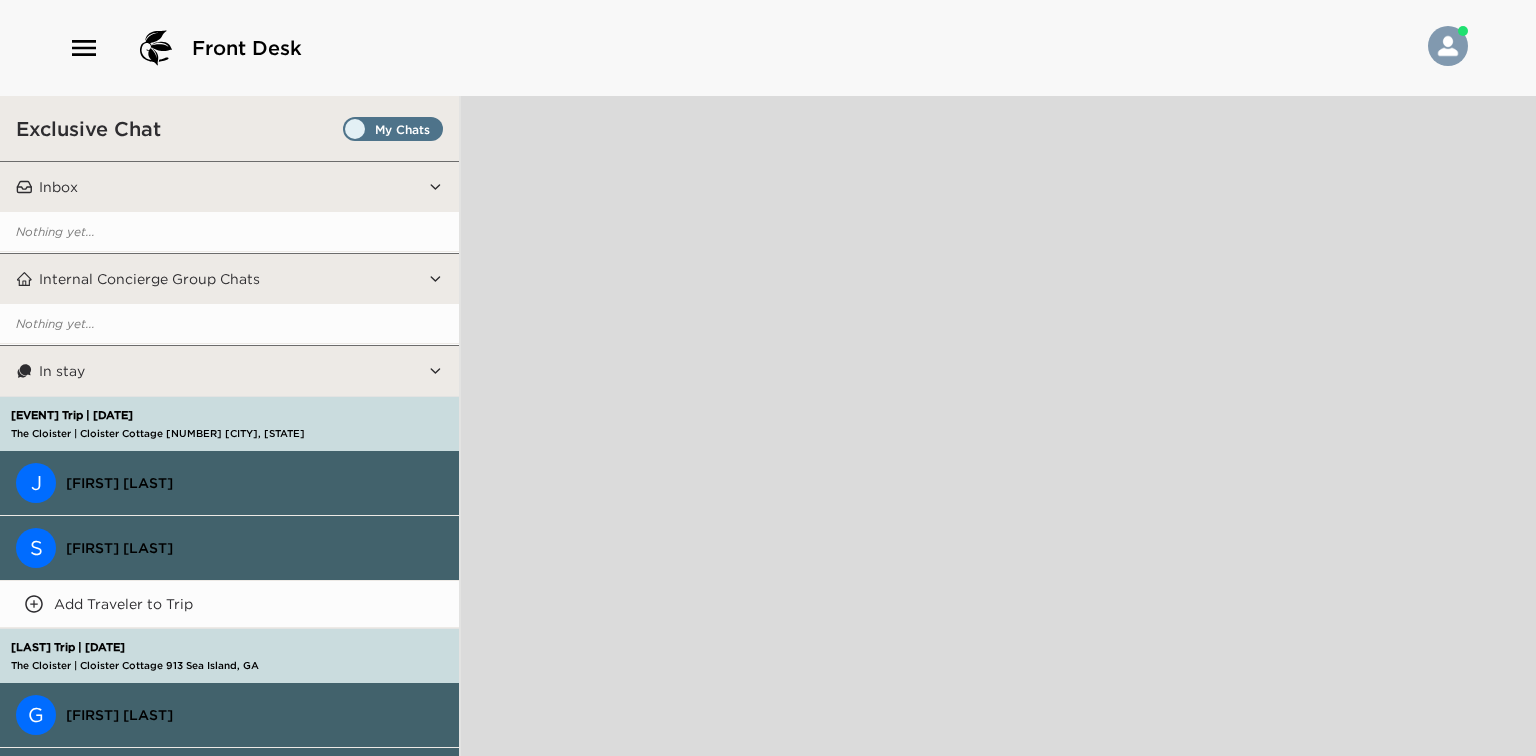click at bounding box center (393, 129) 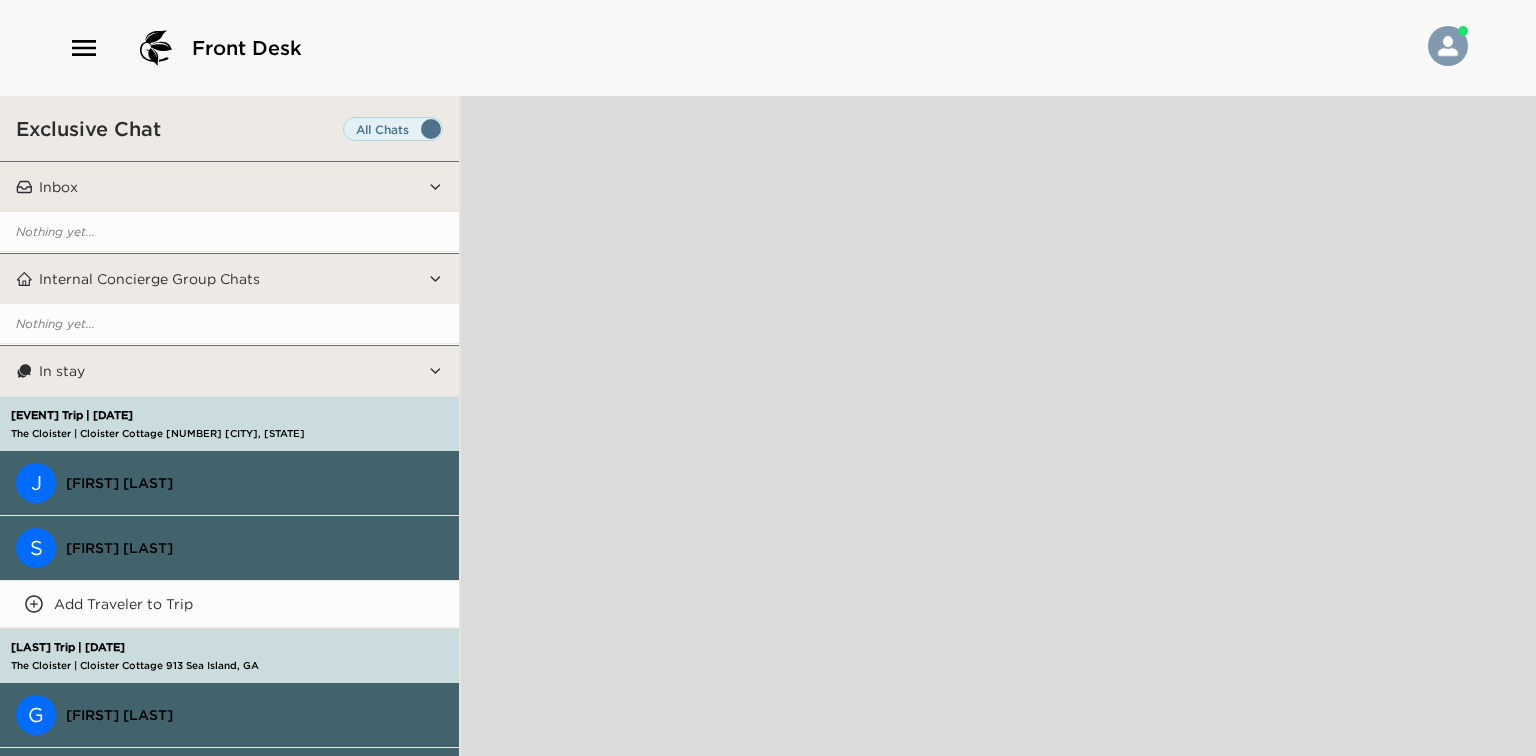 drag, startPoint x: 340, startPoint y: 144, endPoint x: 362, endPoint y: 150, distance: 22.803509 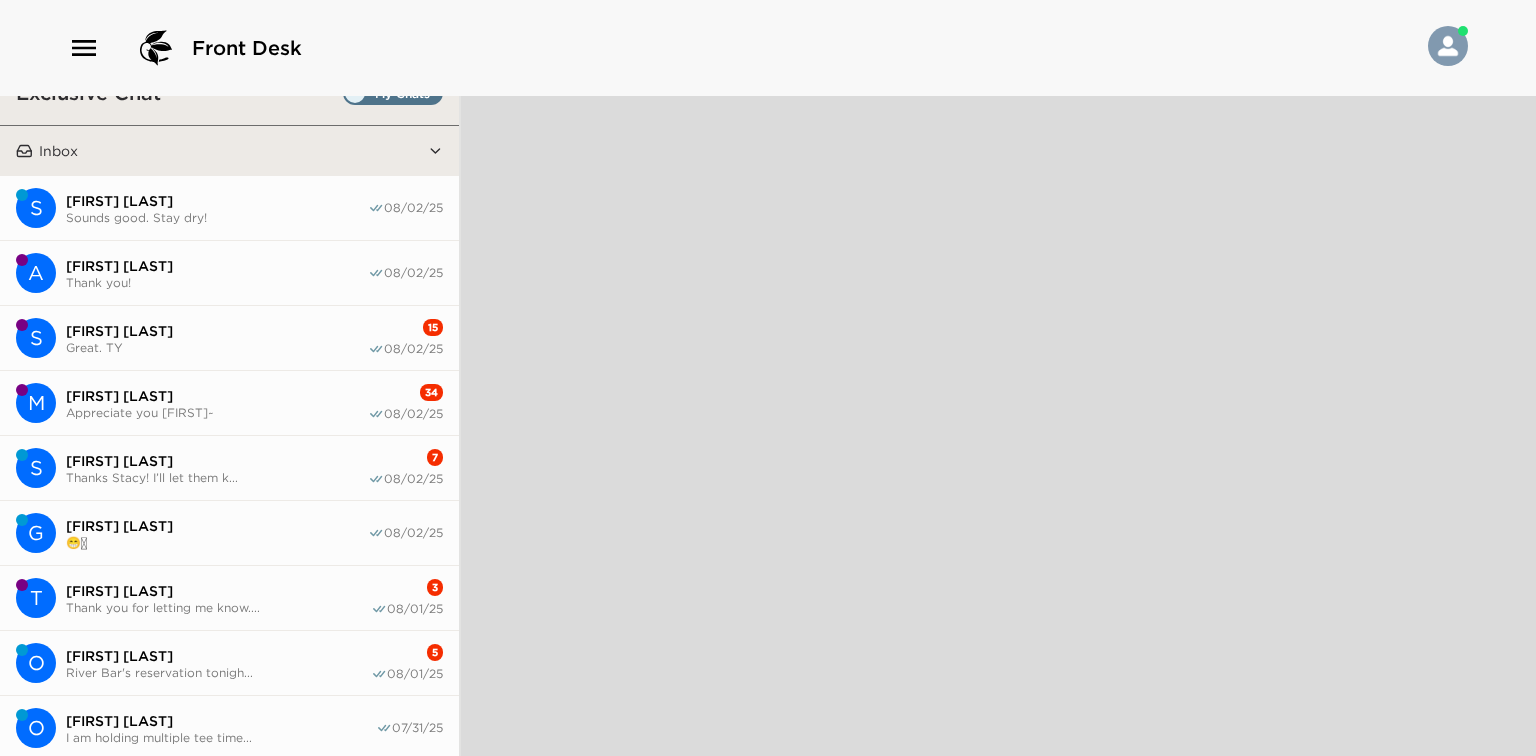 scroll, scrollTop: 0, scrollLeft: 0, axis: both 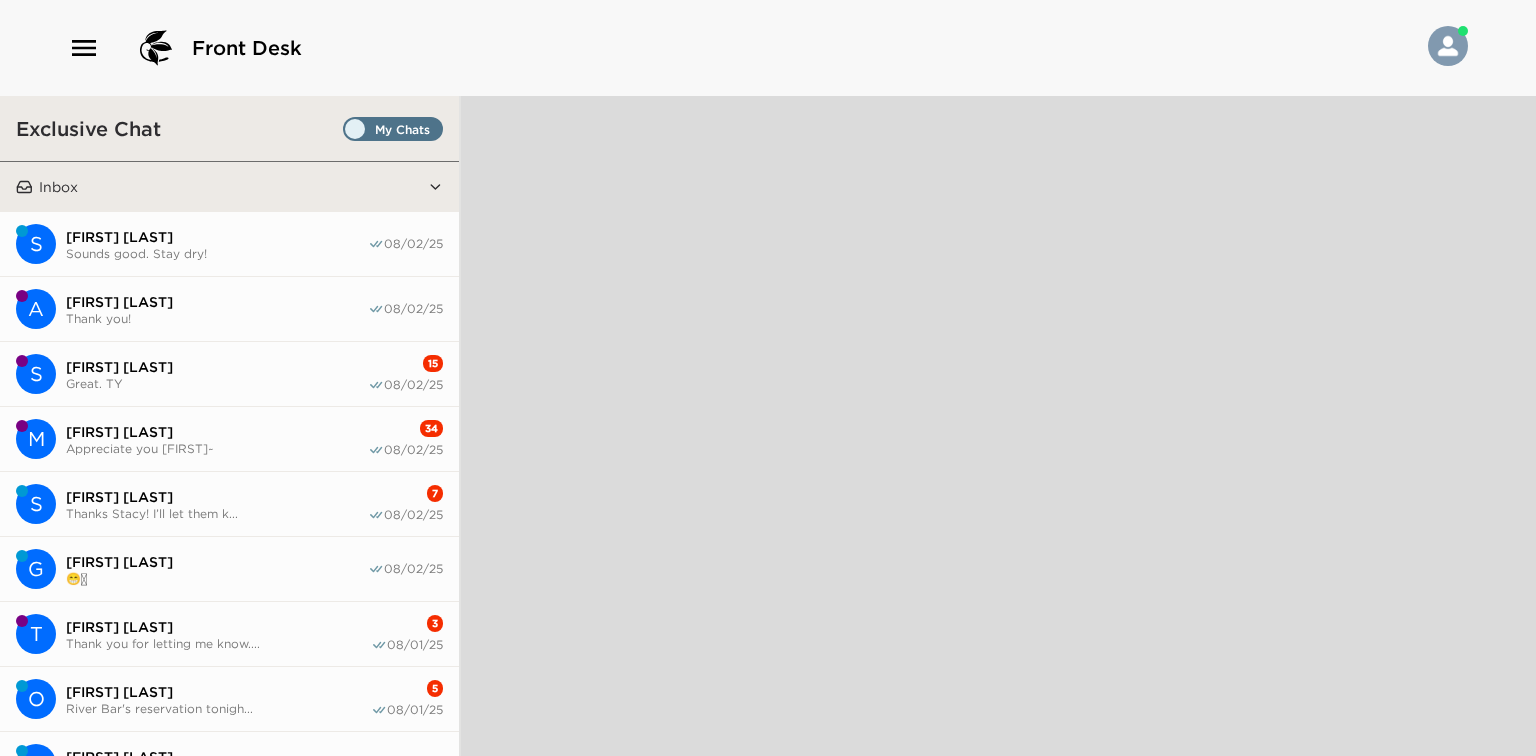 click on "[FIRST] [LAST] Great. TY [NUMBER] [DATE]" at bounding box center (229, 374) 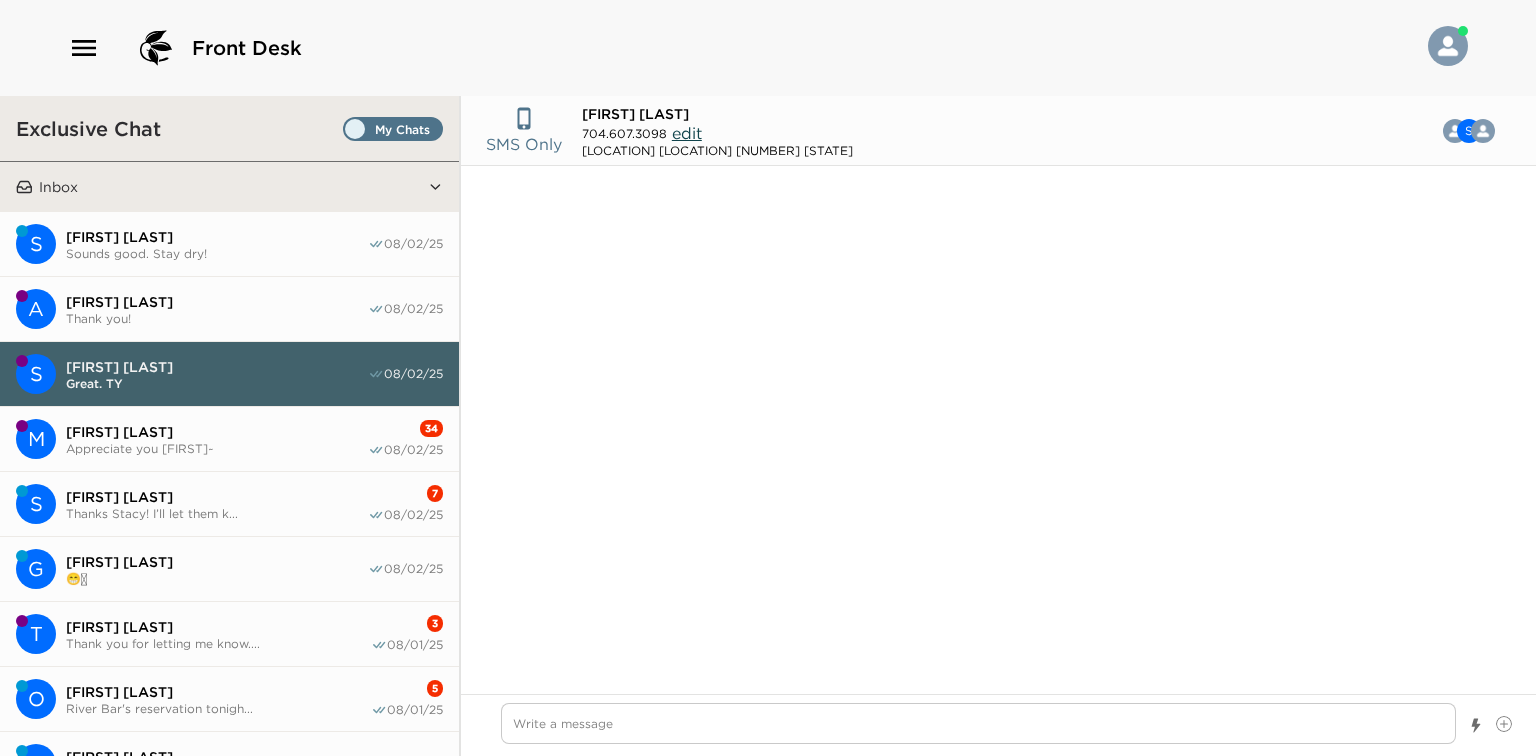 scroll, scrollTop: 1544, scrollLeft: 0, axis: vertical 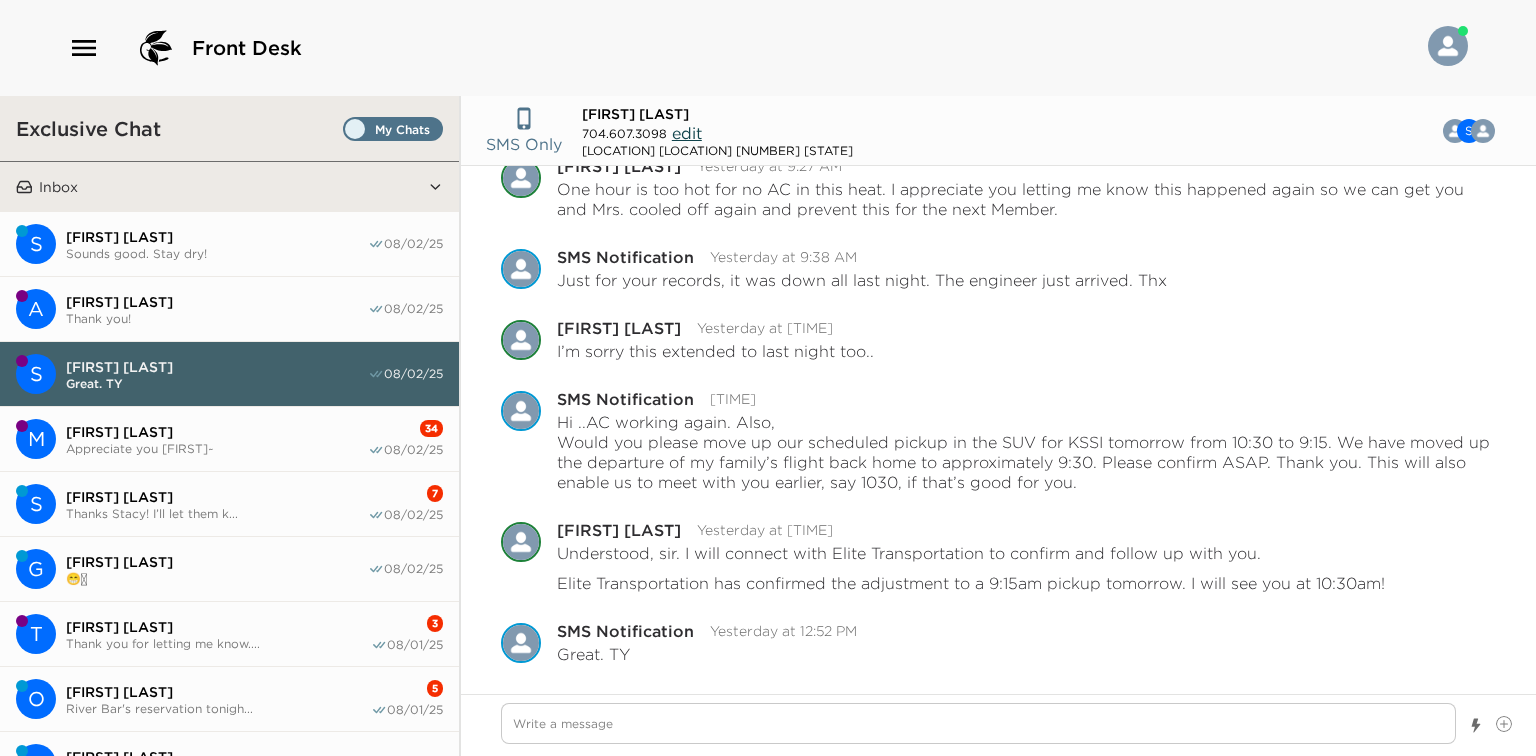 click on "[FIRST] [LAST]" at bounding box center (217, 432) 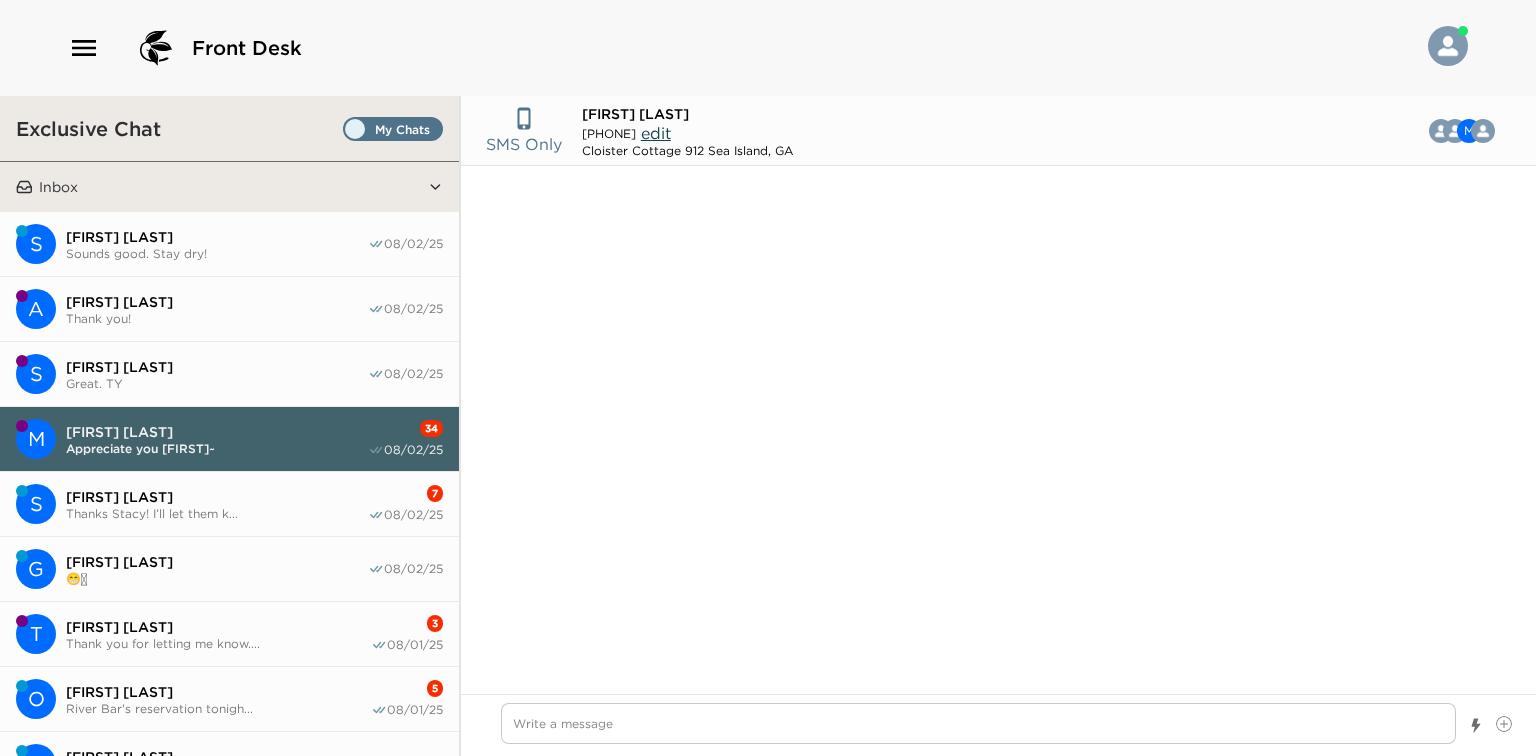 scroll, scrollTop: 1301, scrollLeft: 0, axis: vertical 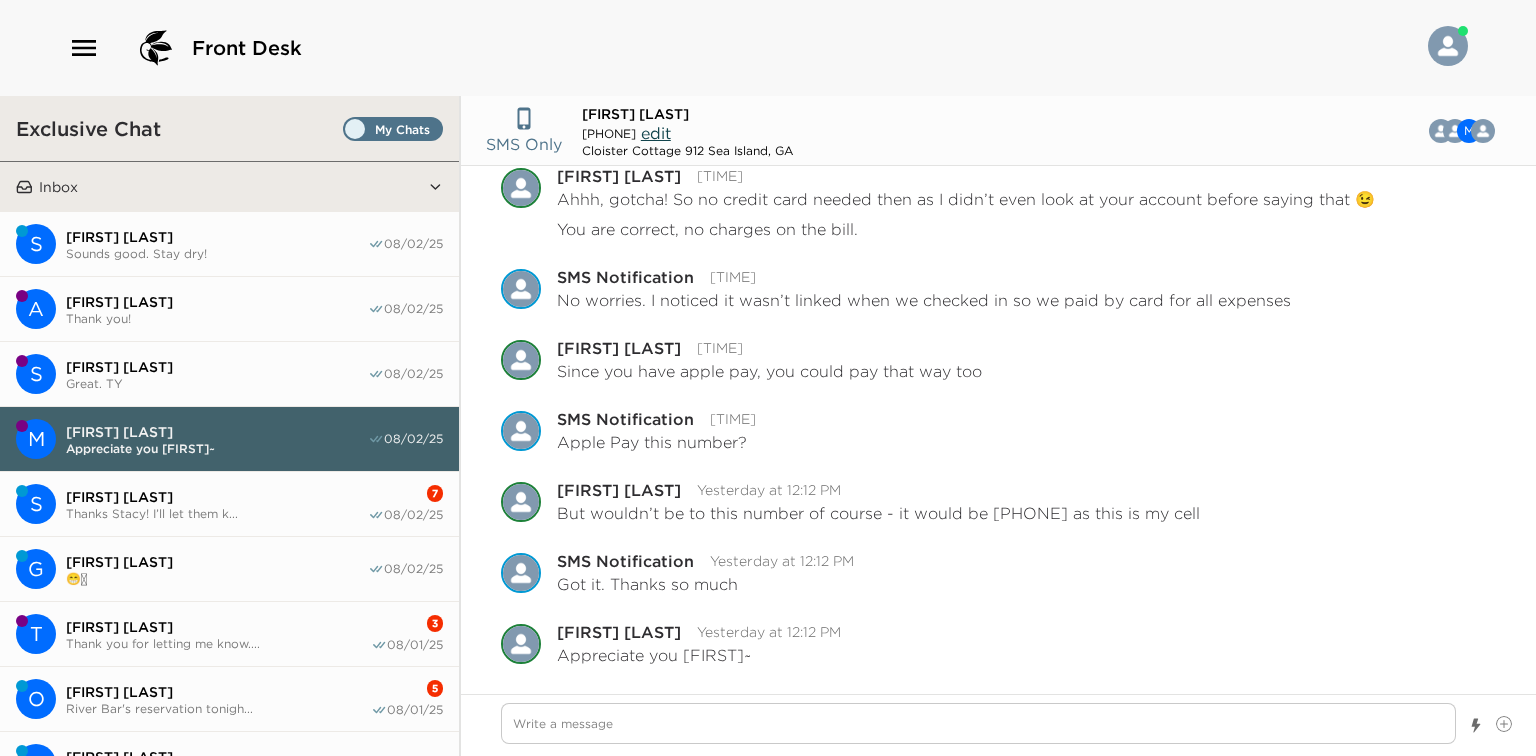 click on "[FIRST] [LAST] Thanks [FIRST]!  I’ll let them k... 7 [DATE]" at bounding box center [229, 504] 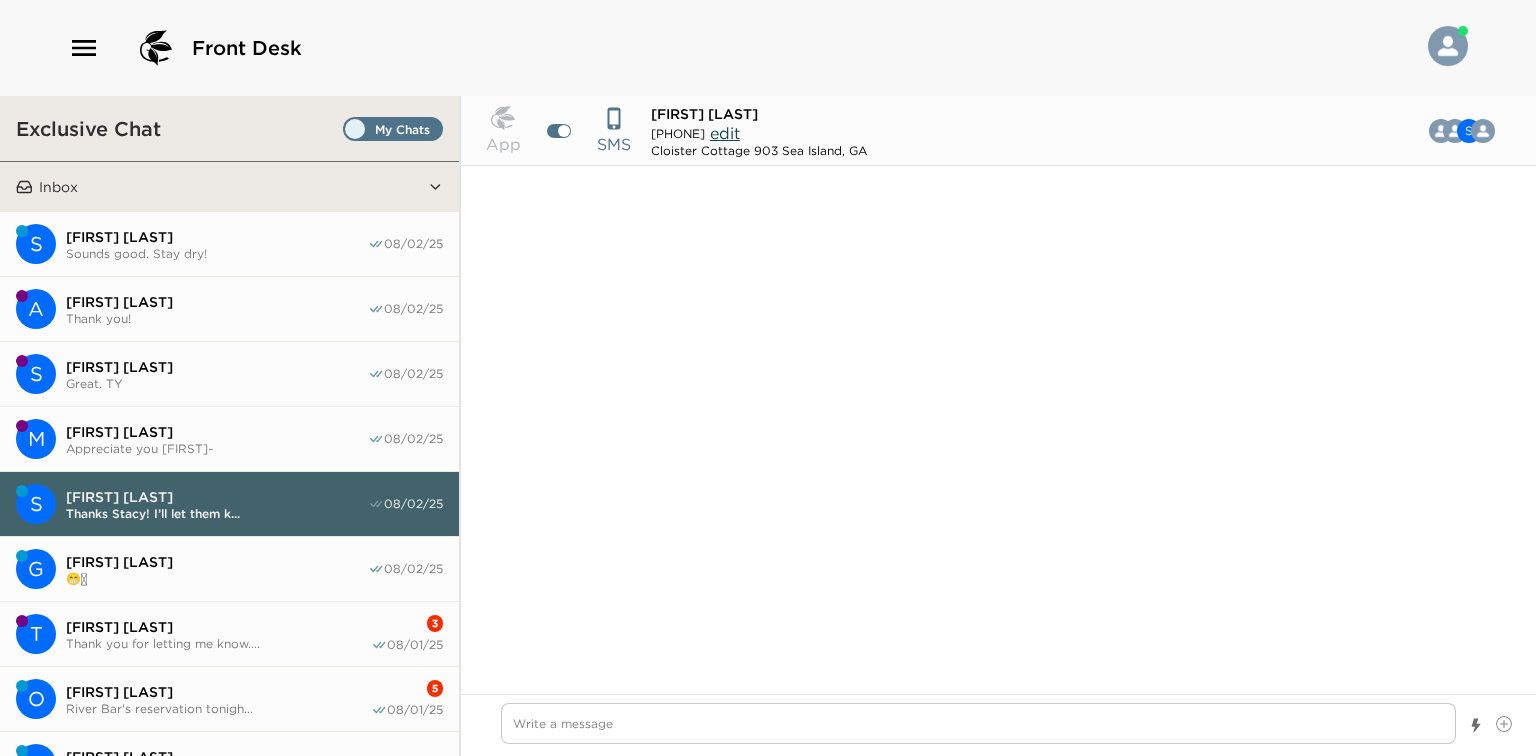 scroll, scrollTop: 1685, scrollLeft: 0, axis: vertical 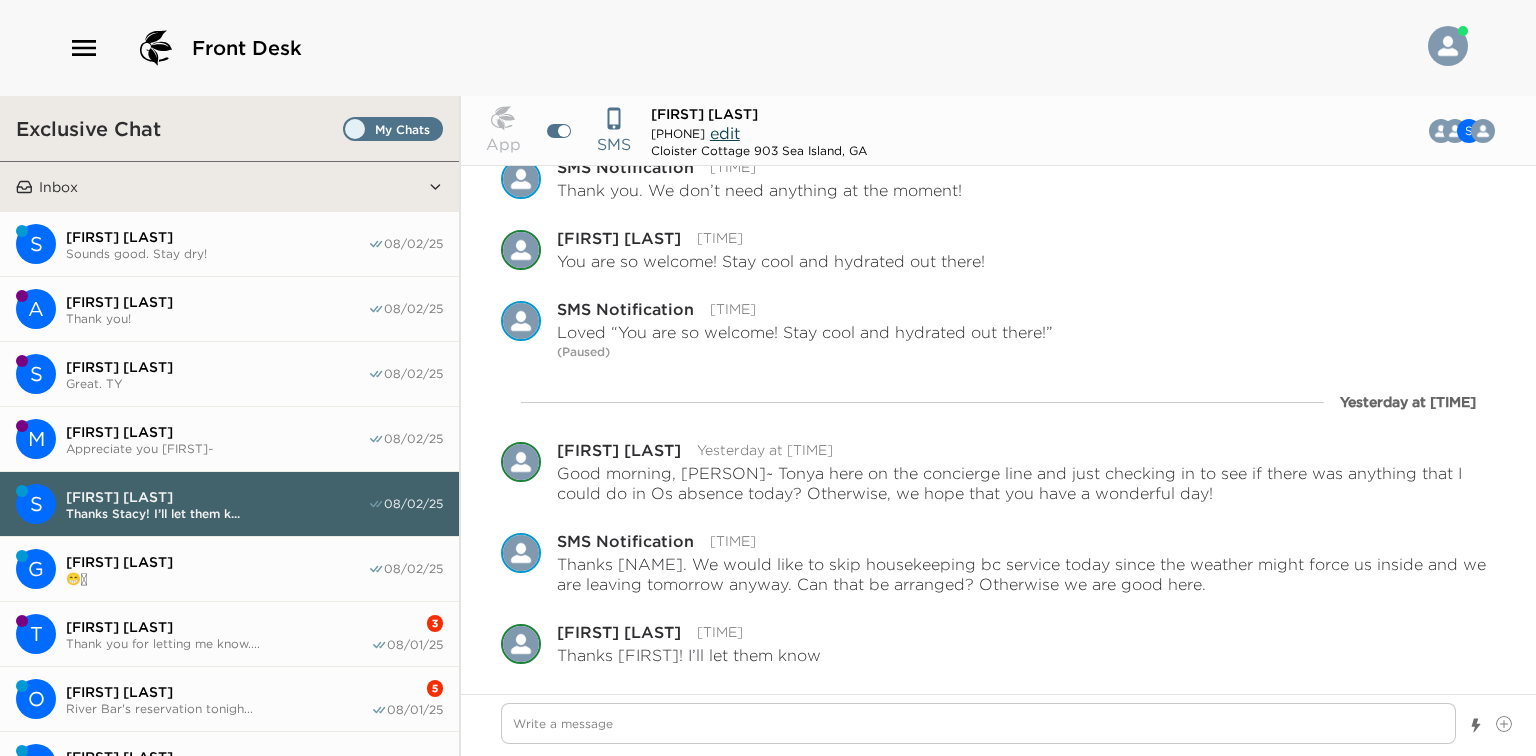 click on "Thank you for letting me know...." at bounding box center (218, 643) 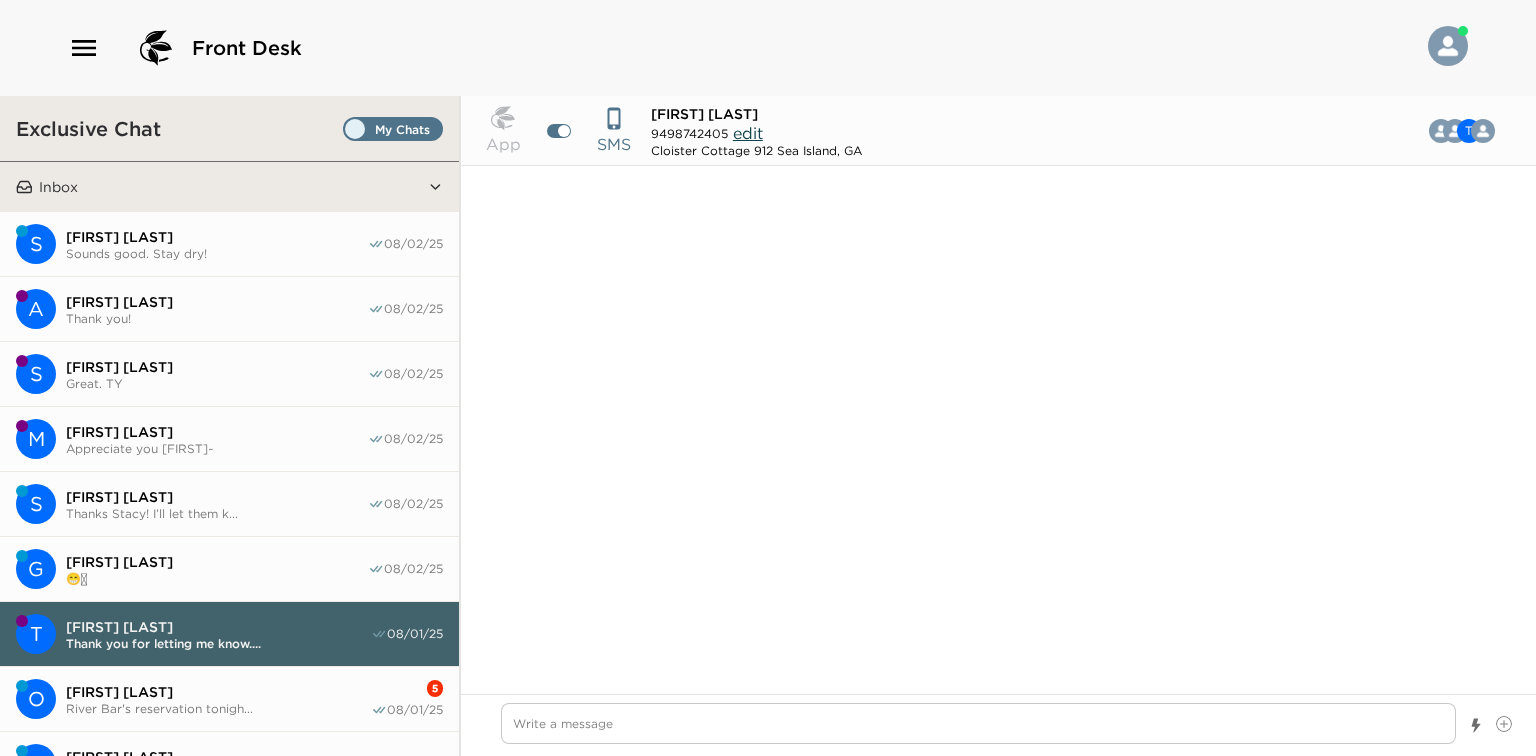 scroll, scrollTop: 1977, scrollLeft: 0, axis: vertical 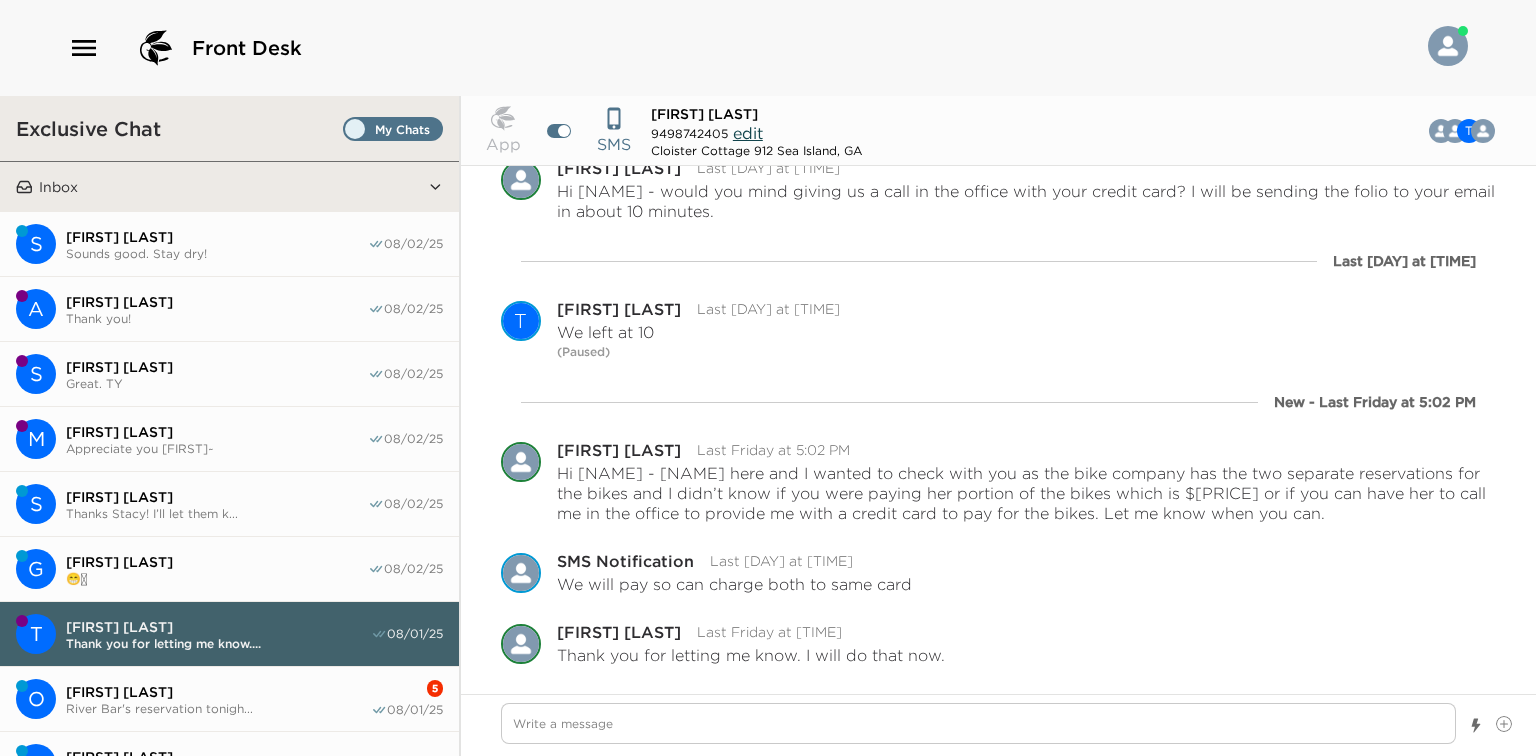 click on "[FIRST] [LAST]" at bounding box center (218, 692) 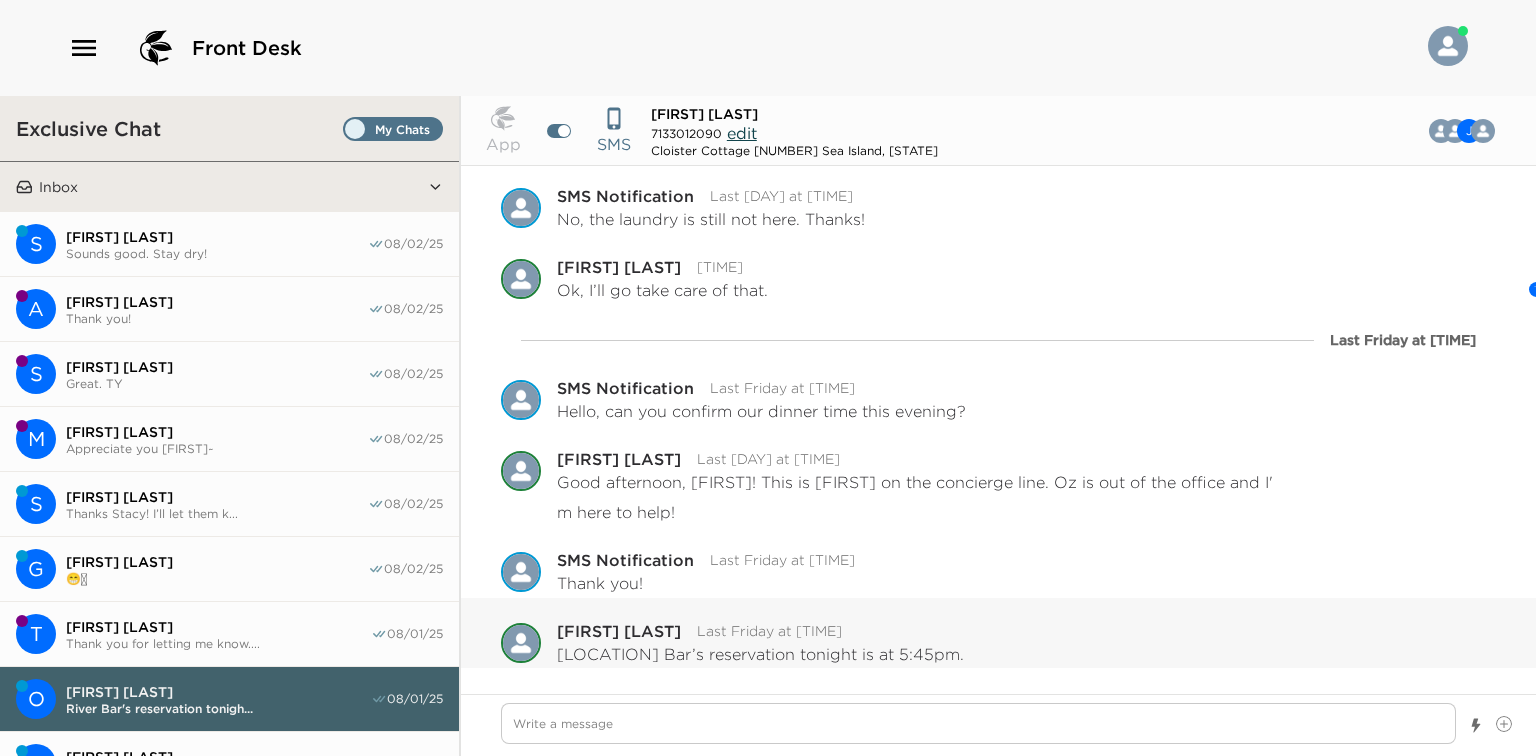 scroll, scrollTop: 1422, scrollLeft: 0, axis: vertical 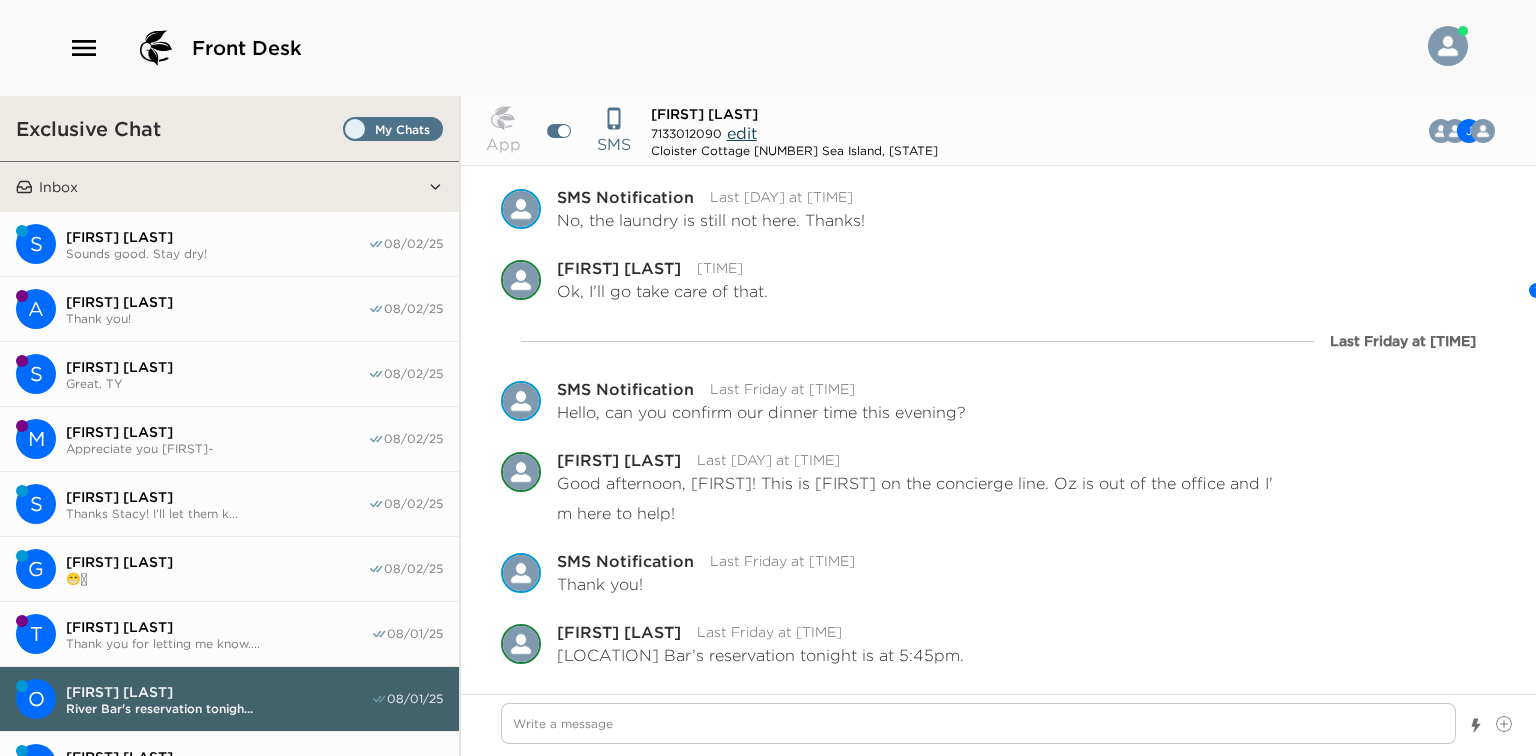 drag, startPoint x: 402, startPoint y: 116, endPoint x: 367, endPoint y: 118, distance: 35.057095 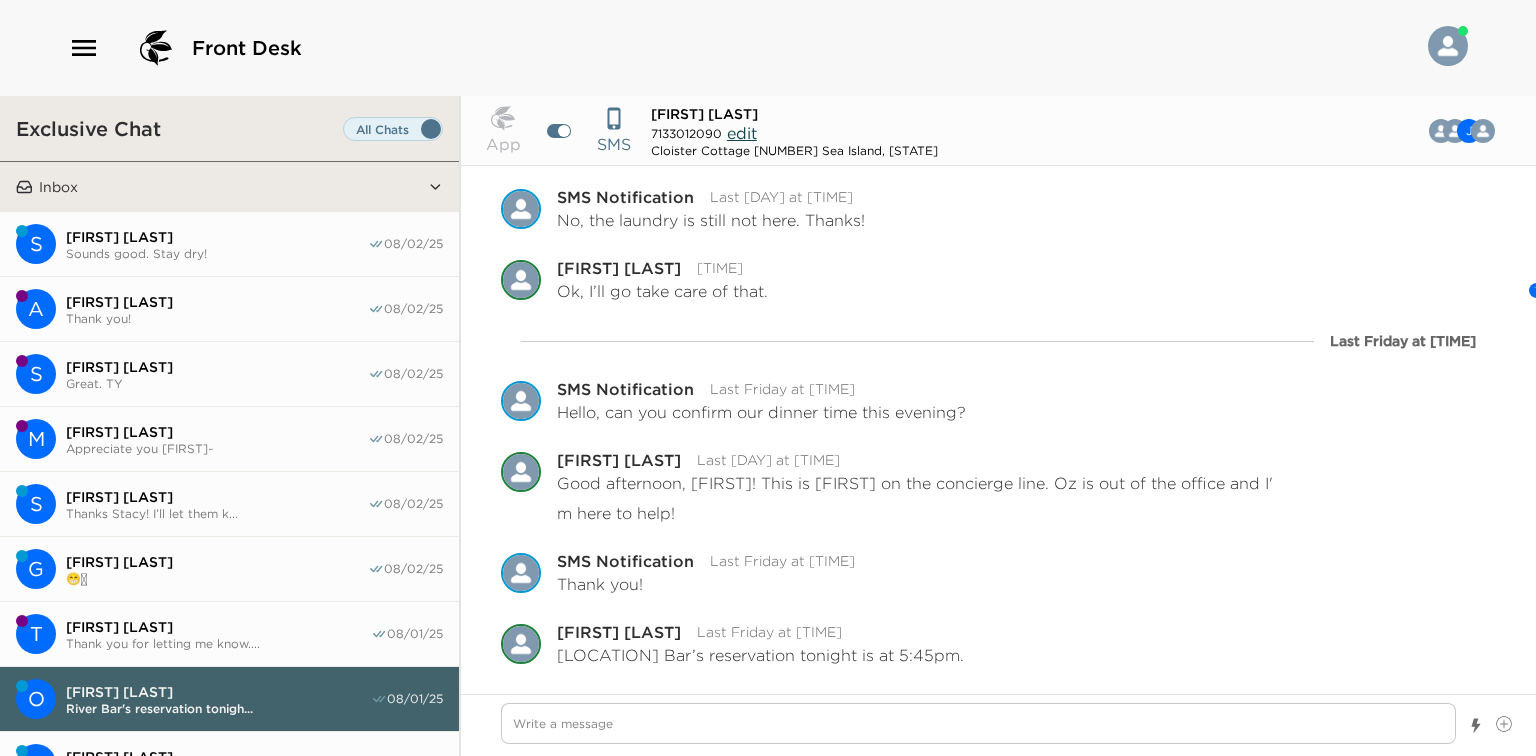 click on "[FIRST] [LAST]" at bounding box center (217, 562) 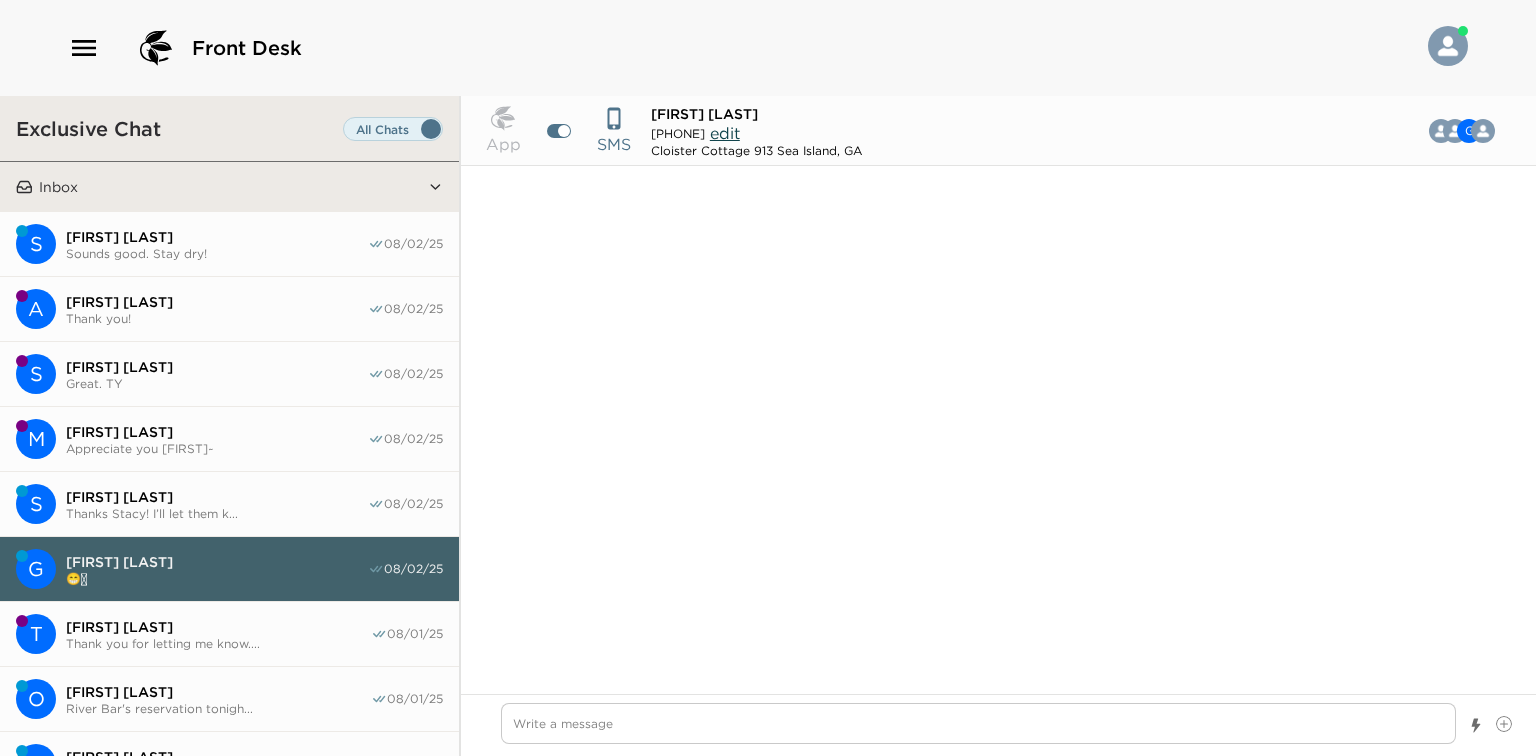 scroll, scrollTop: 1544, scrollLeft: 0, axis: vertical 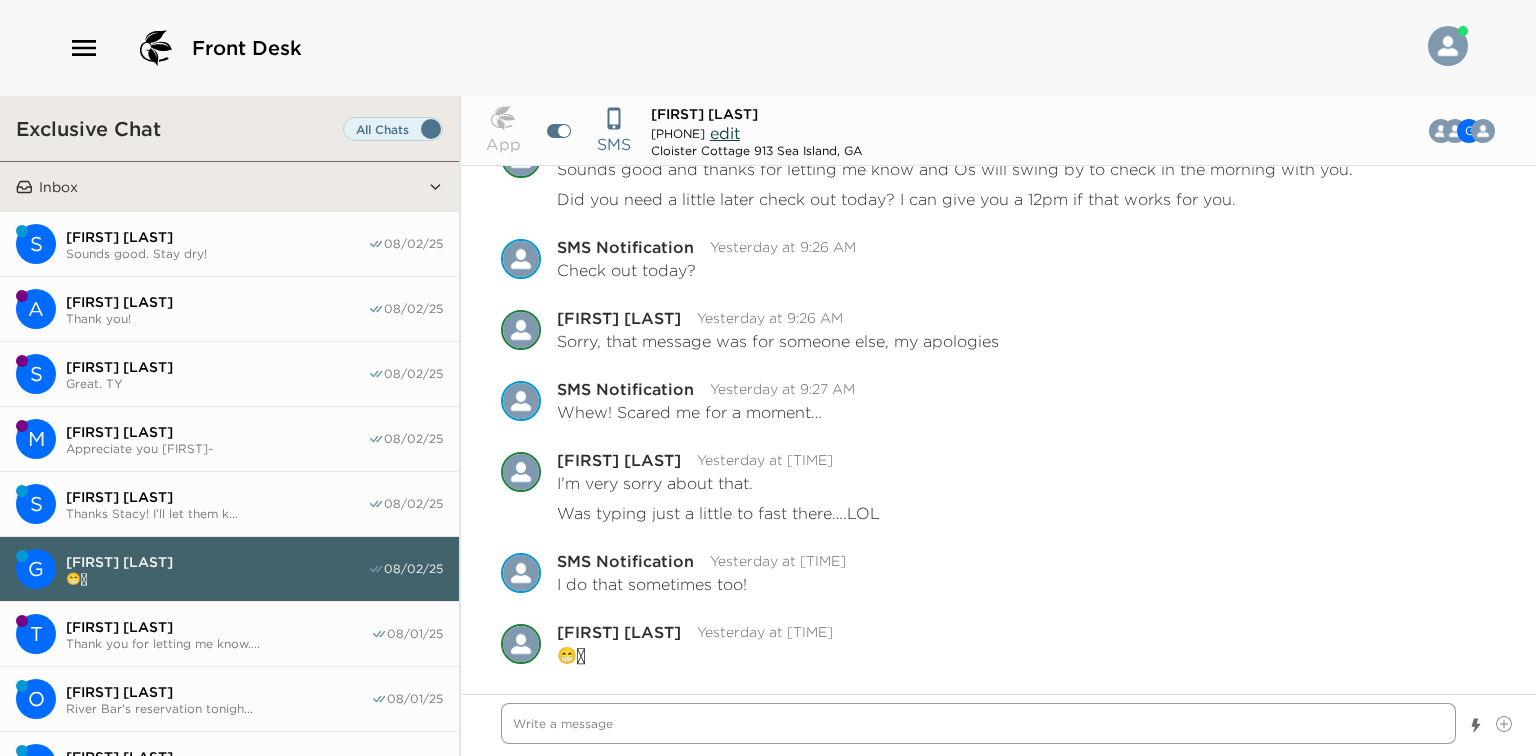 click at bounding box center (978, 723) 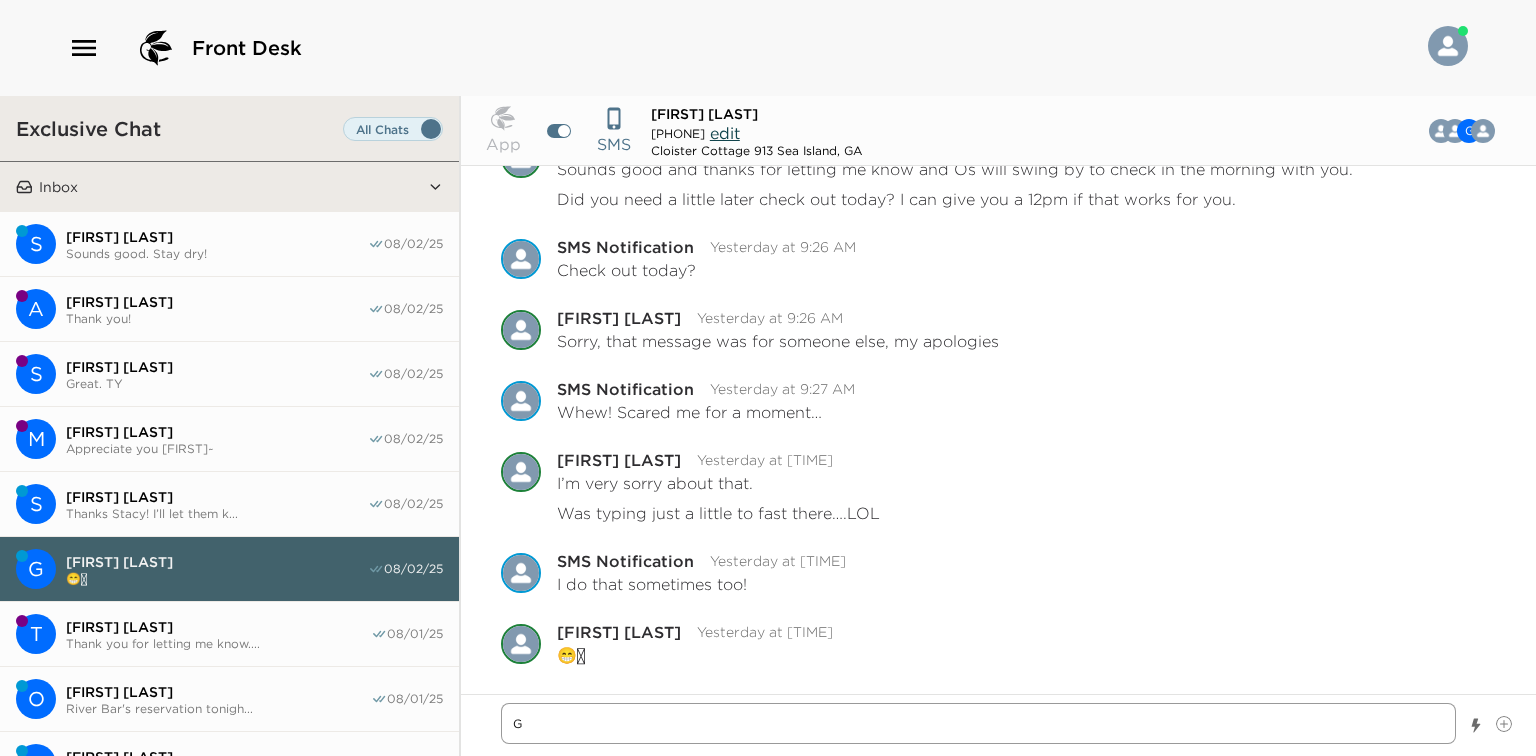 type on "x" 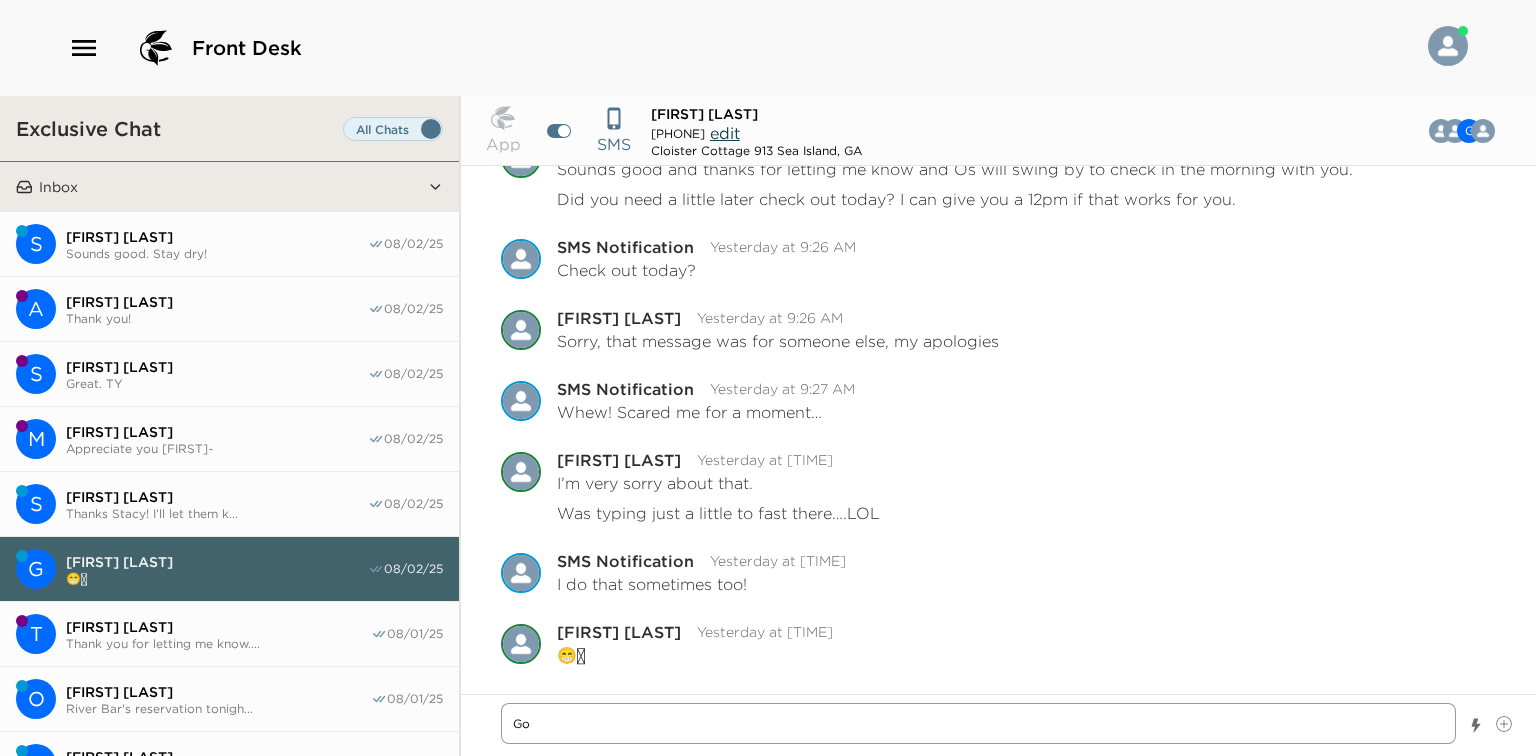 type on "x" 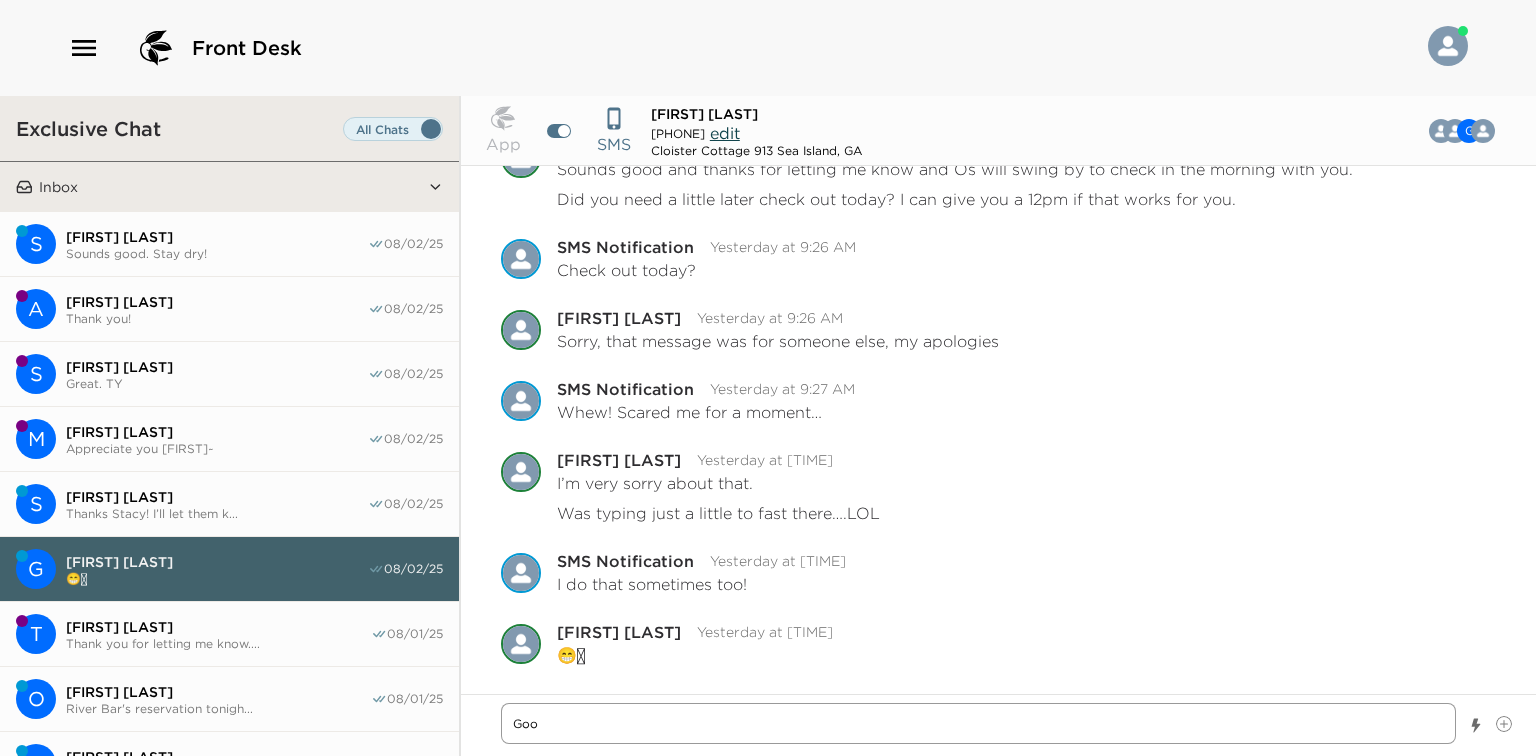 type on "x" 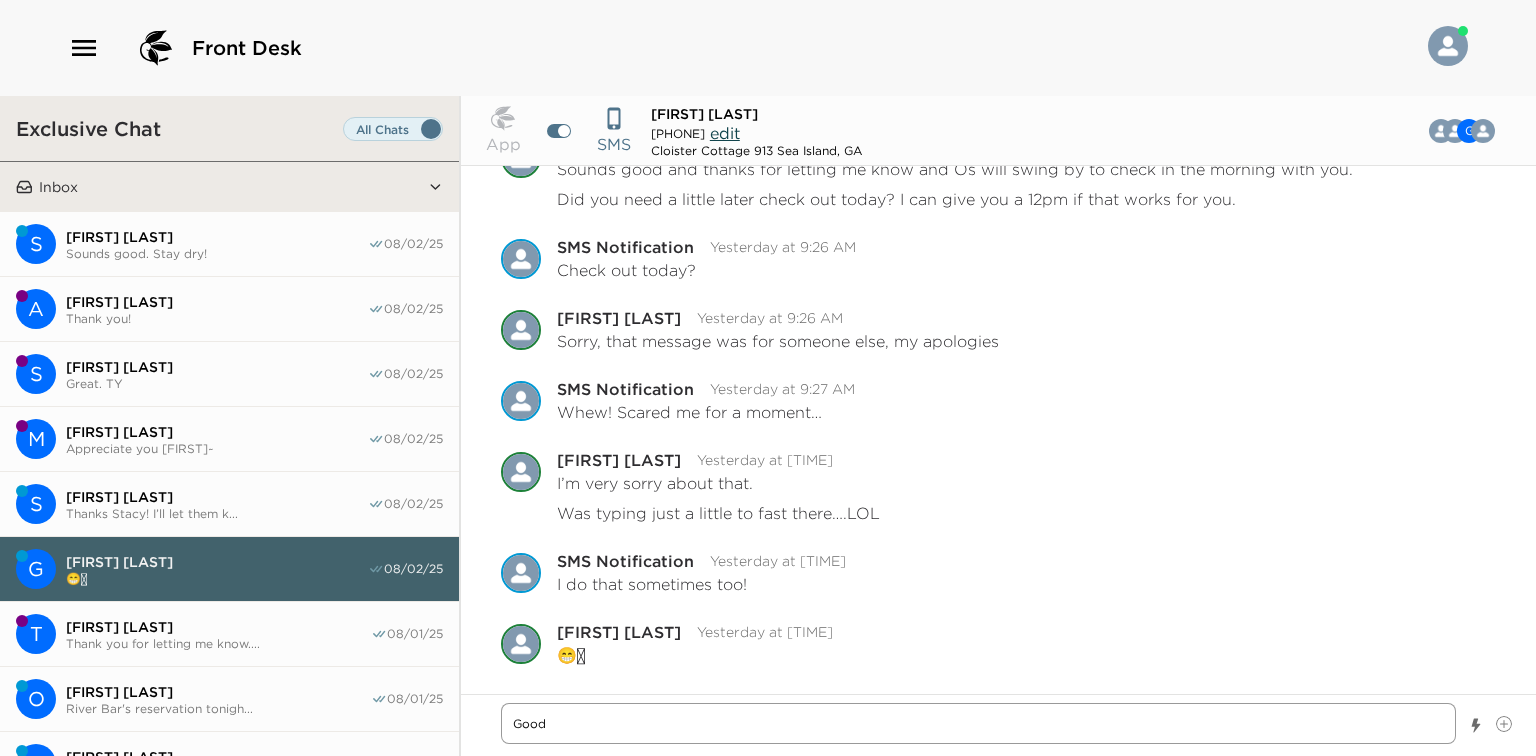 type on "x" 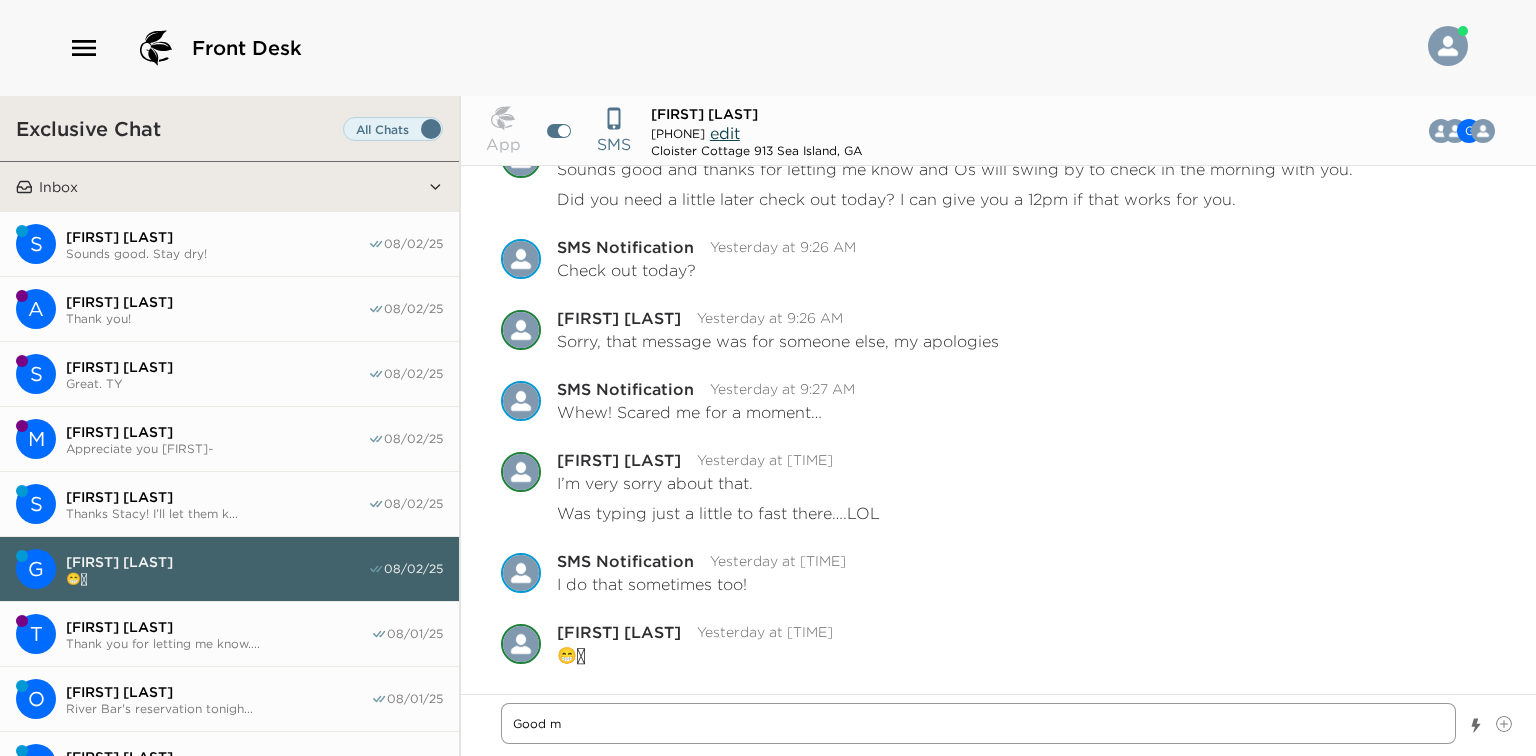 type on "x" 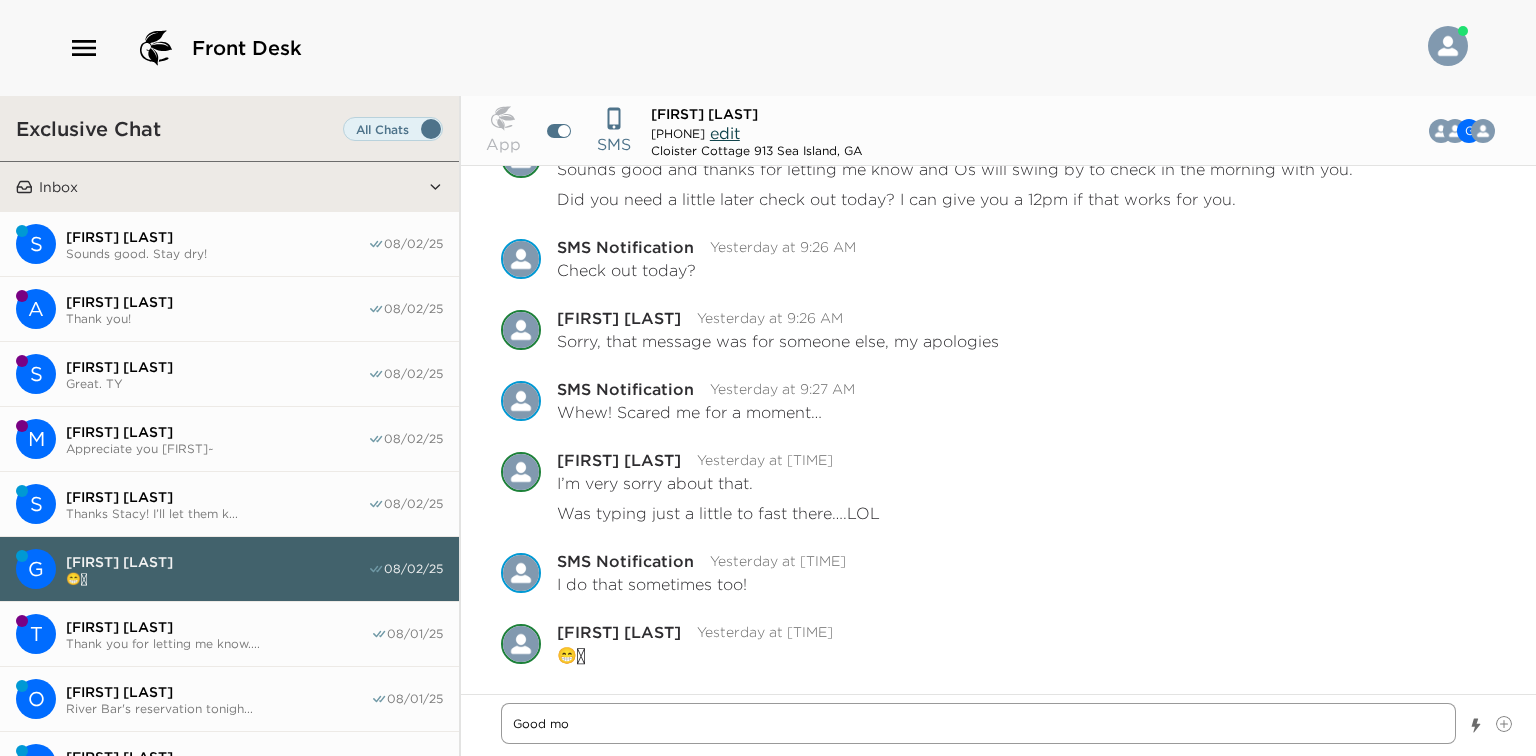 type on "Good mor" 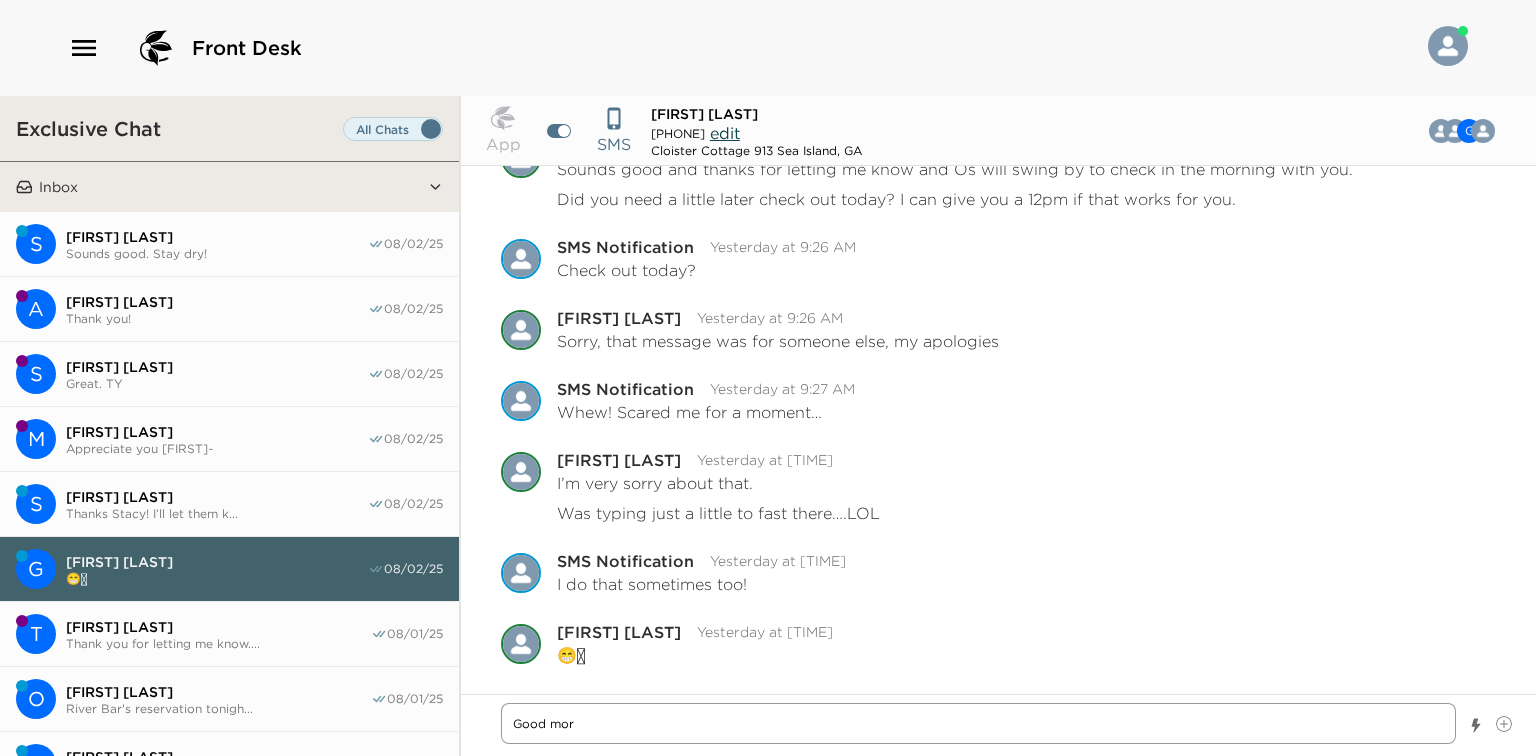 type on "x" 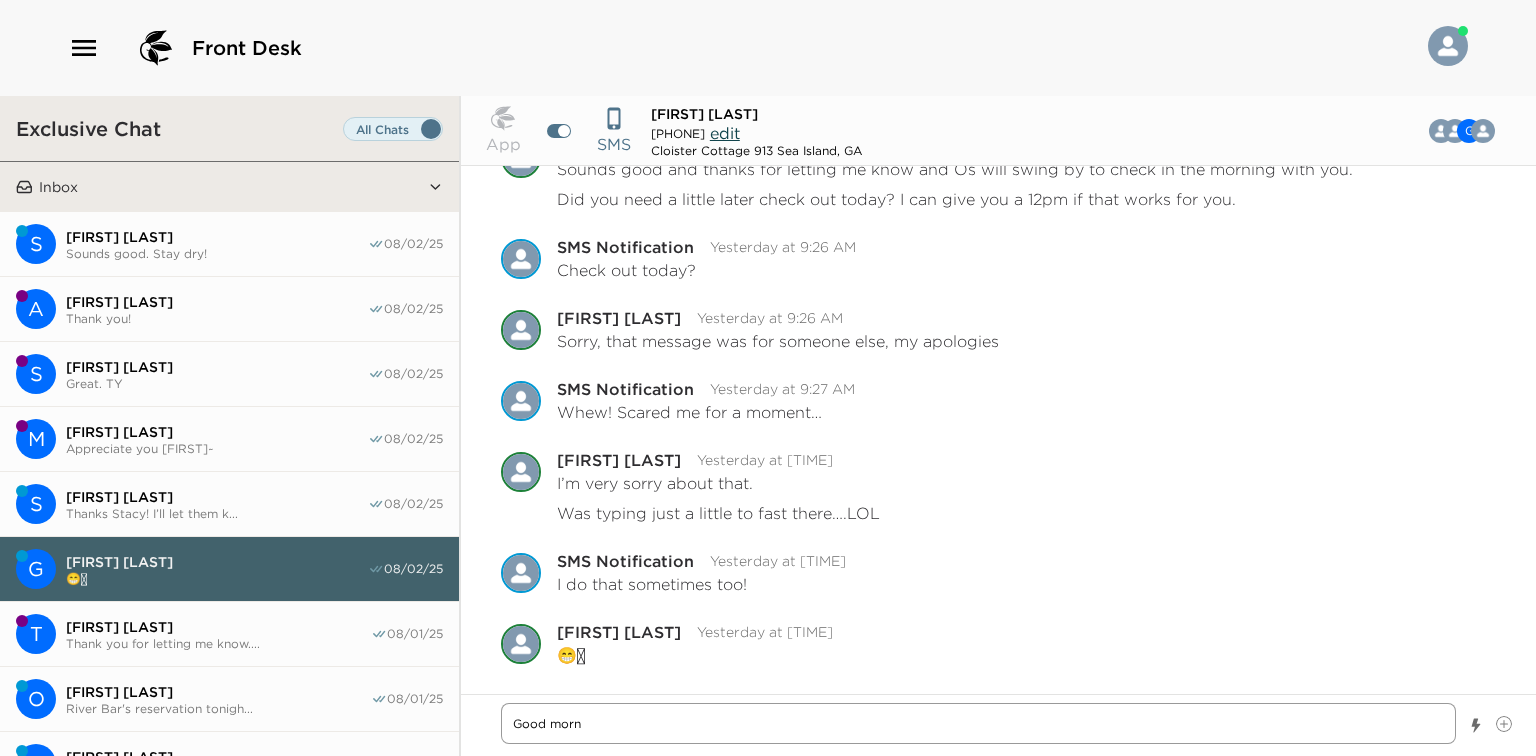 type on "x" 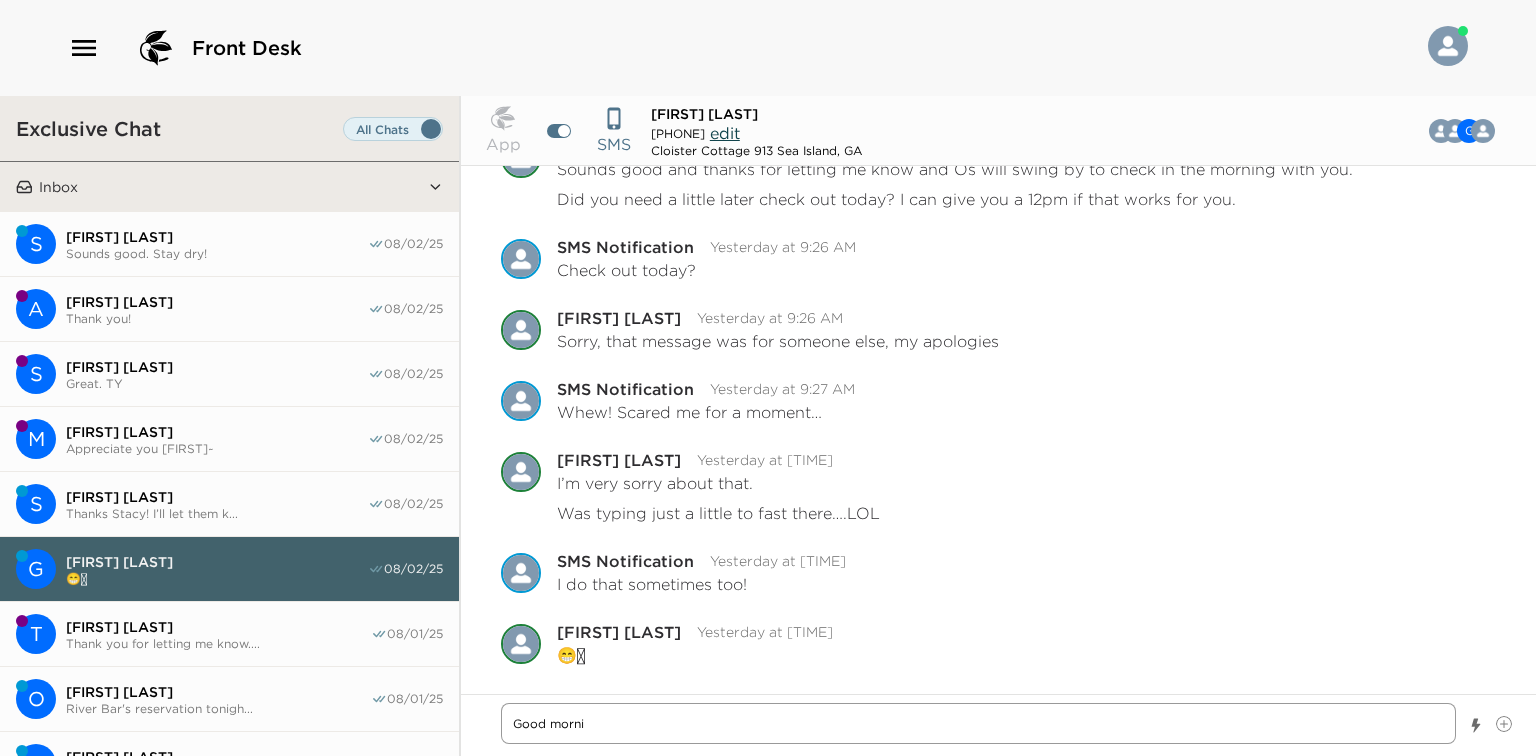type on "x" 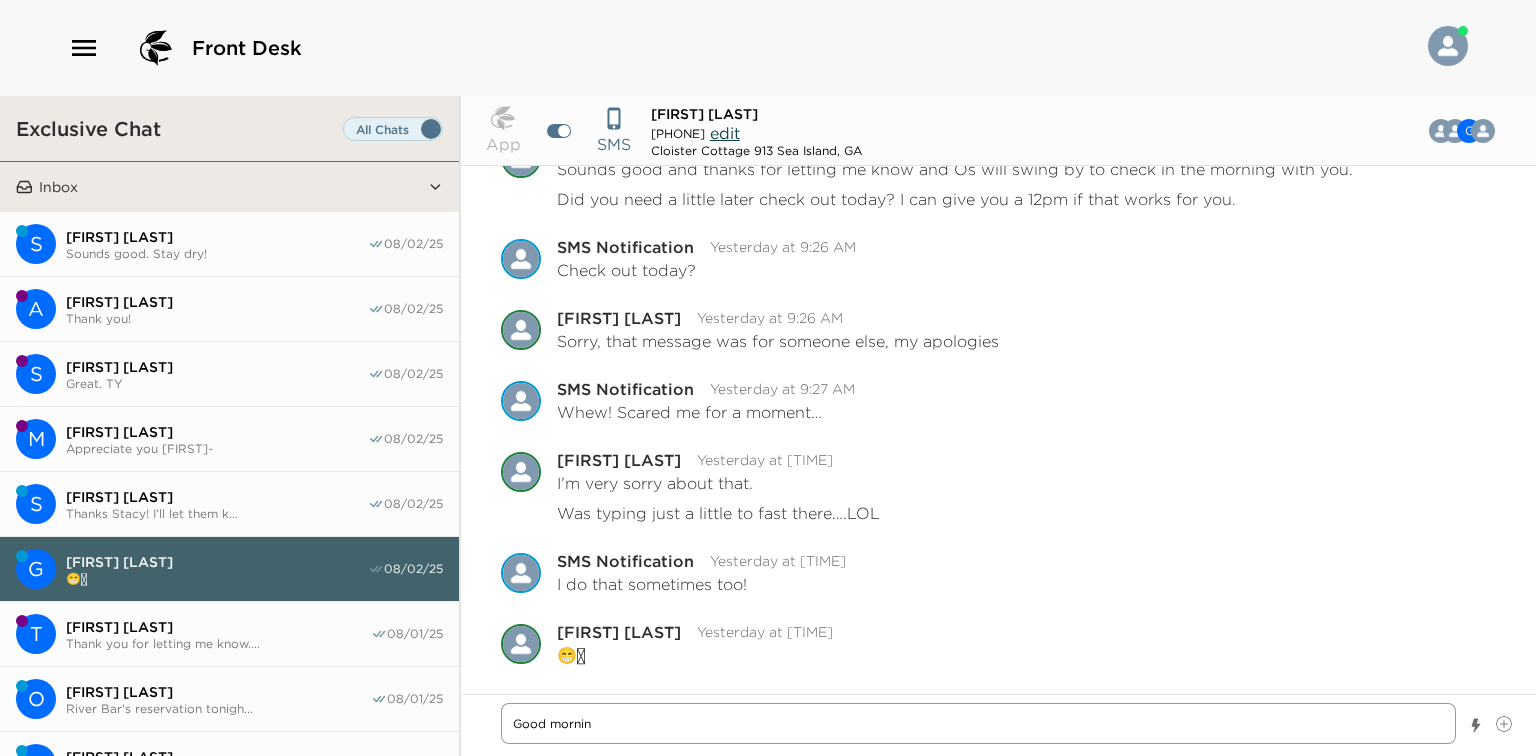 type on "x" 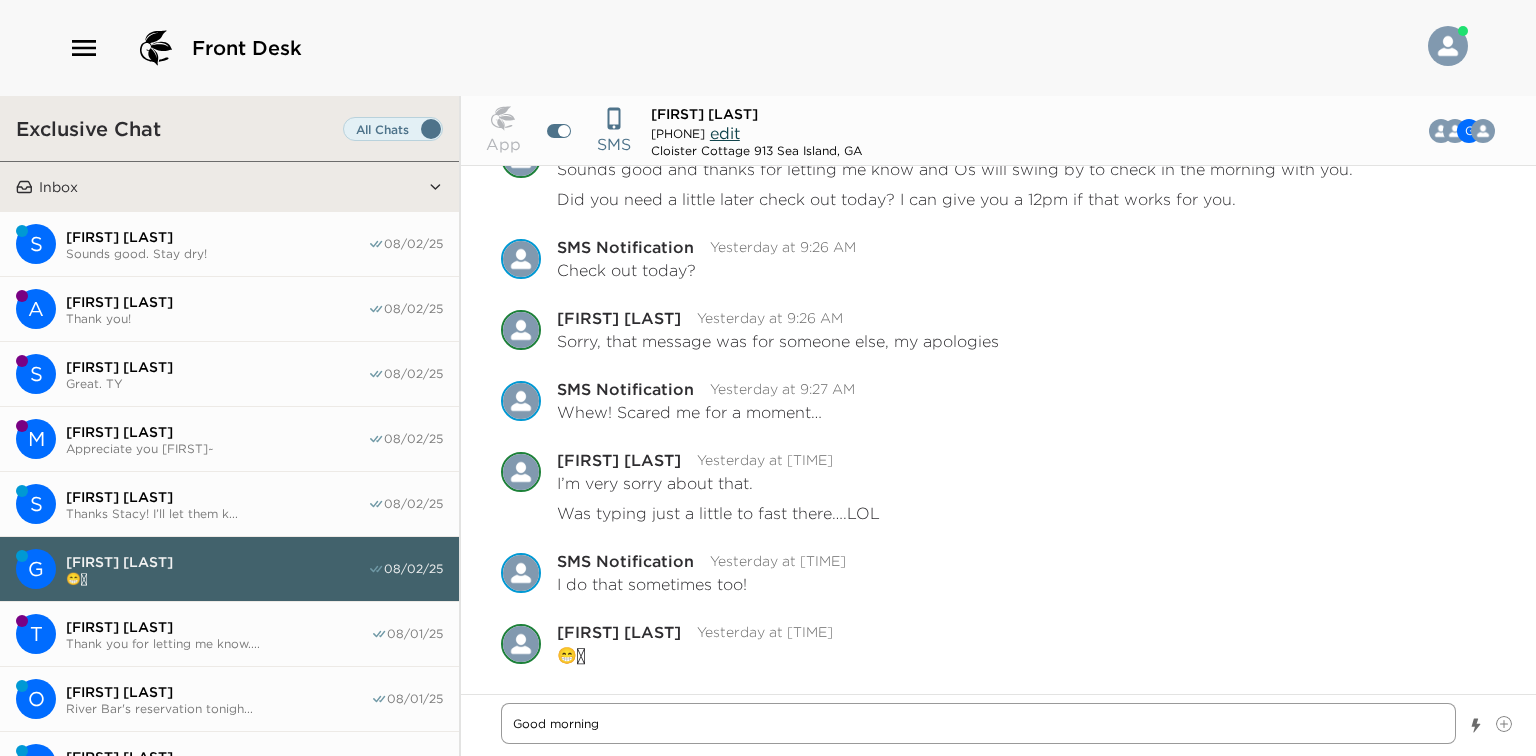 type on "x" 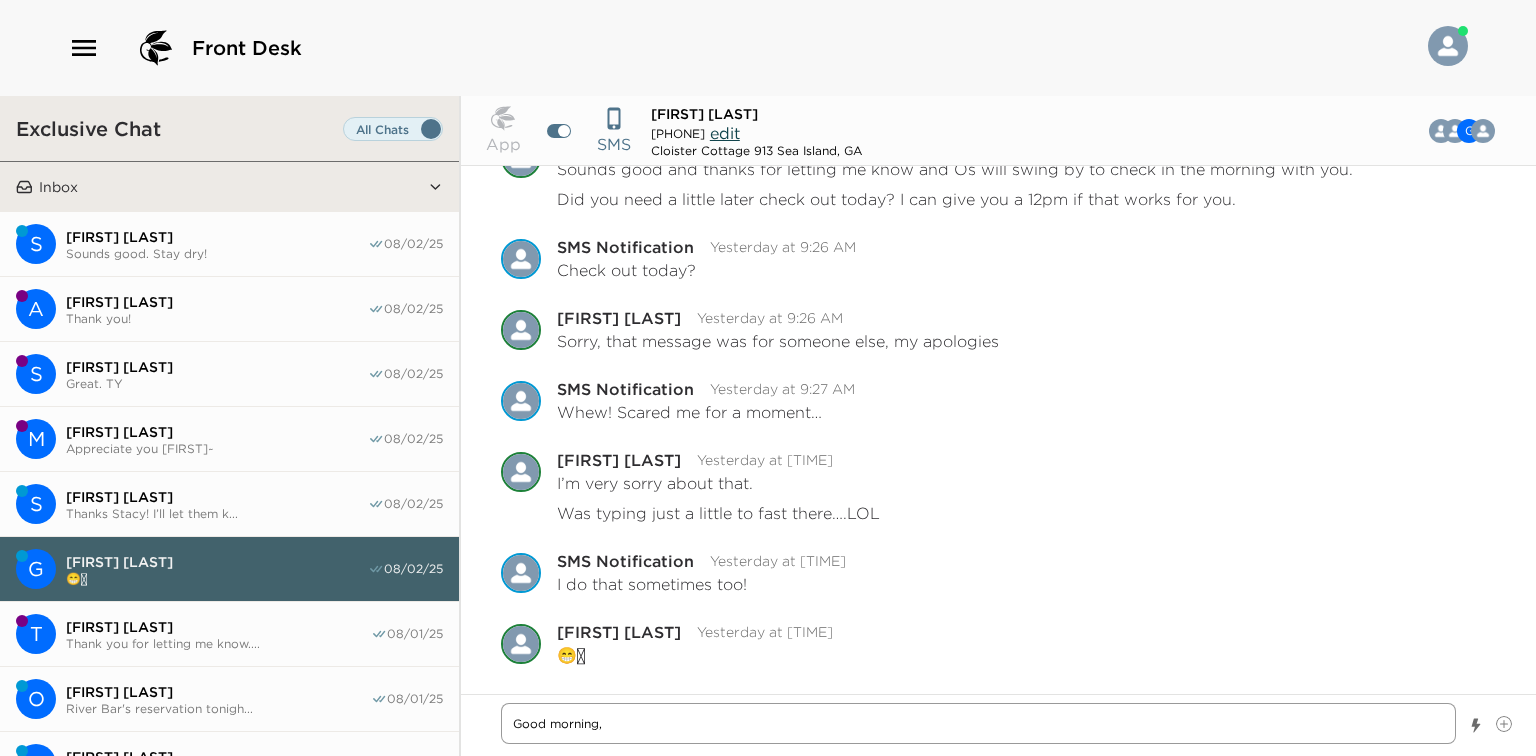 type on "x" 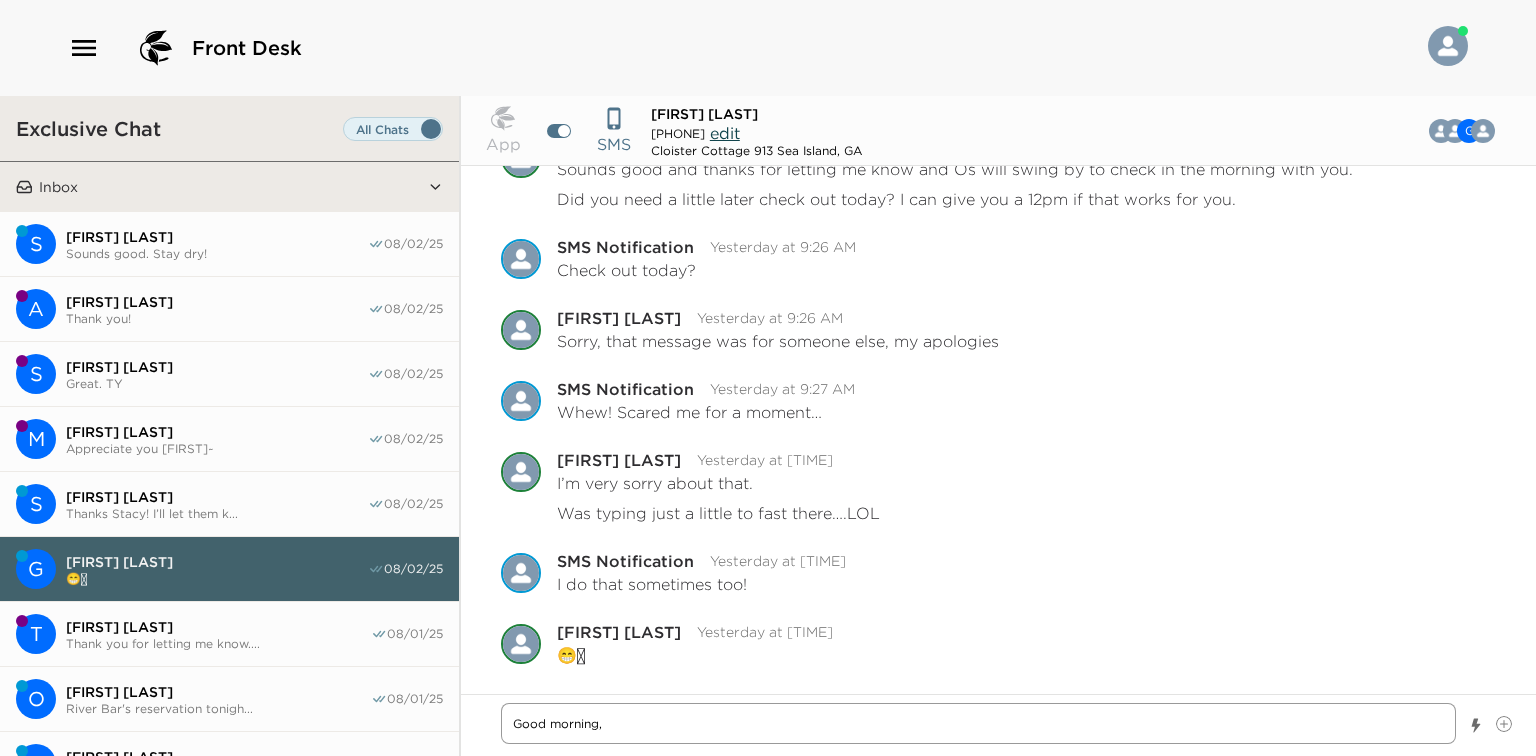type on "x" 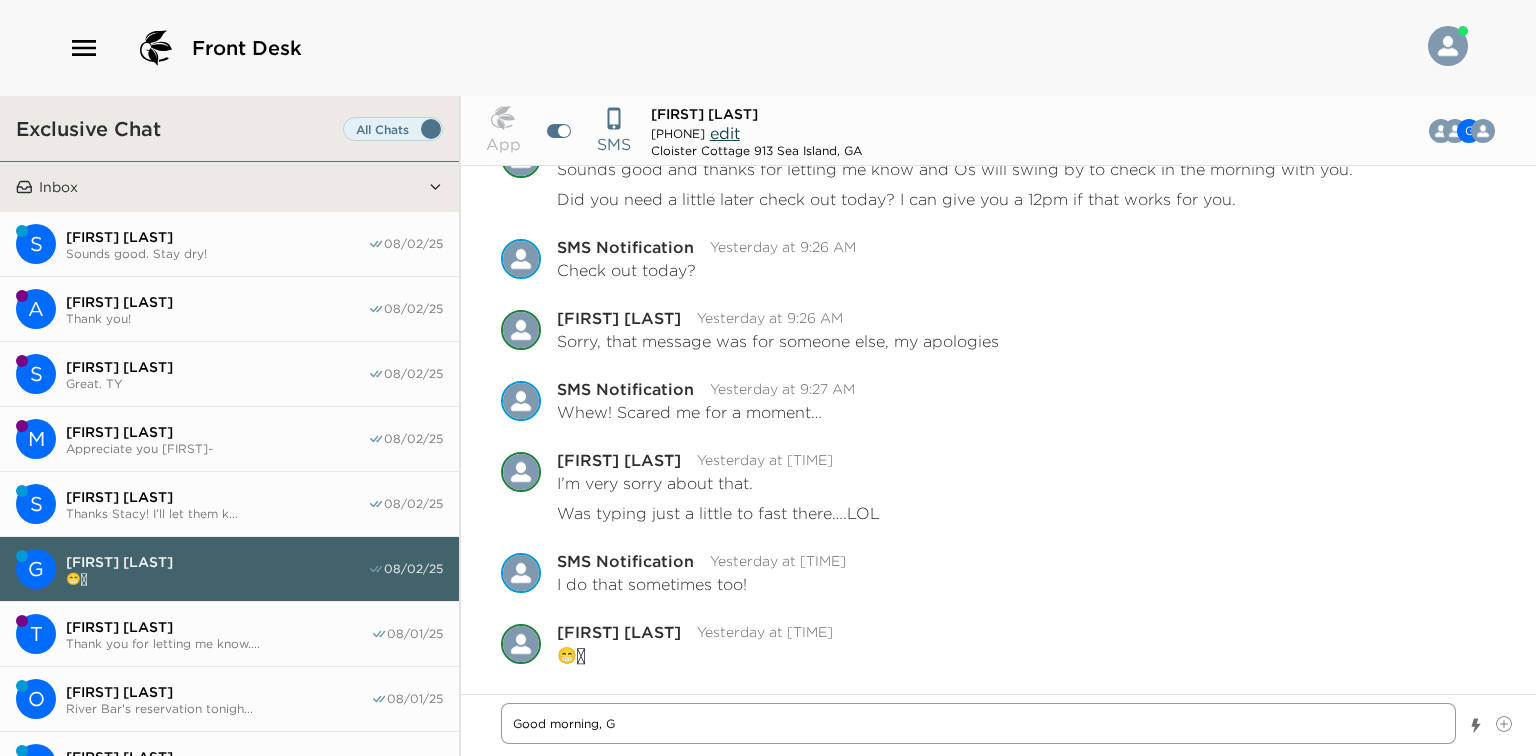 type on "x" 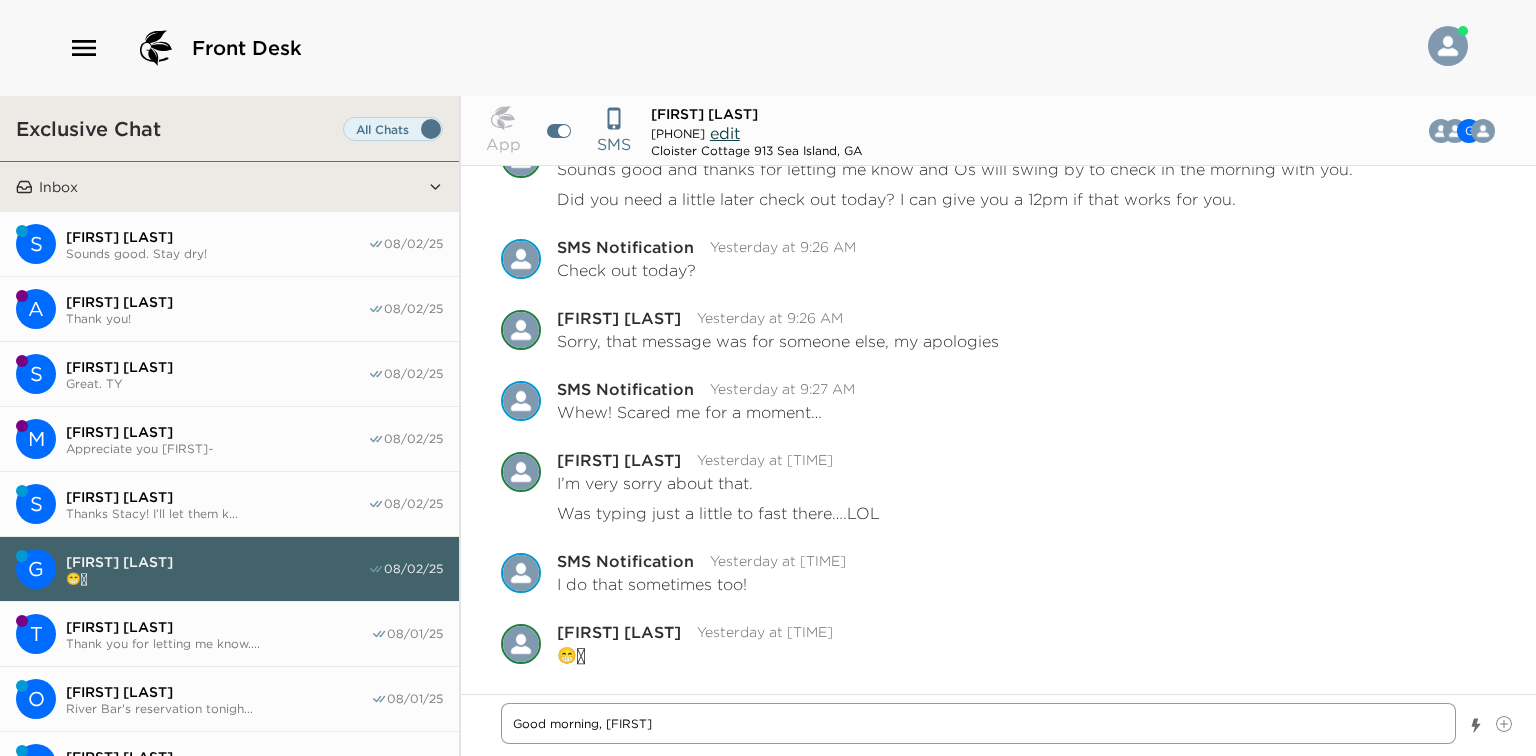 type on "x" 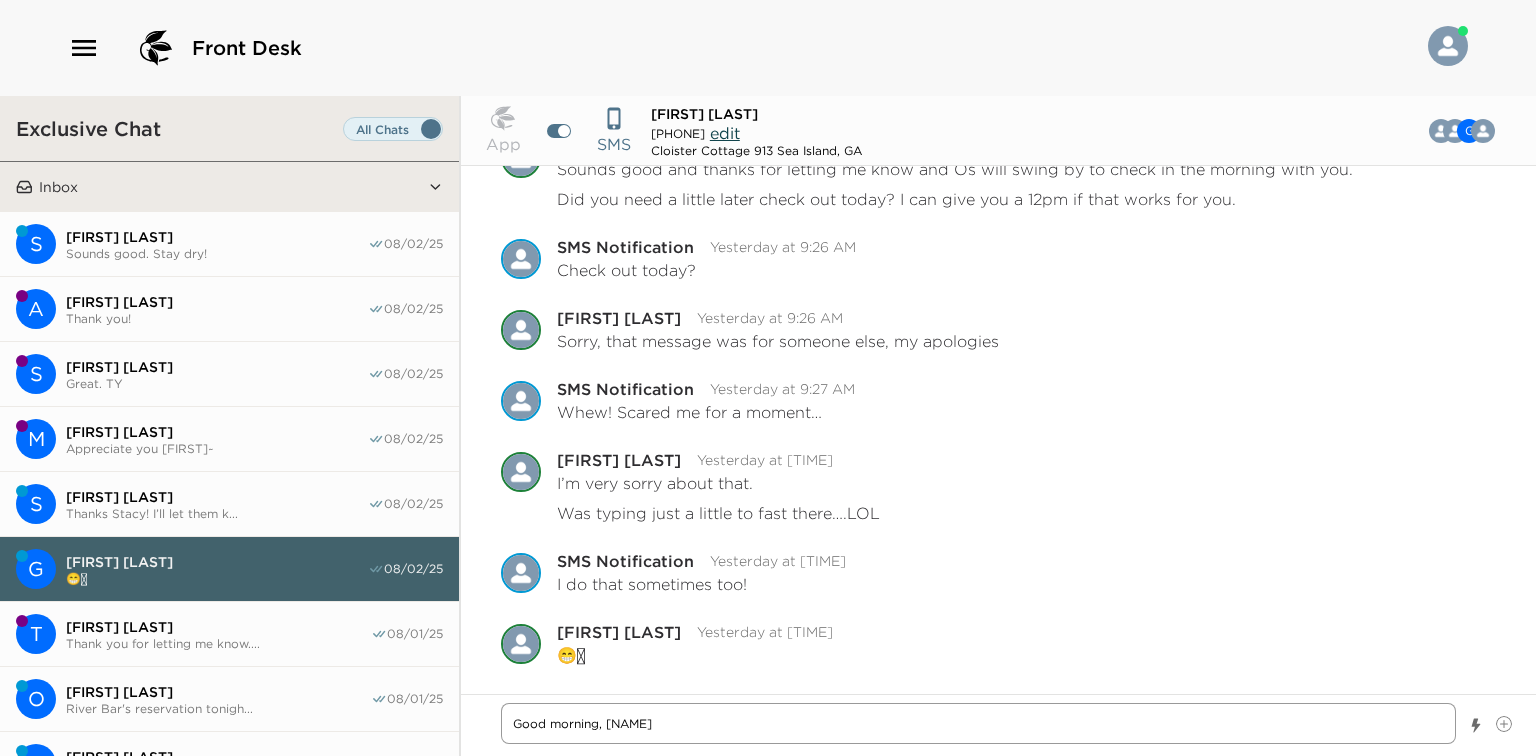 type on "x" 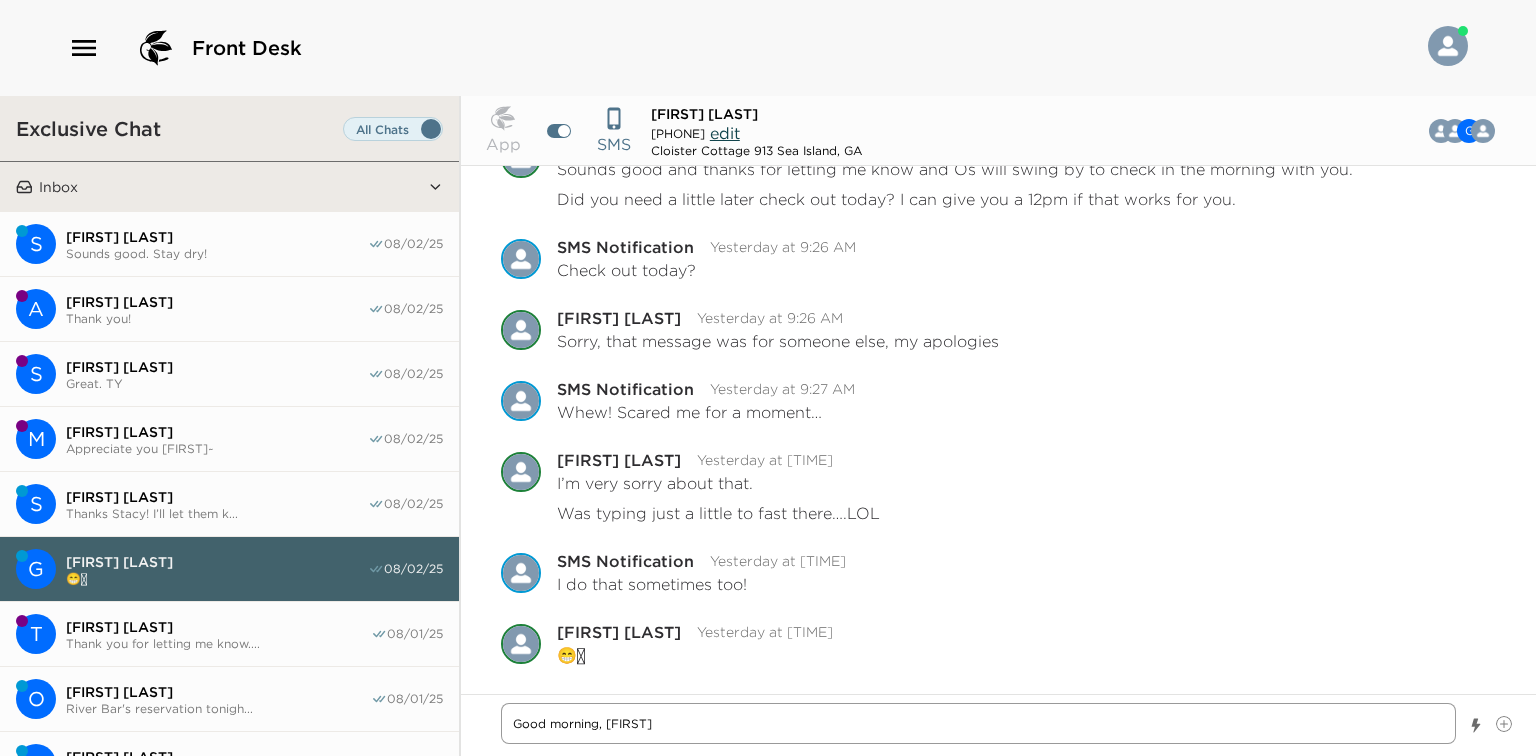 type on "x" 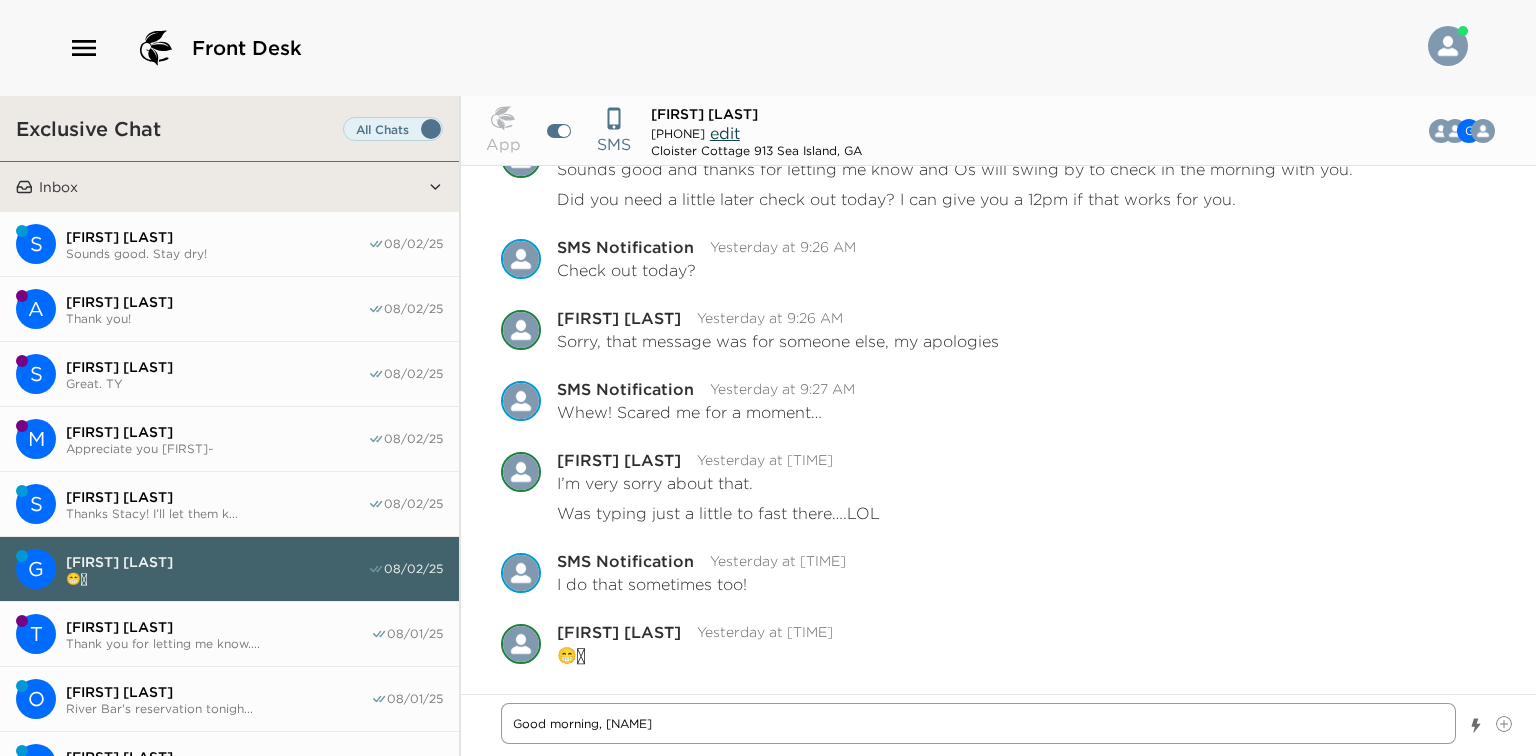type on "x" 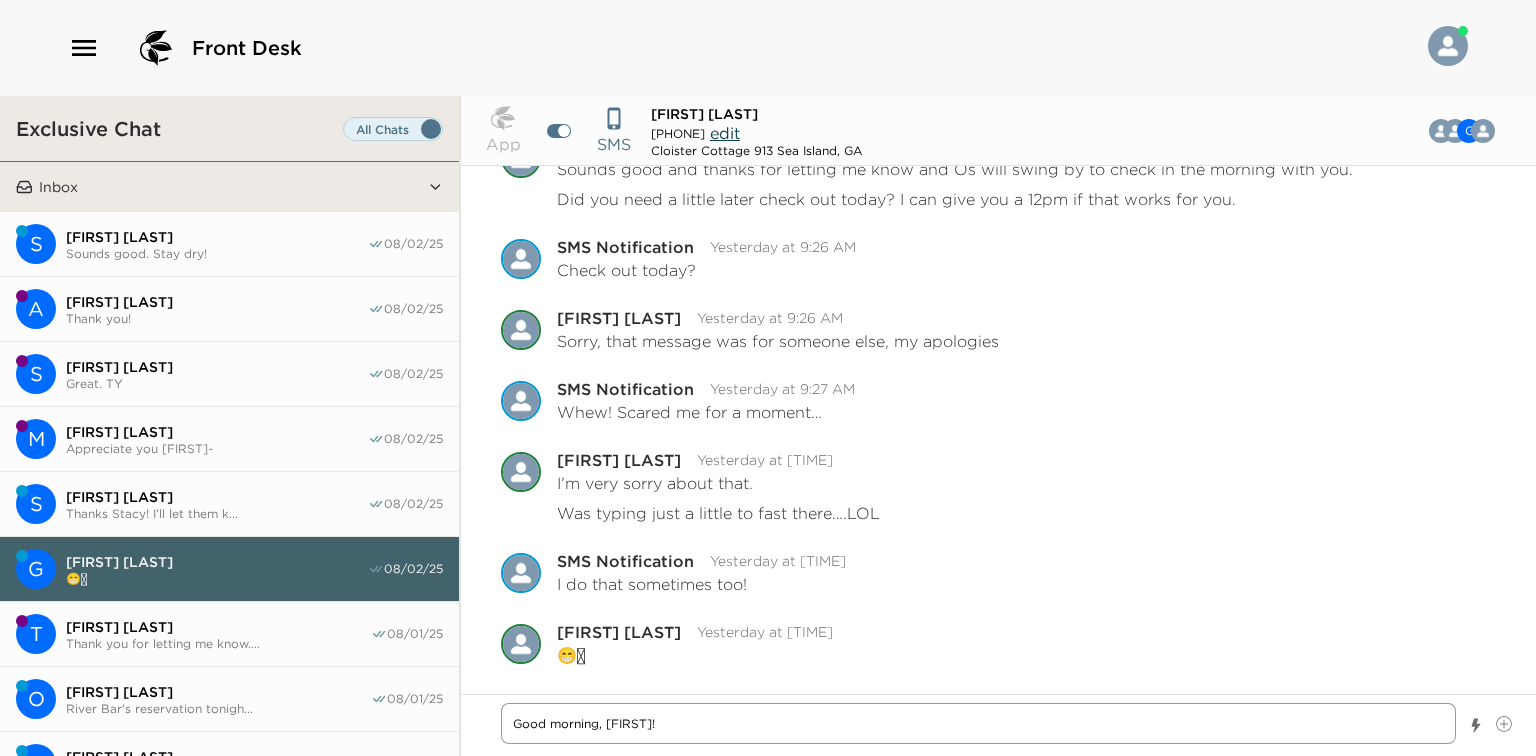 type on "x" 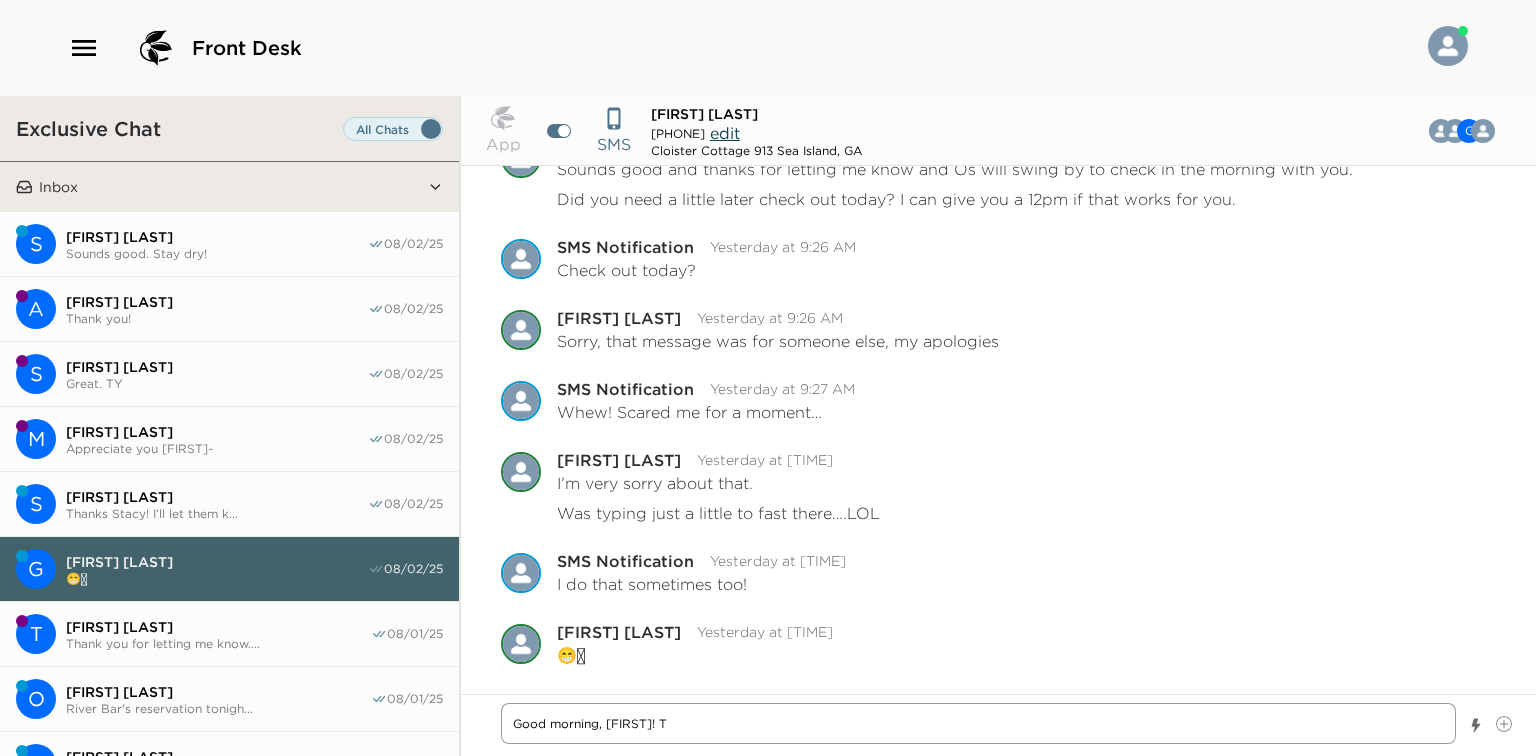 type on "x" 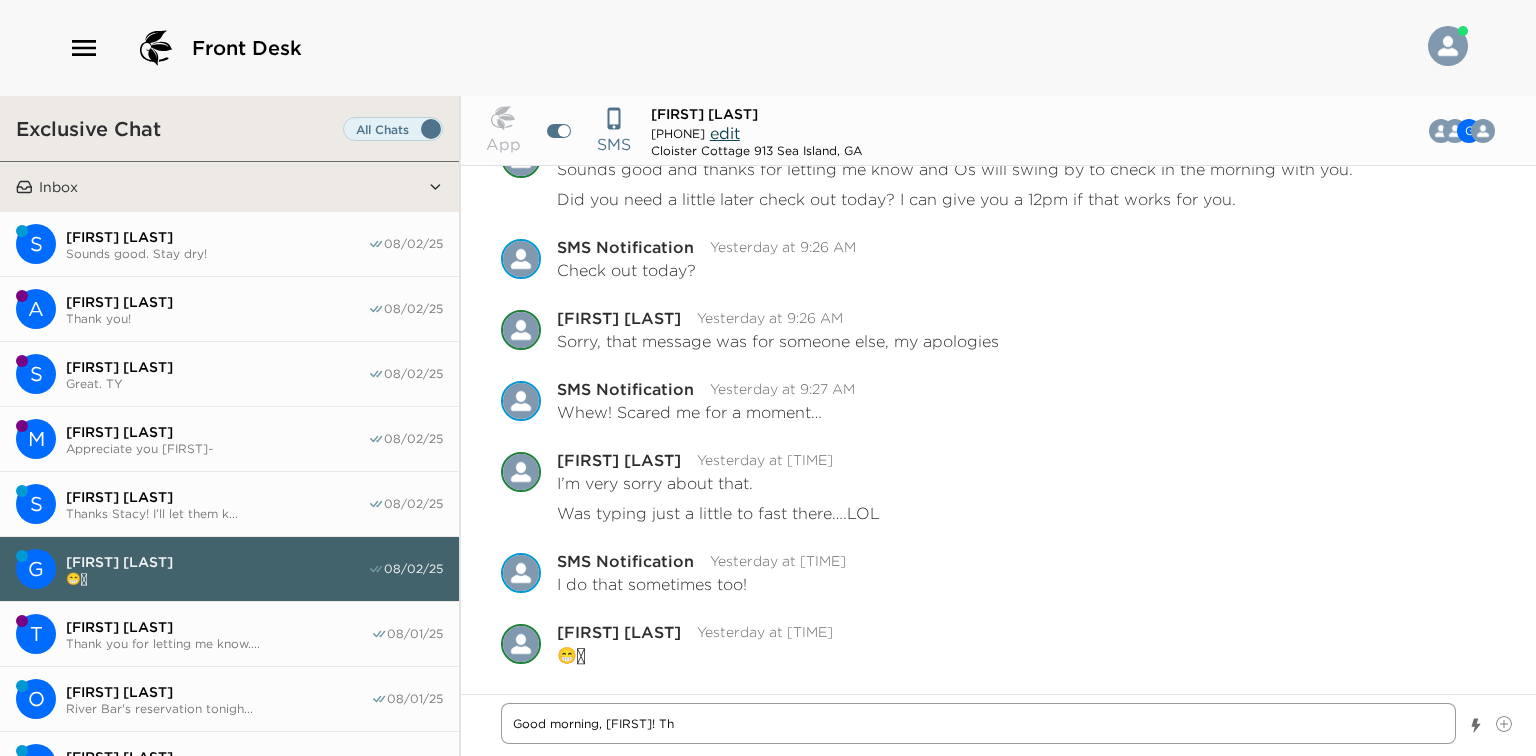 type on "x" 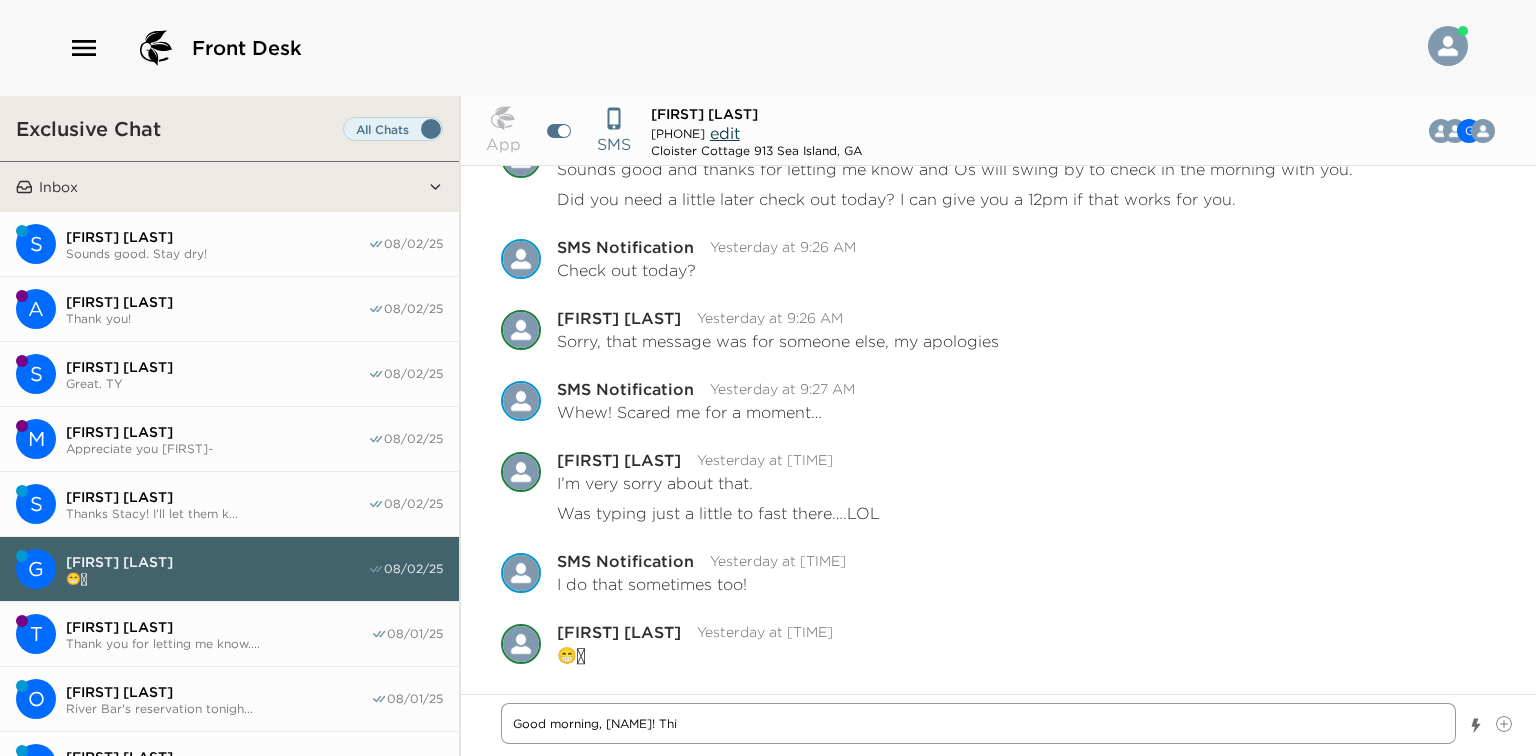 type on "Good morning, [PERSON]! This" 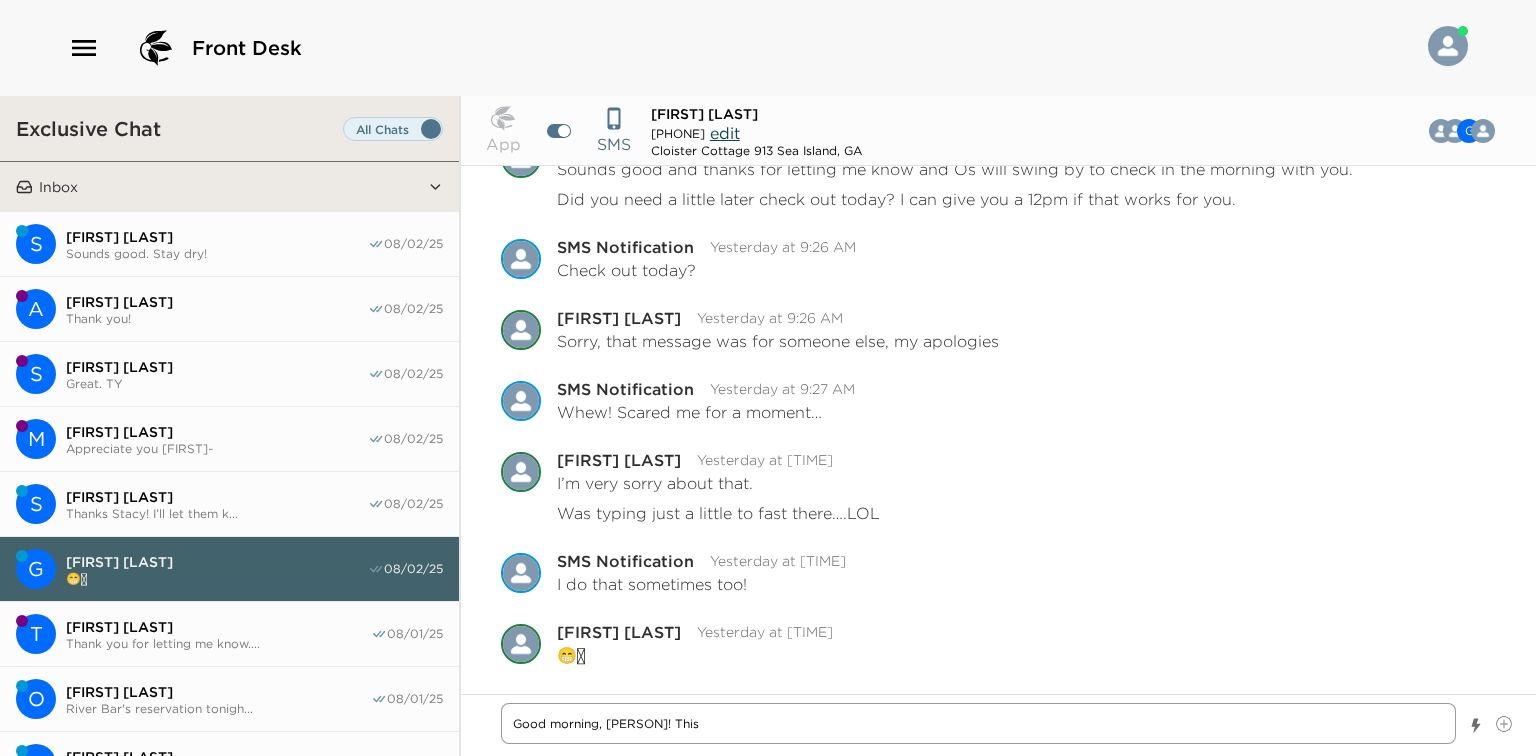 type on "x" 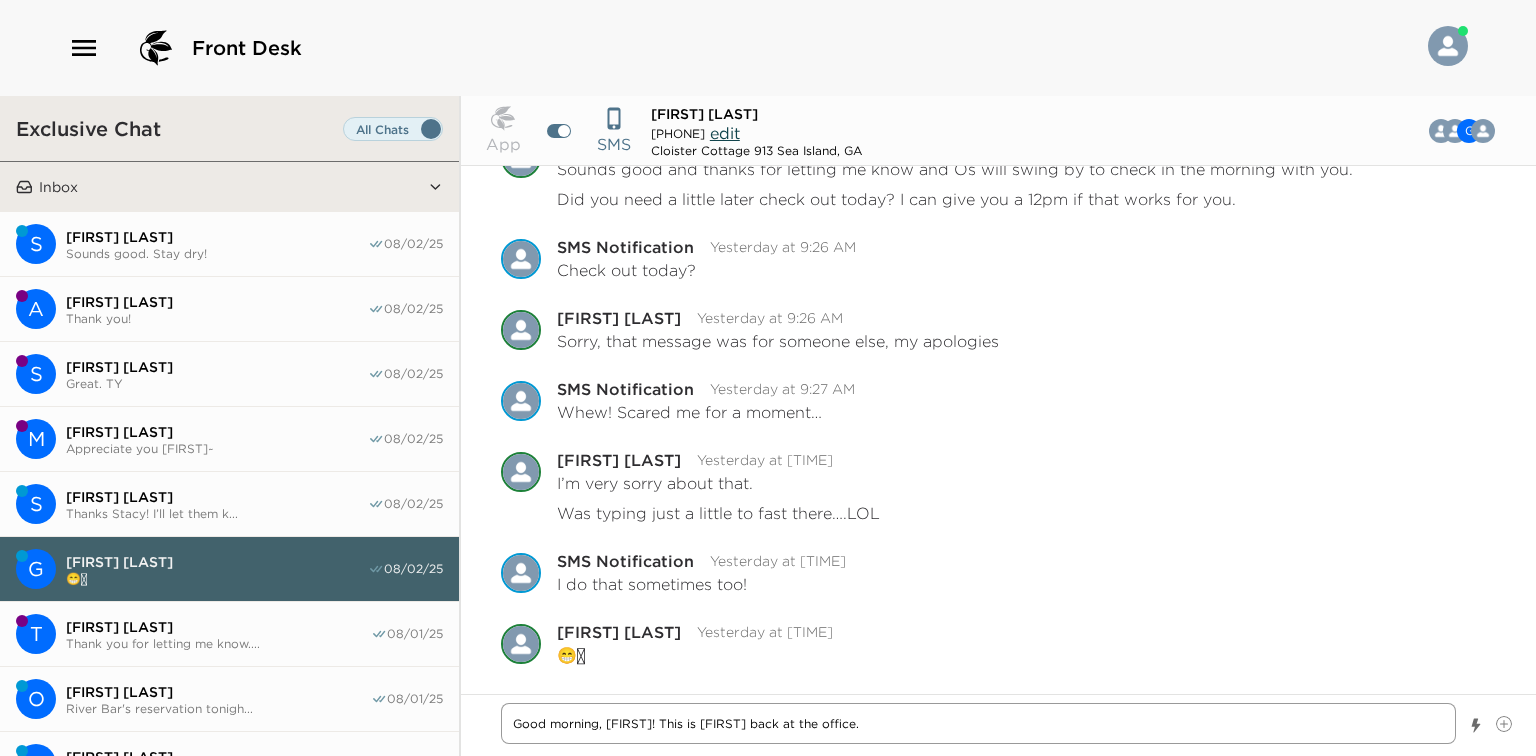 type on "x" 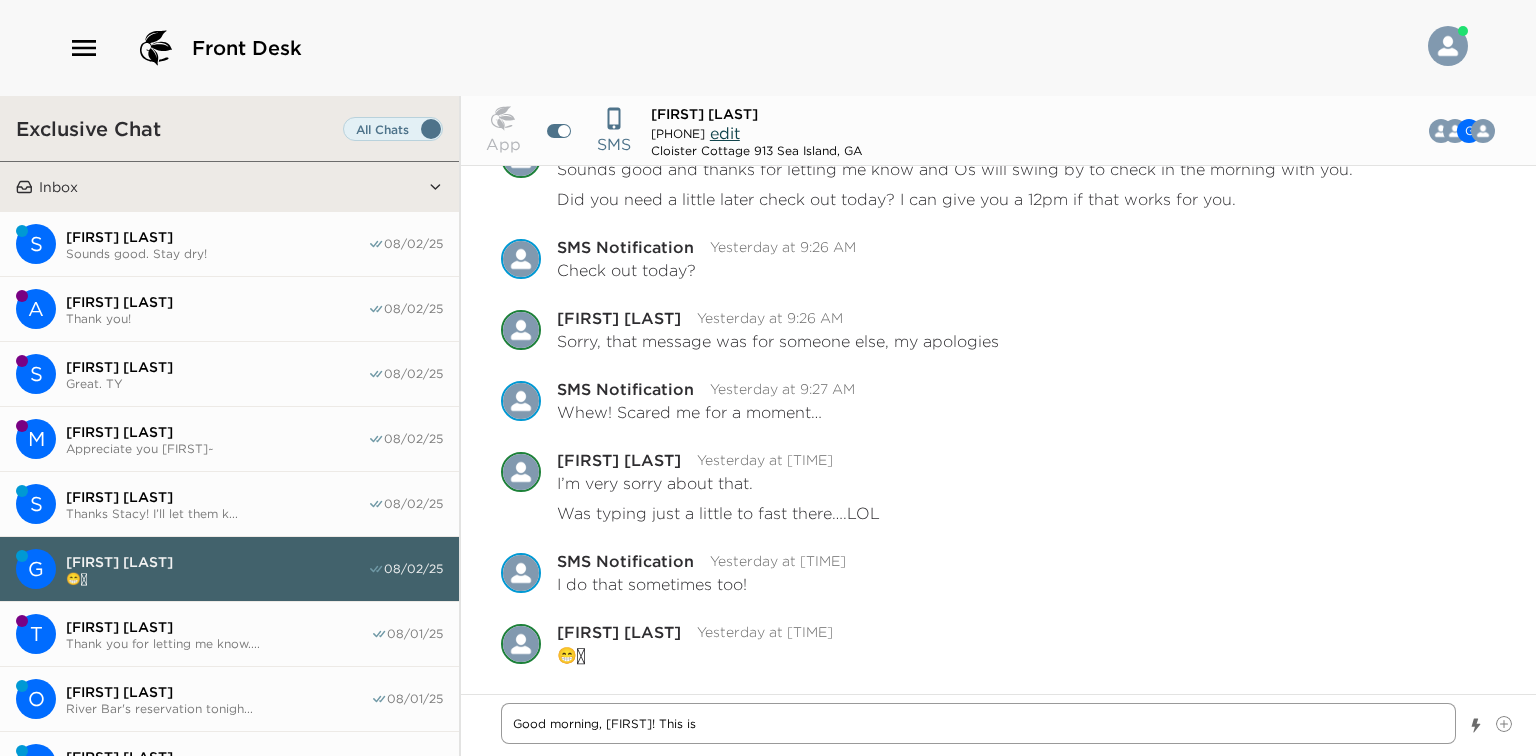 type on "x" 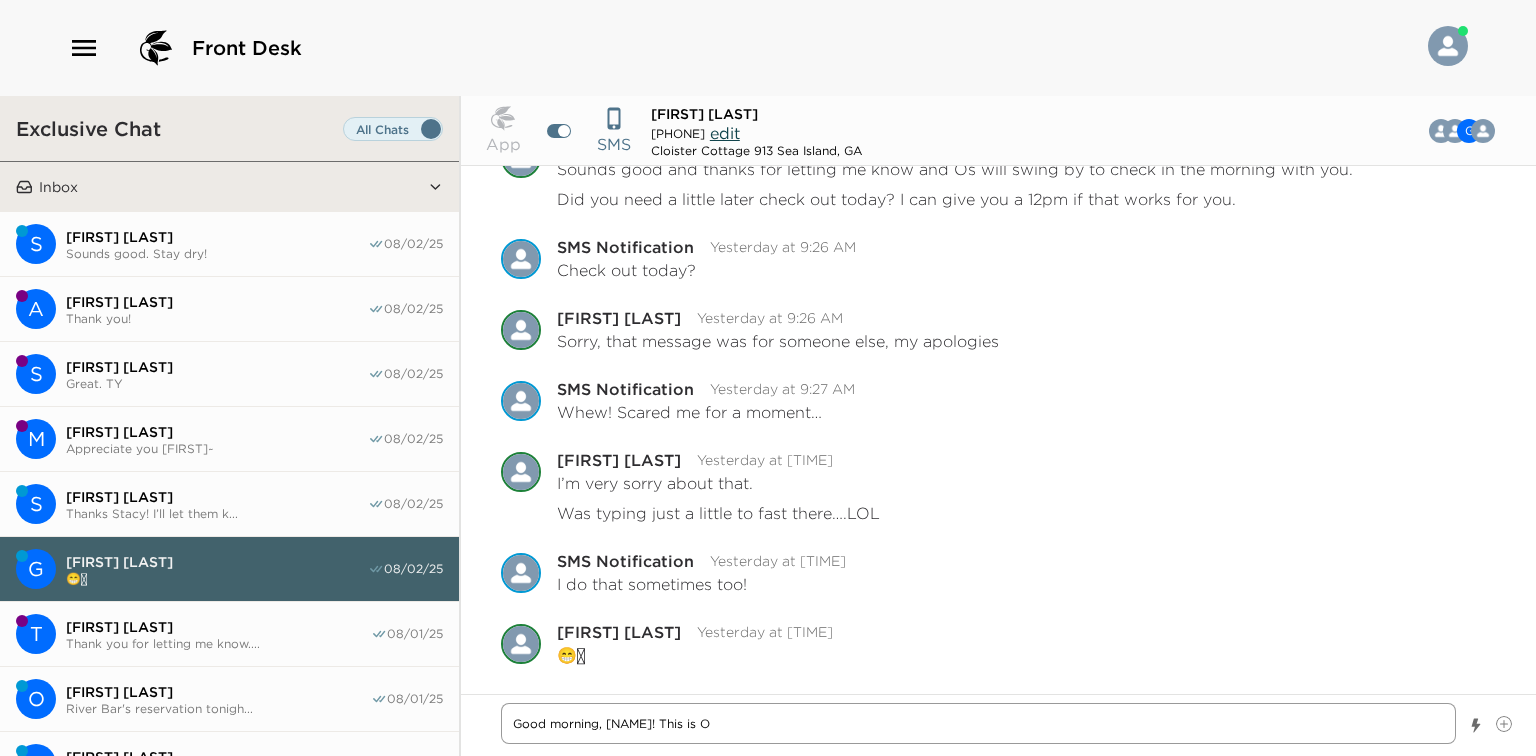 type on "x" 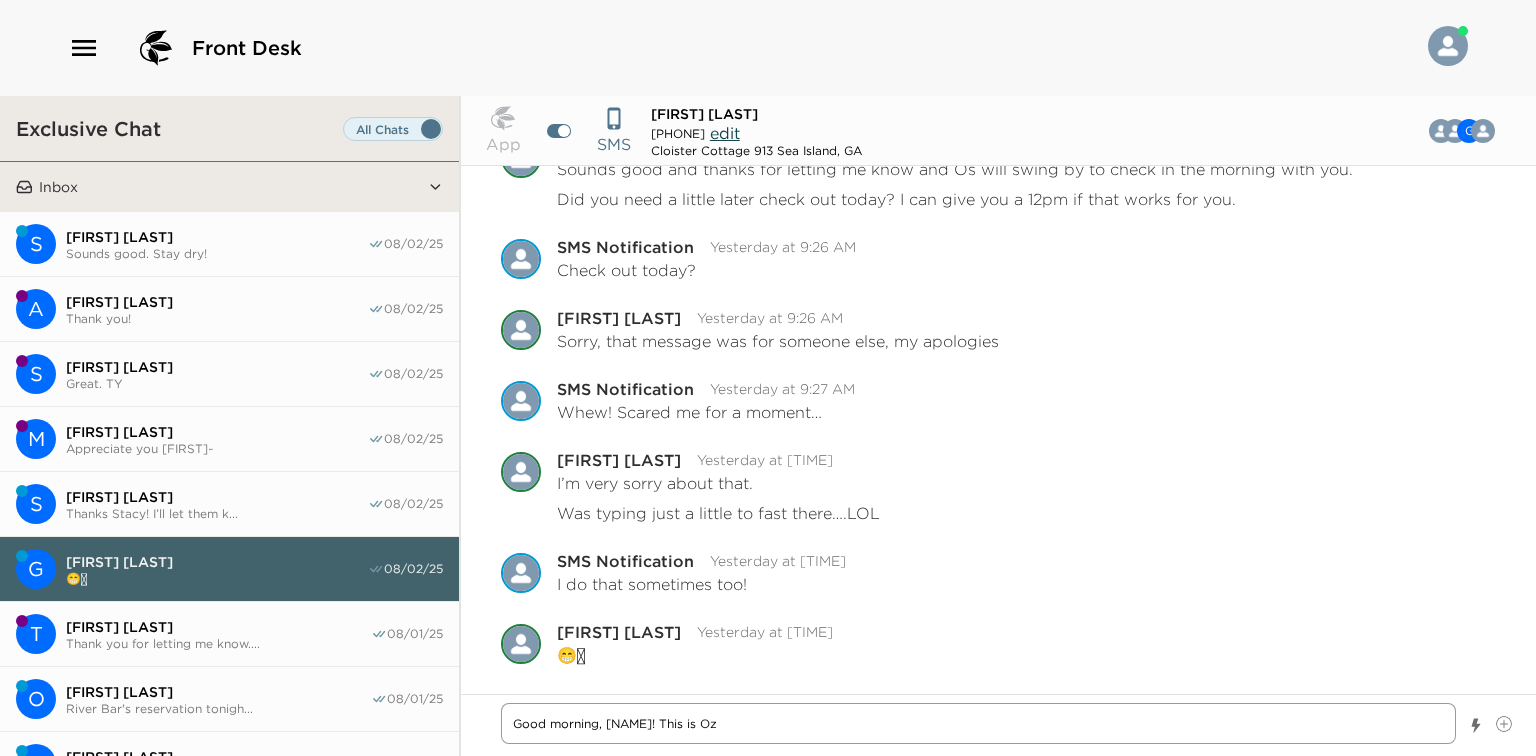 type on "x" 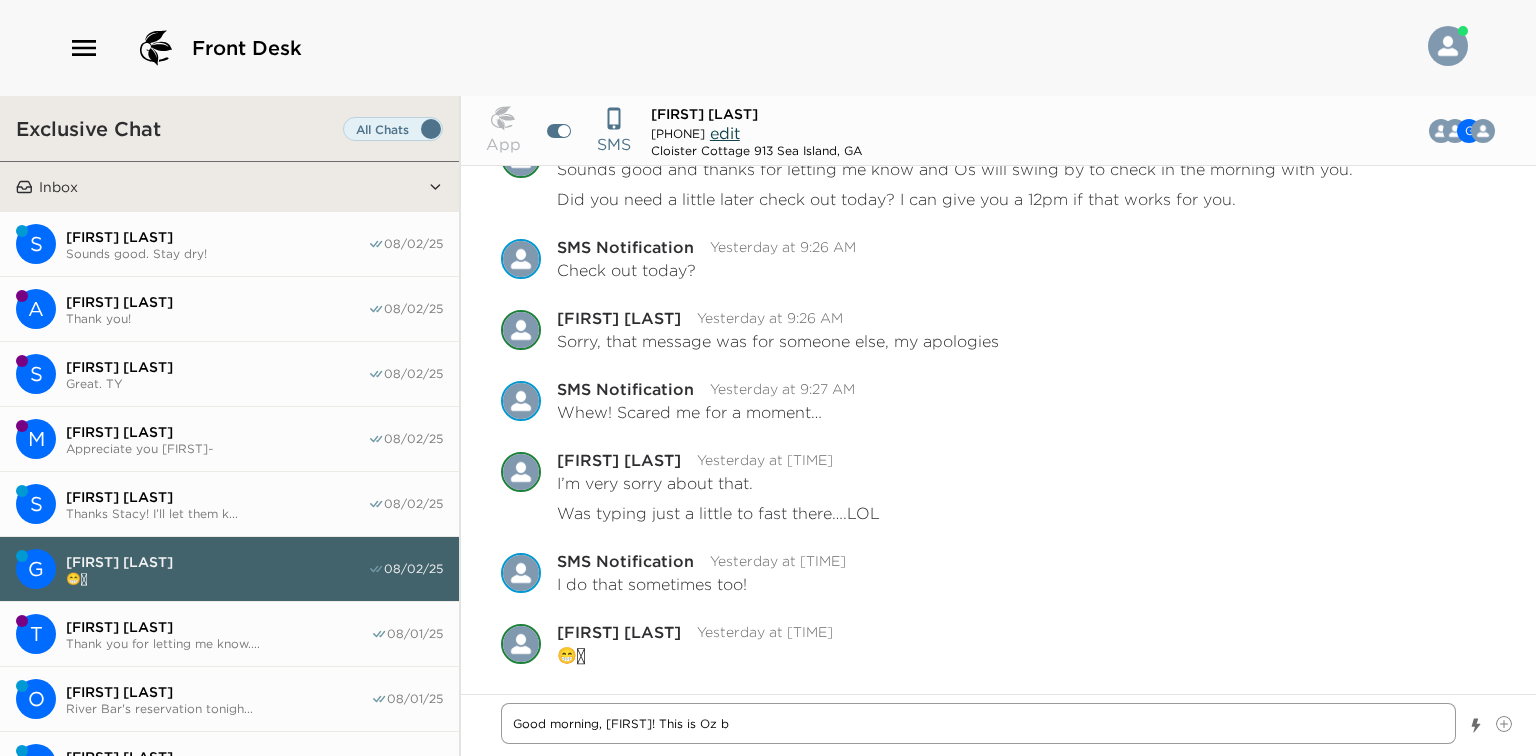 type on "x" 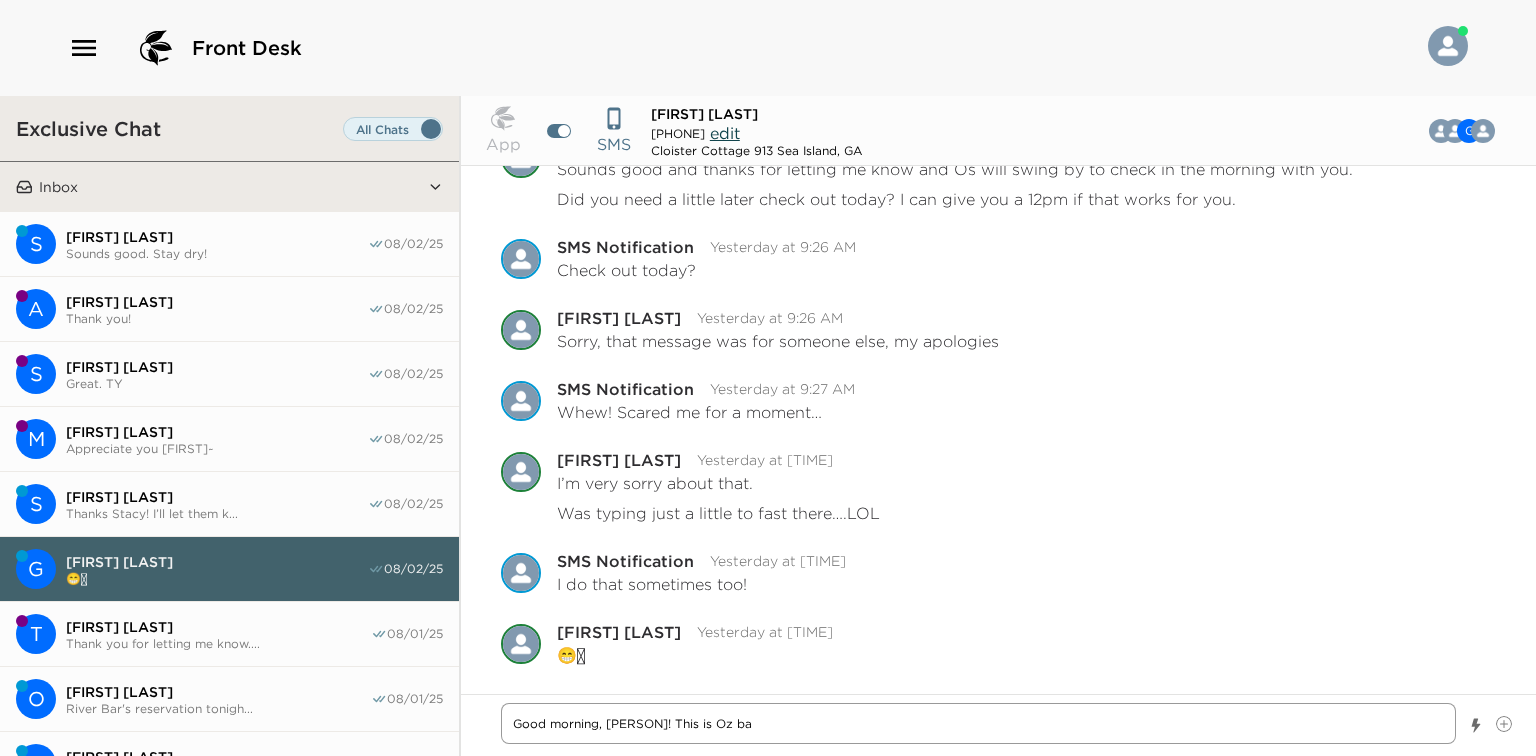 type on "x" 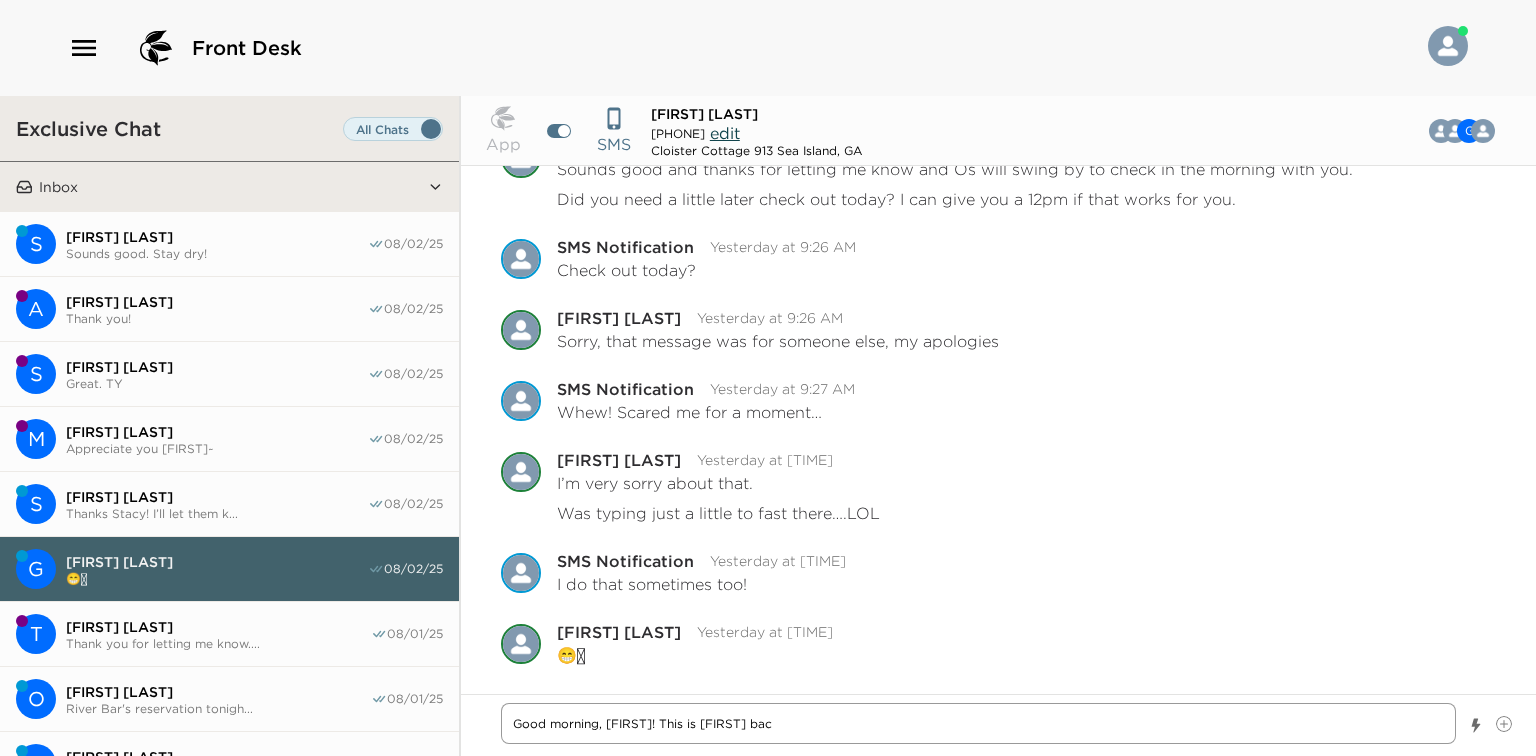 type on "x" 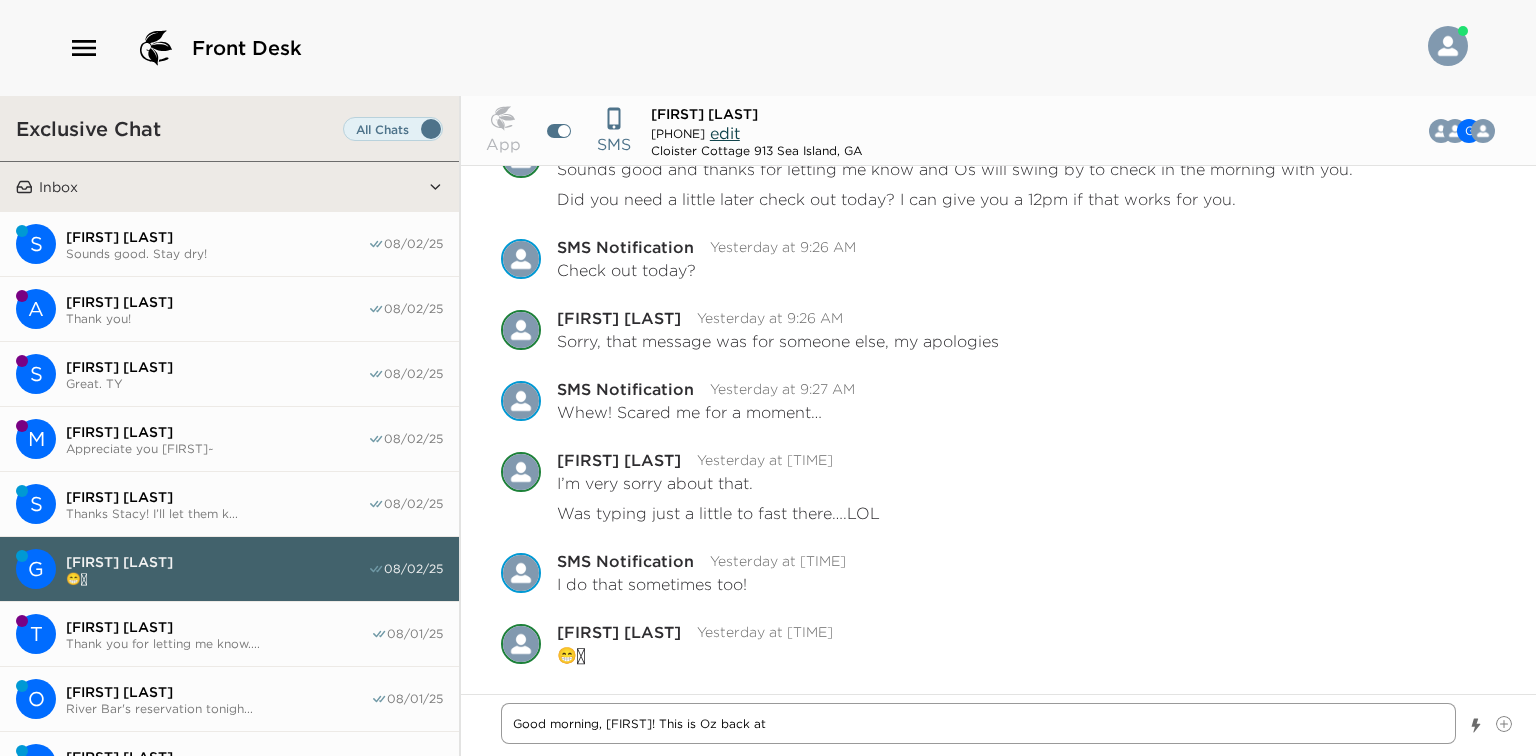 type on "x" 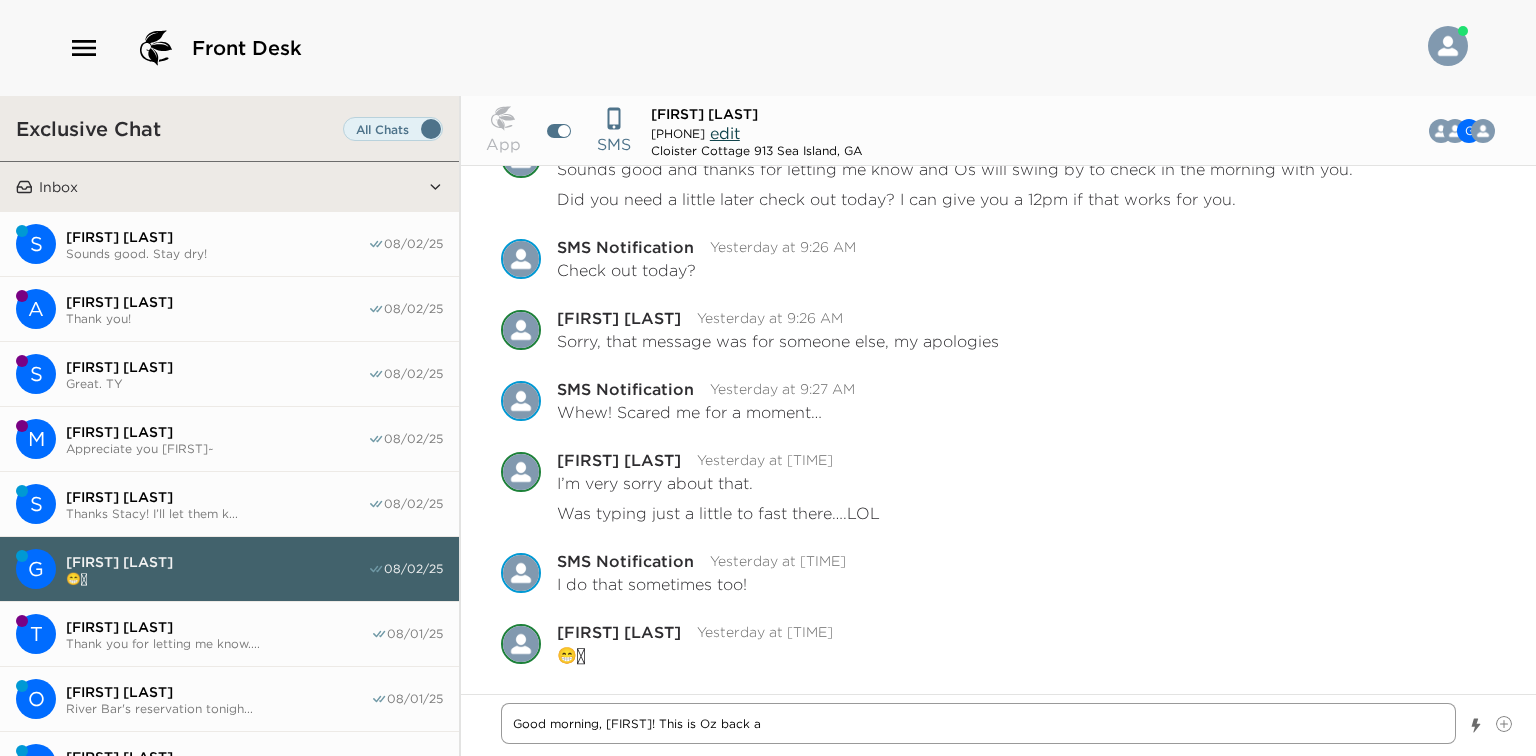 type on "x" 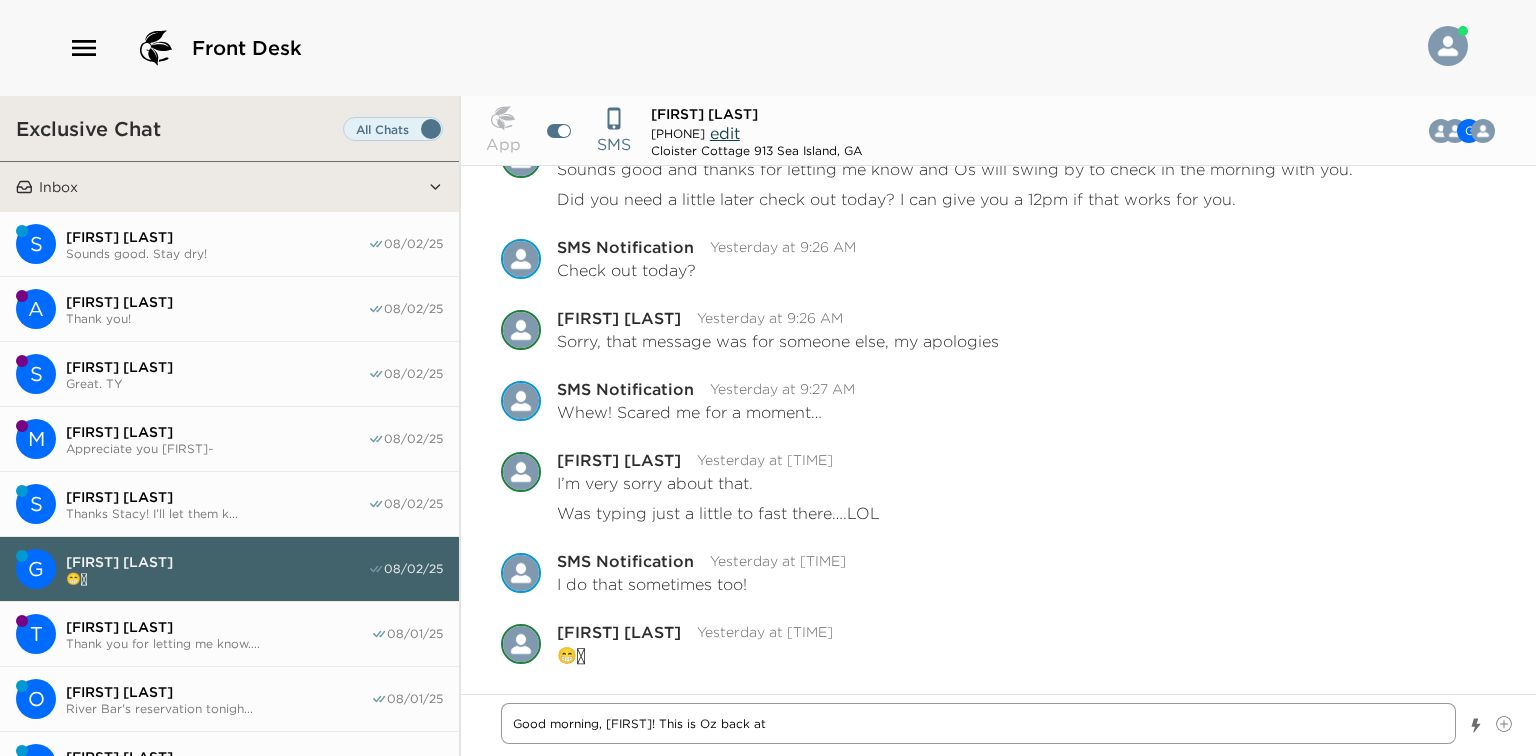 type on "x" 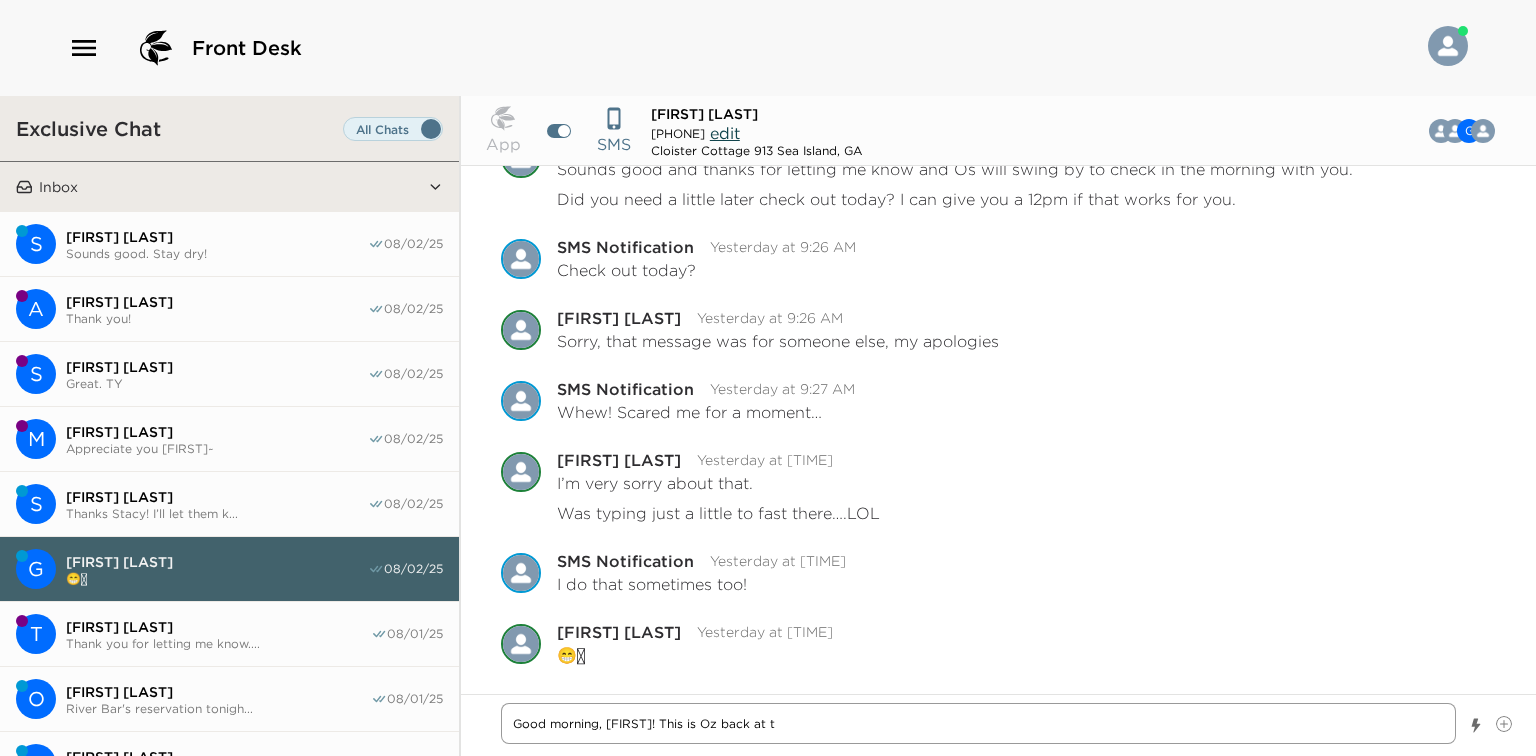 type on "x" 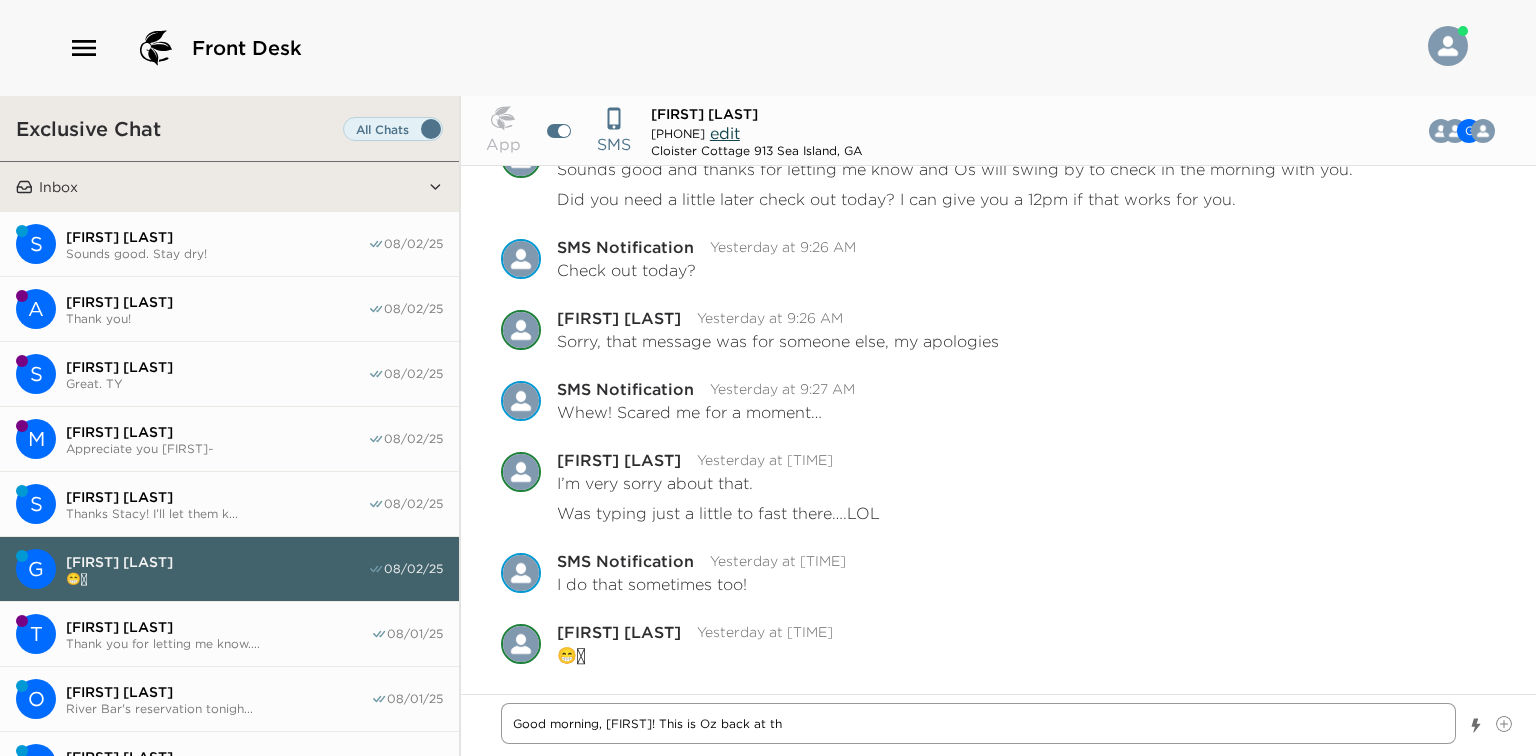 type on "x" 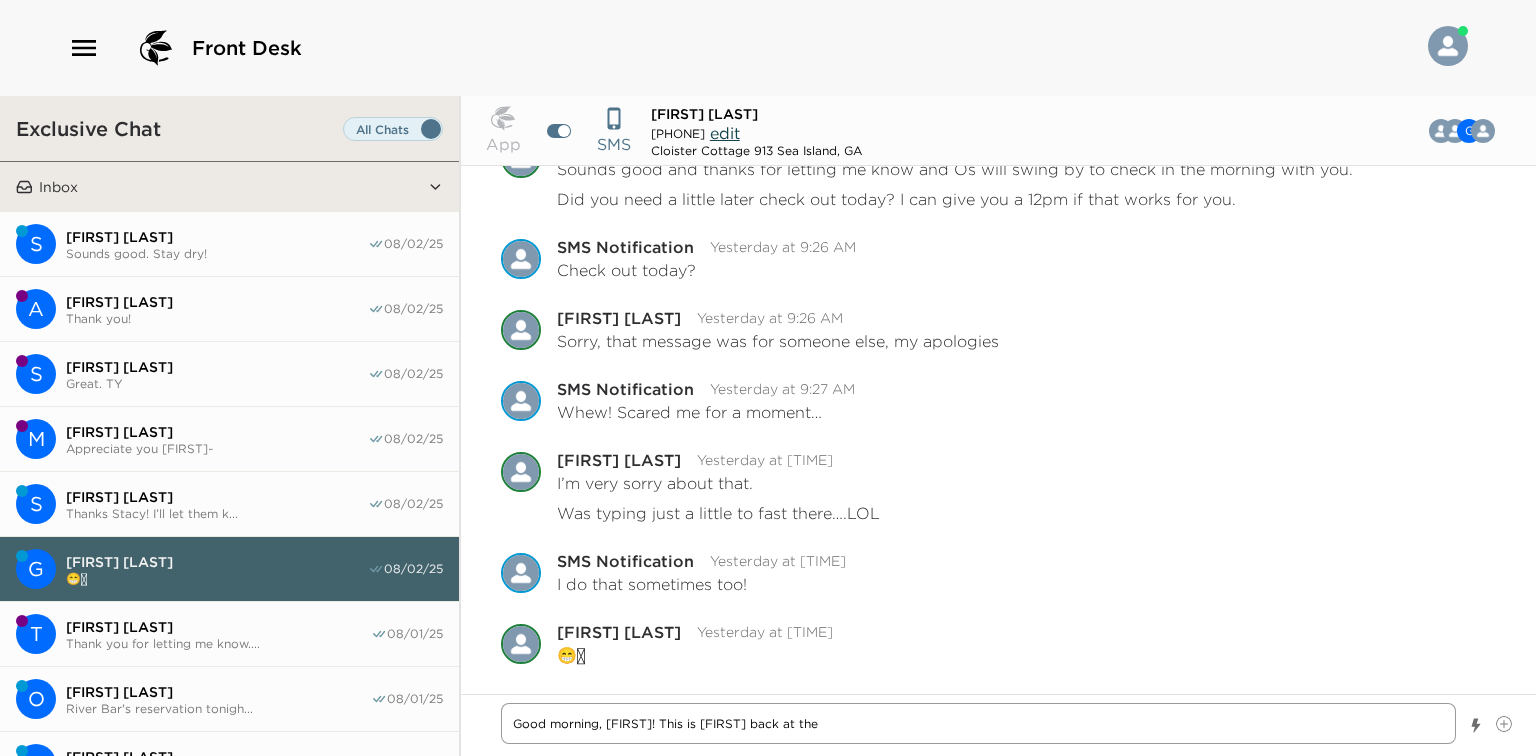 type on "x" 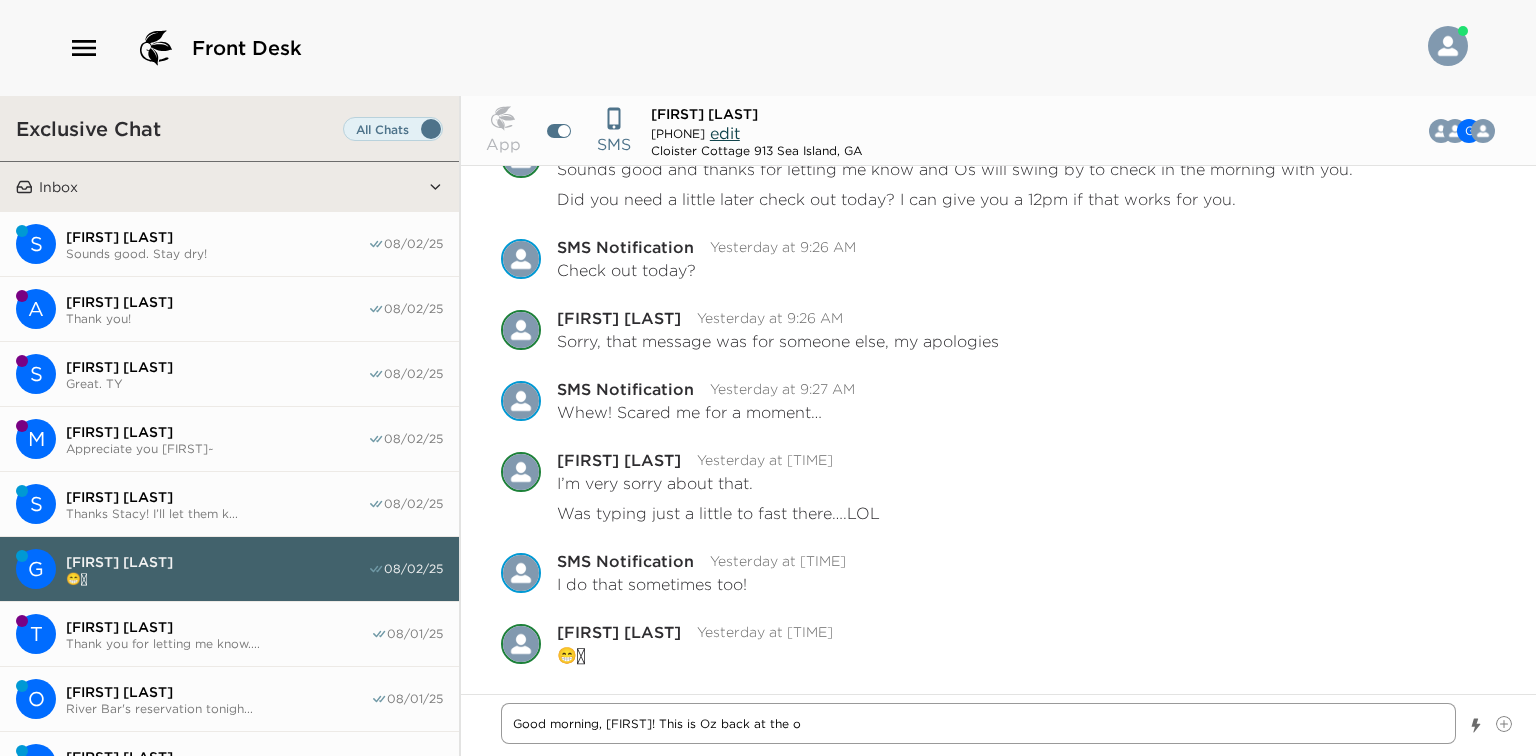type on "x" 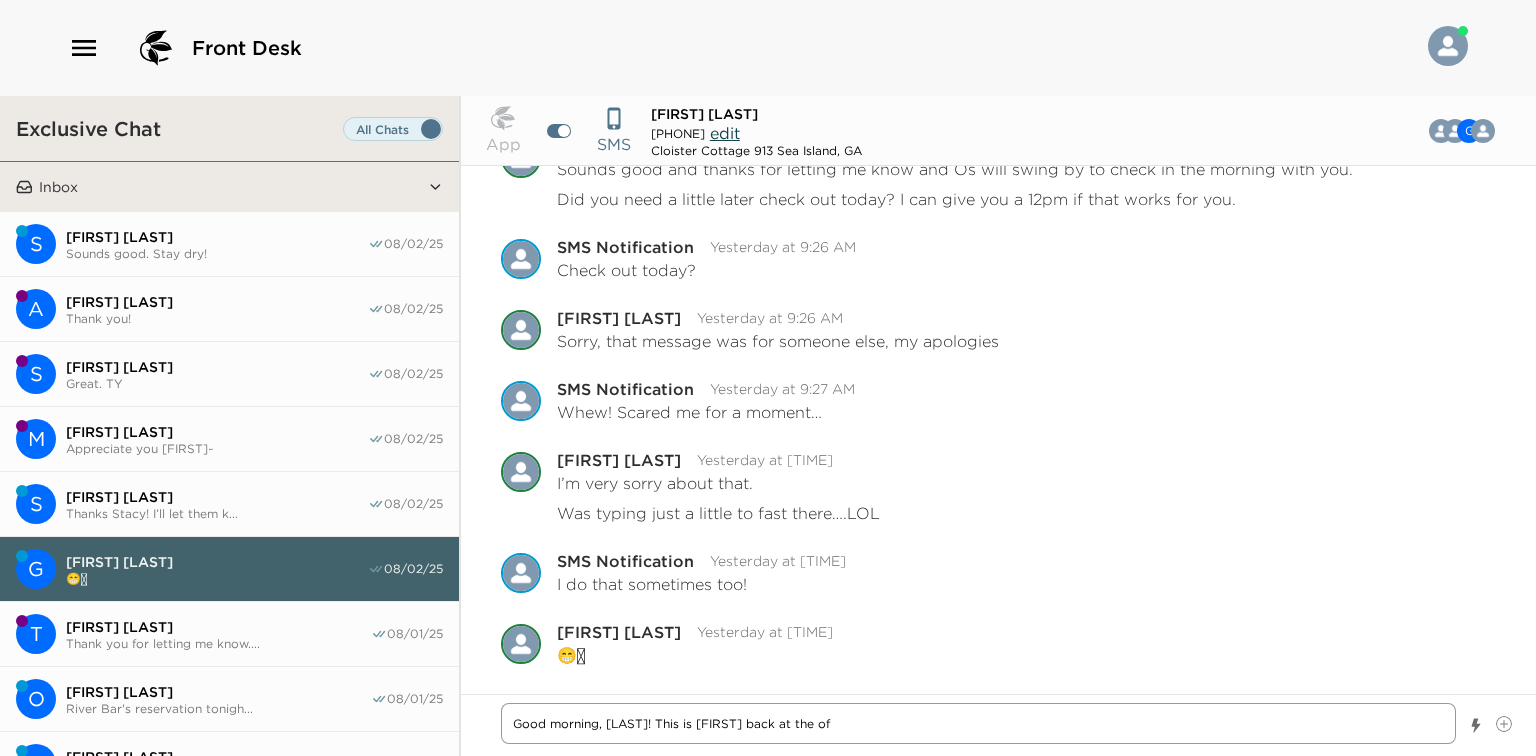 type on "x" 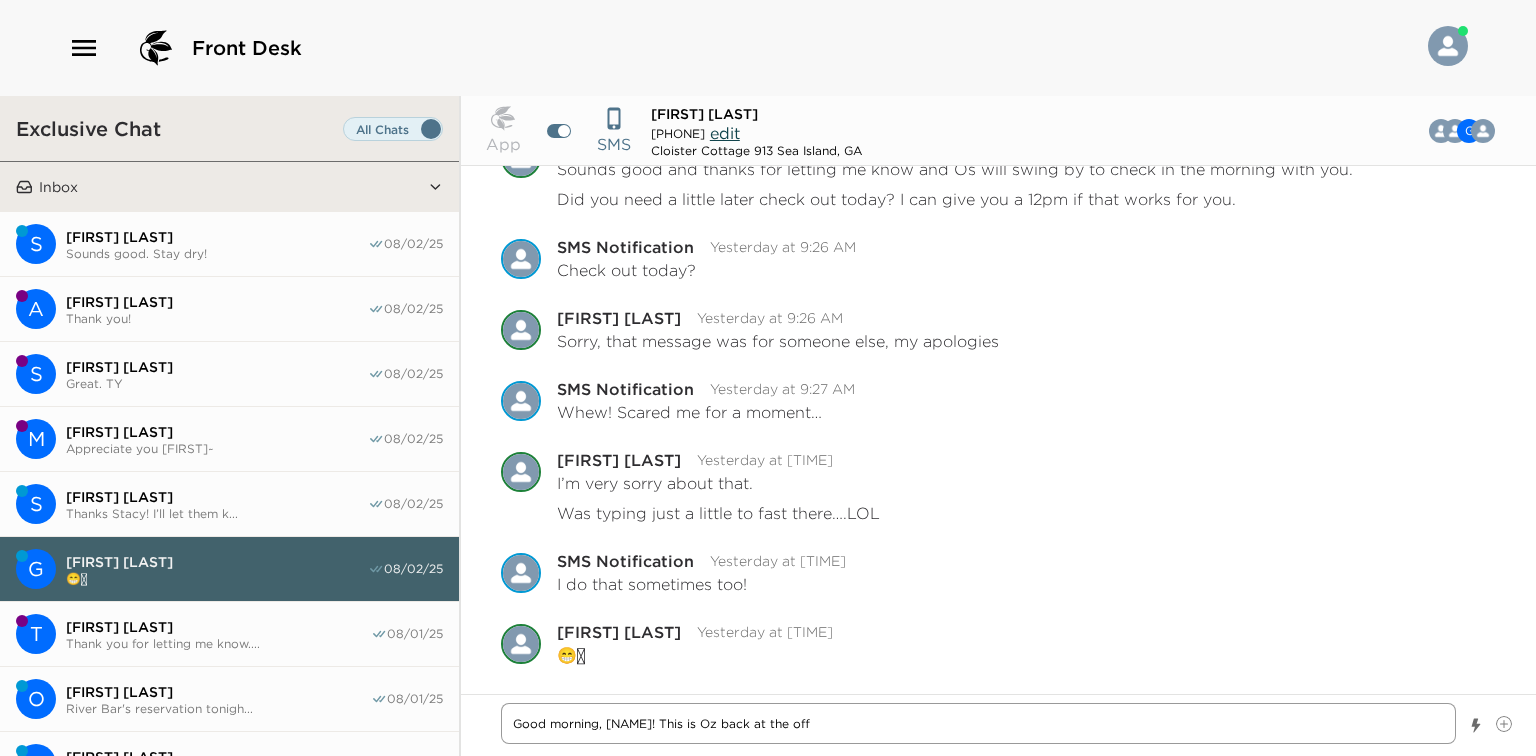 type on "x" 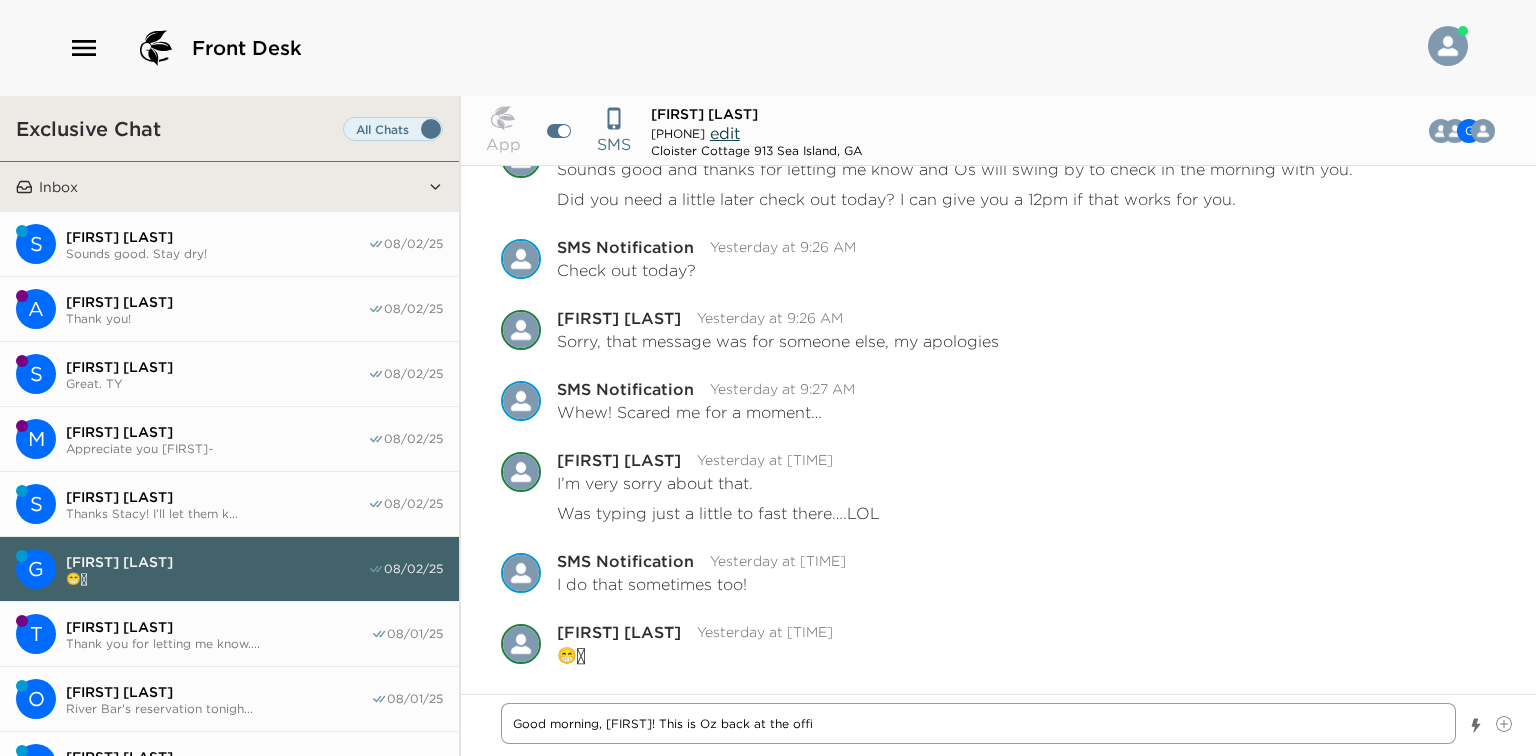 type on "x" 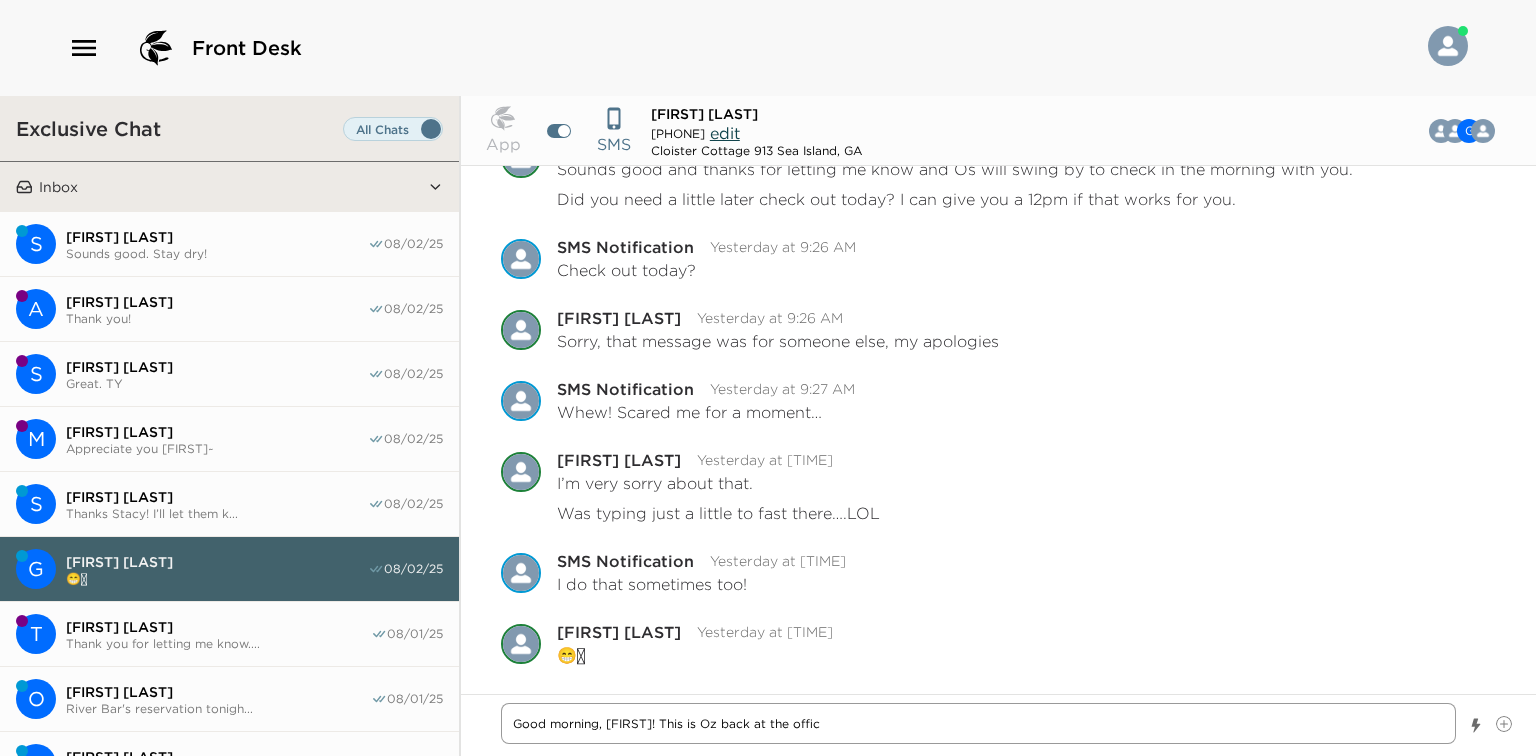type on "Good morning, [FIRST]! This is Oz back at the office" 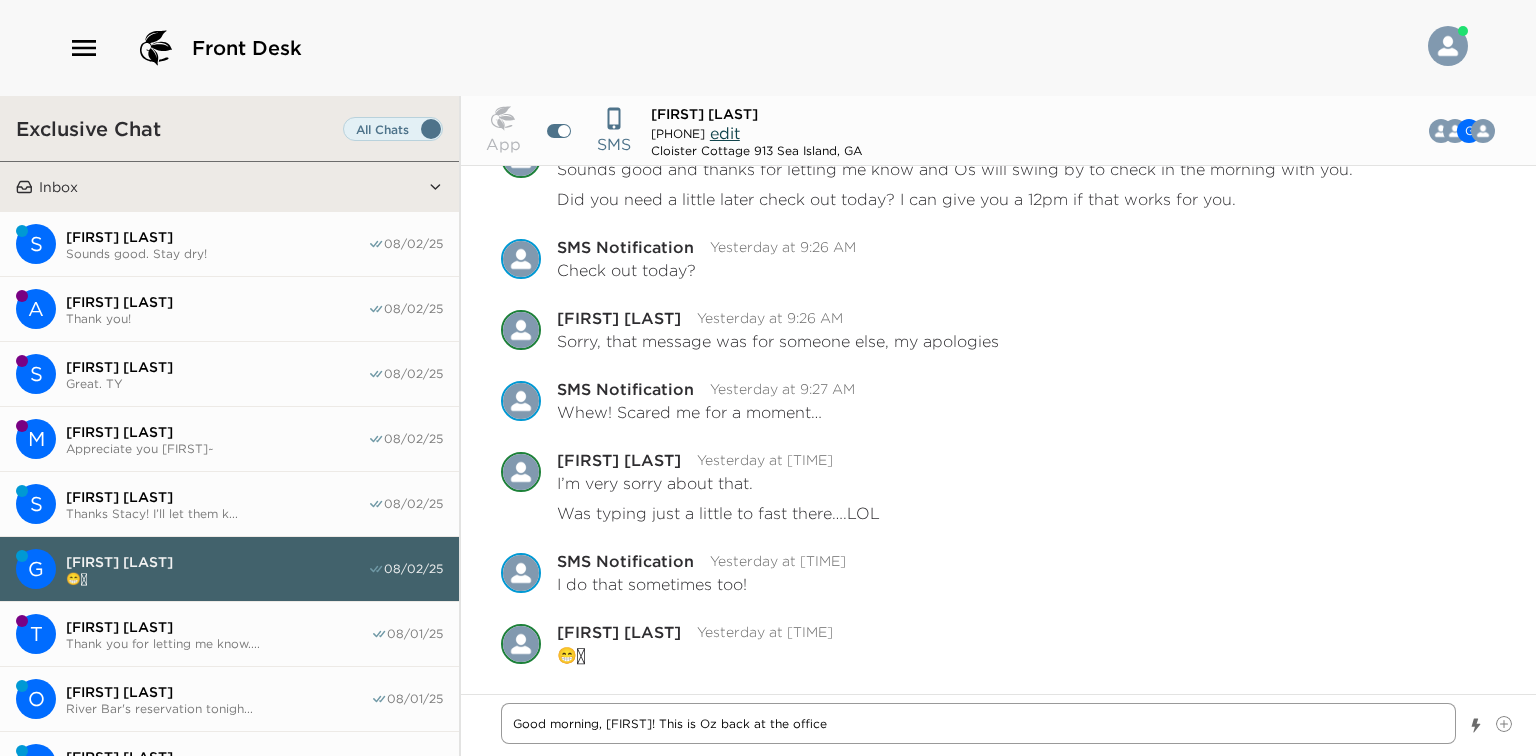 type on "x" 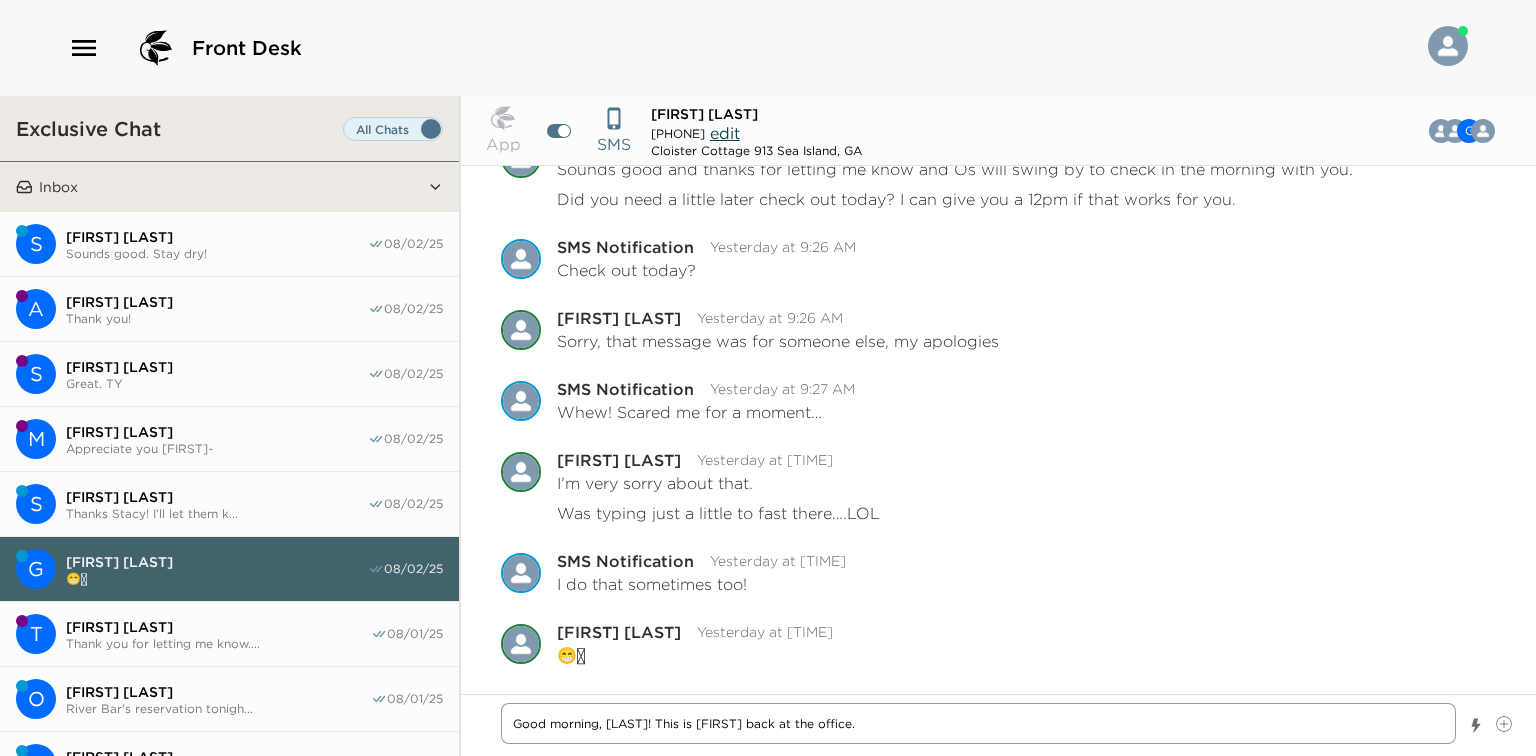 type on "x" 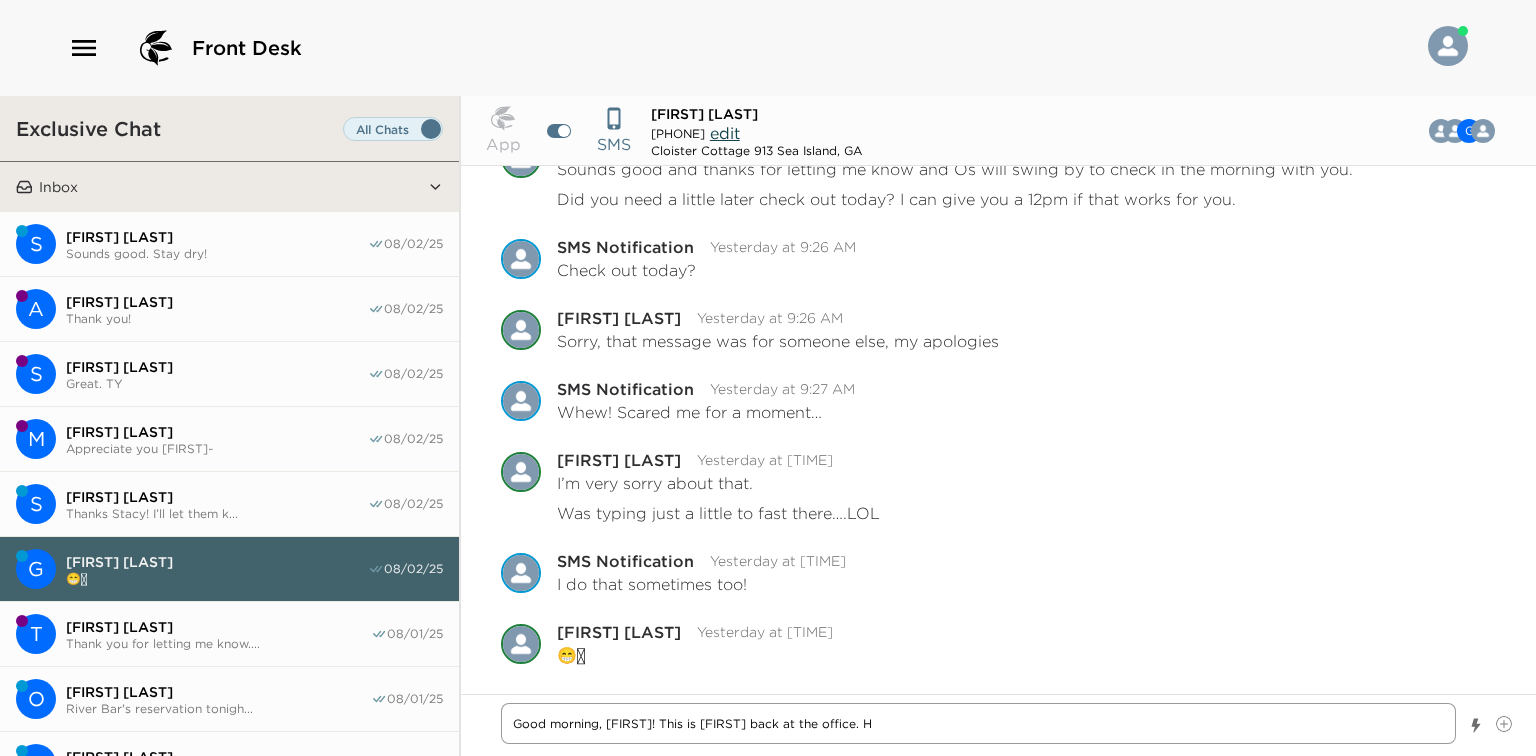 type on "x" 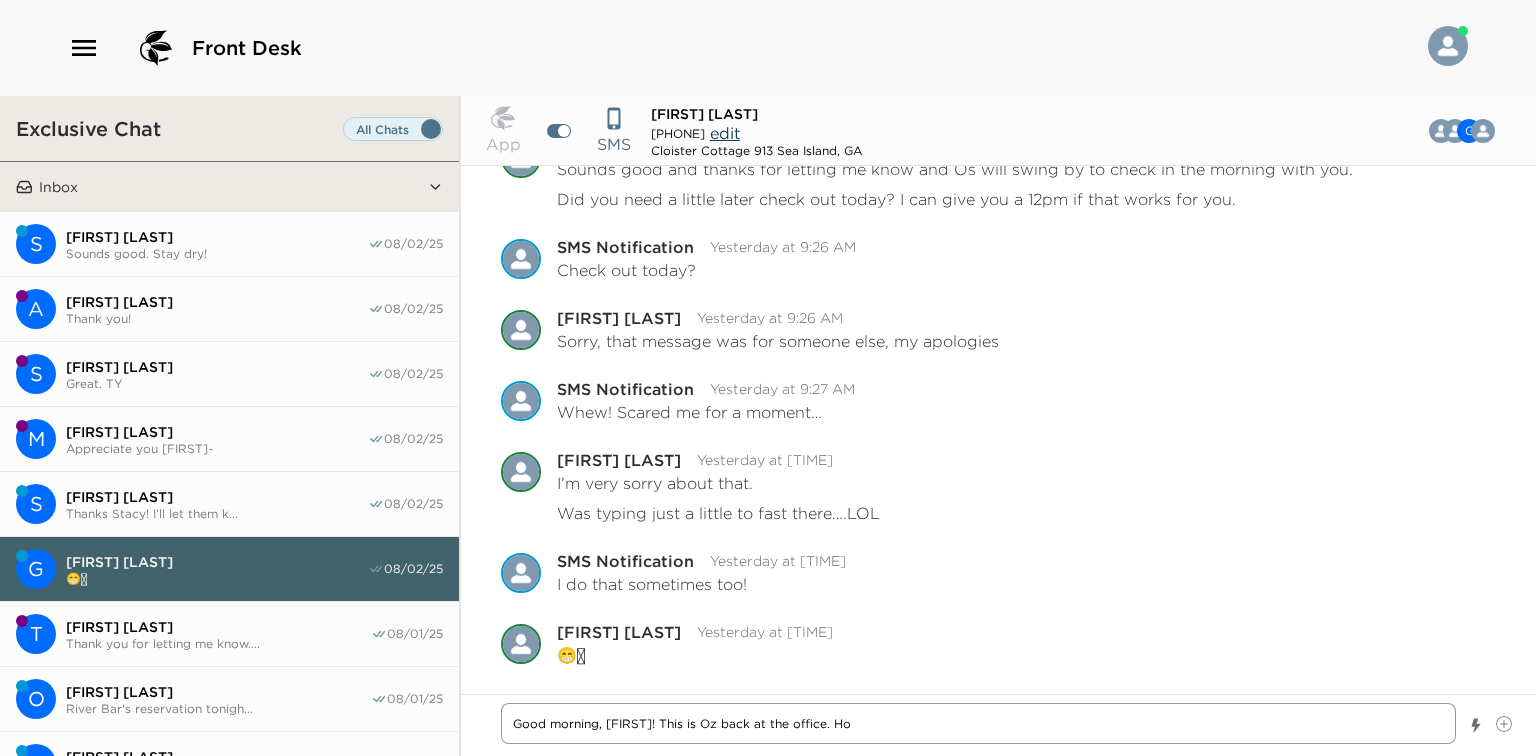 type on "Good morning, [FIRST]! This is Oz back at the office. How" 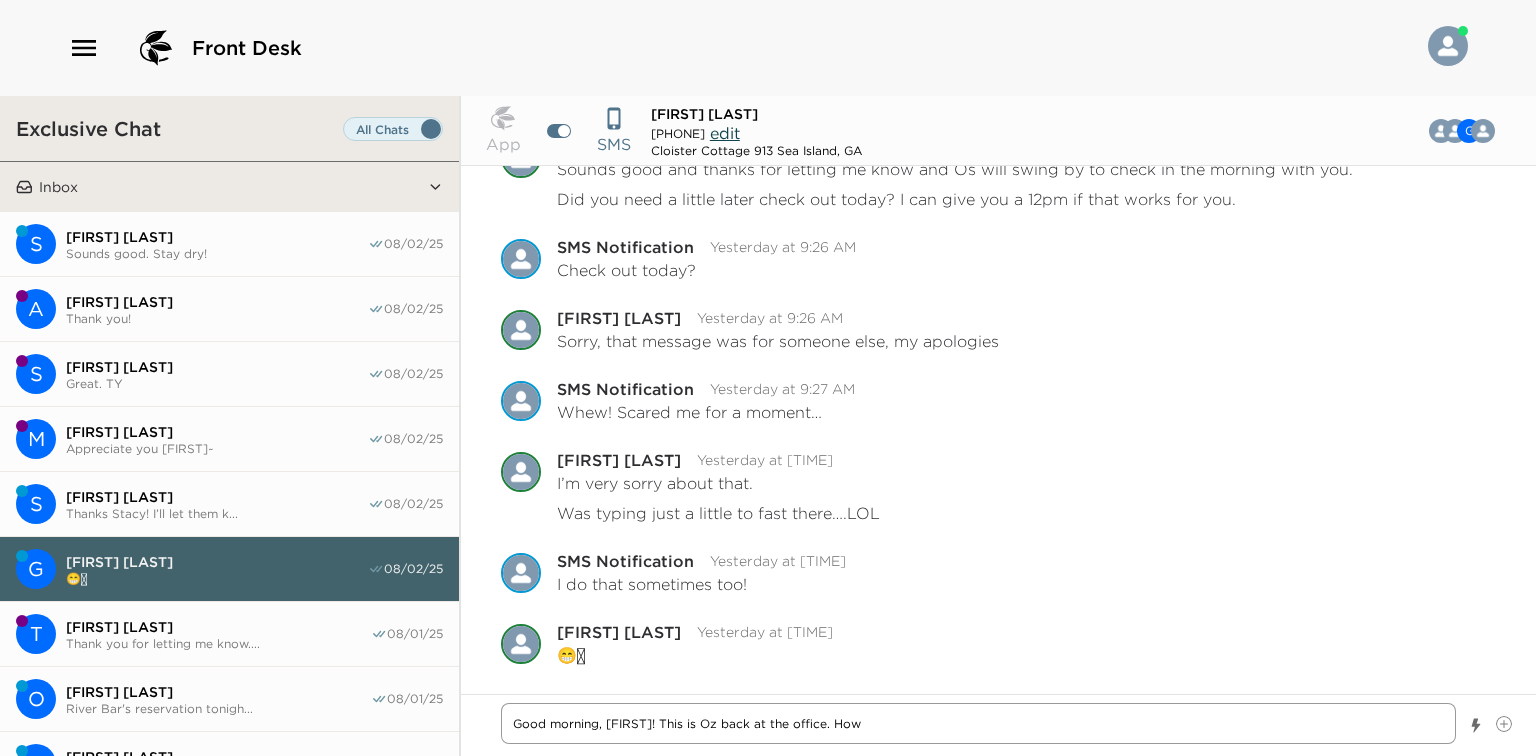 type on "x" 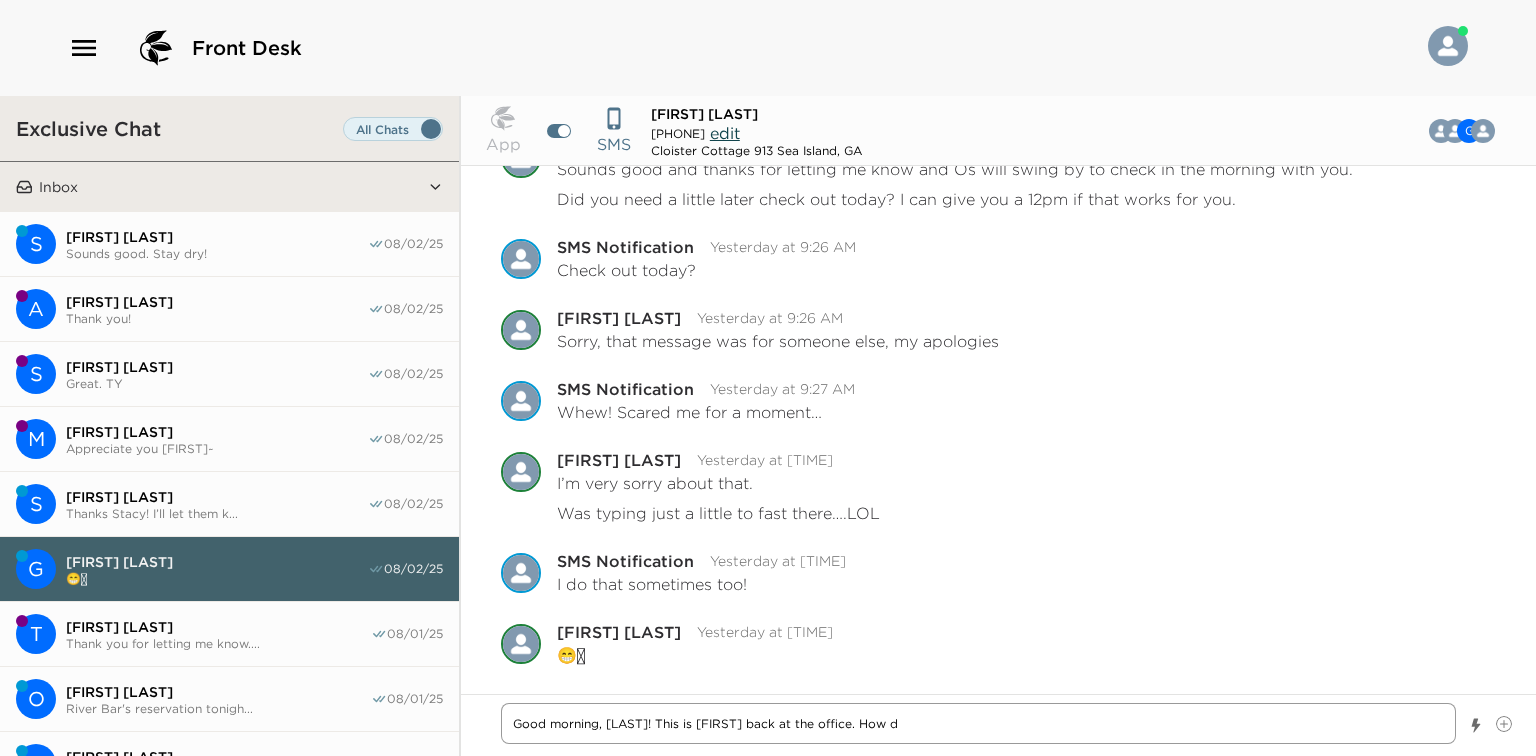 type on "x" 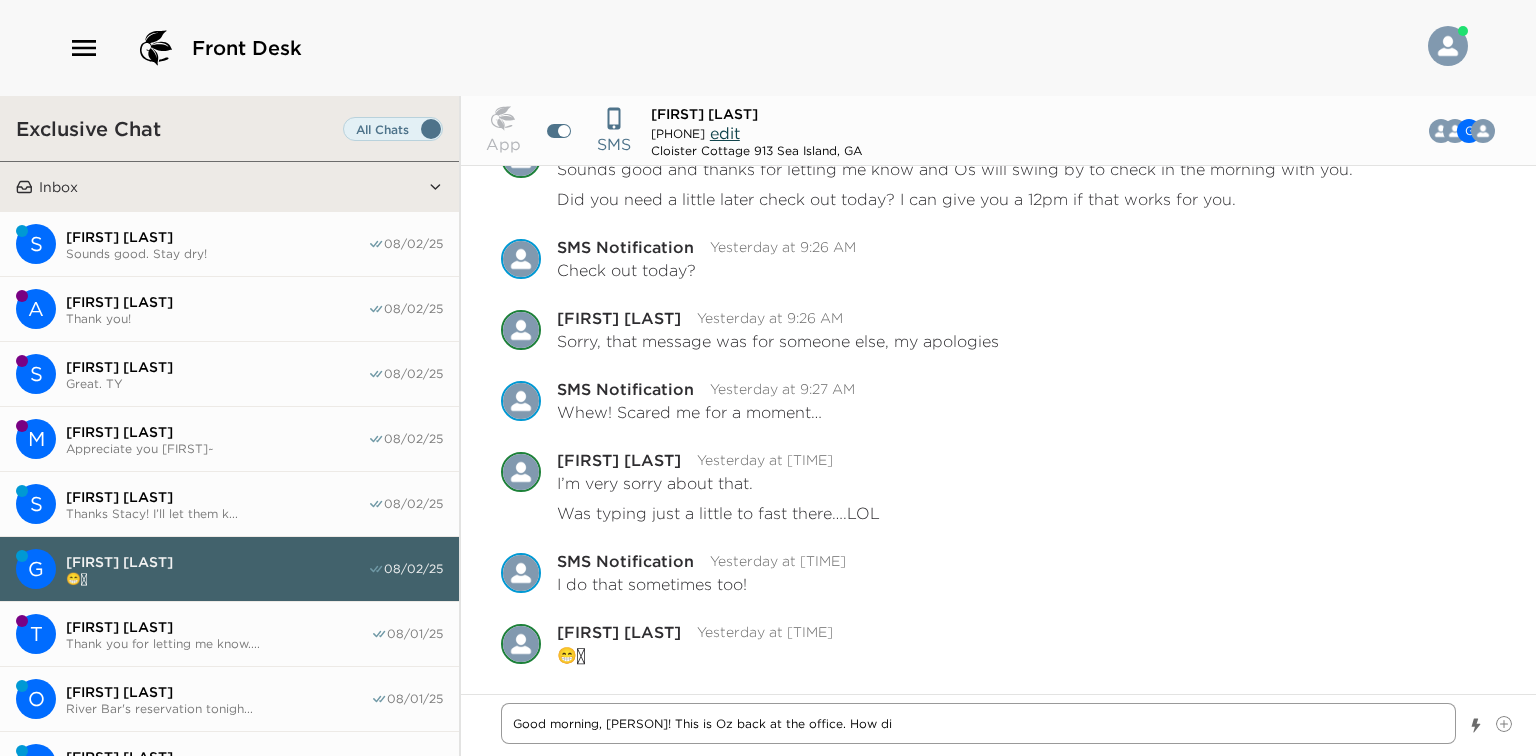 type on "Good morning, [PERSON]! This is Oz back at the office. How did" 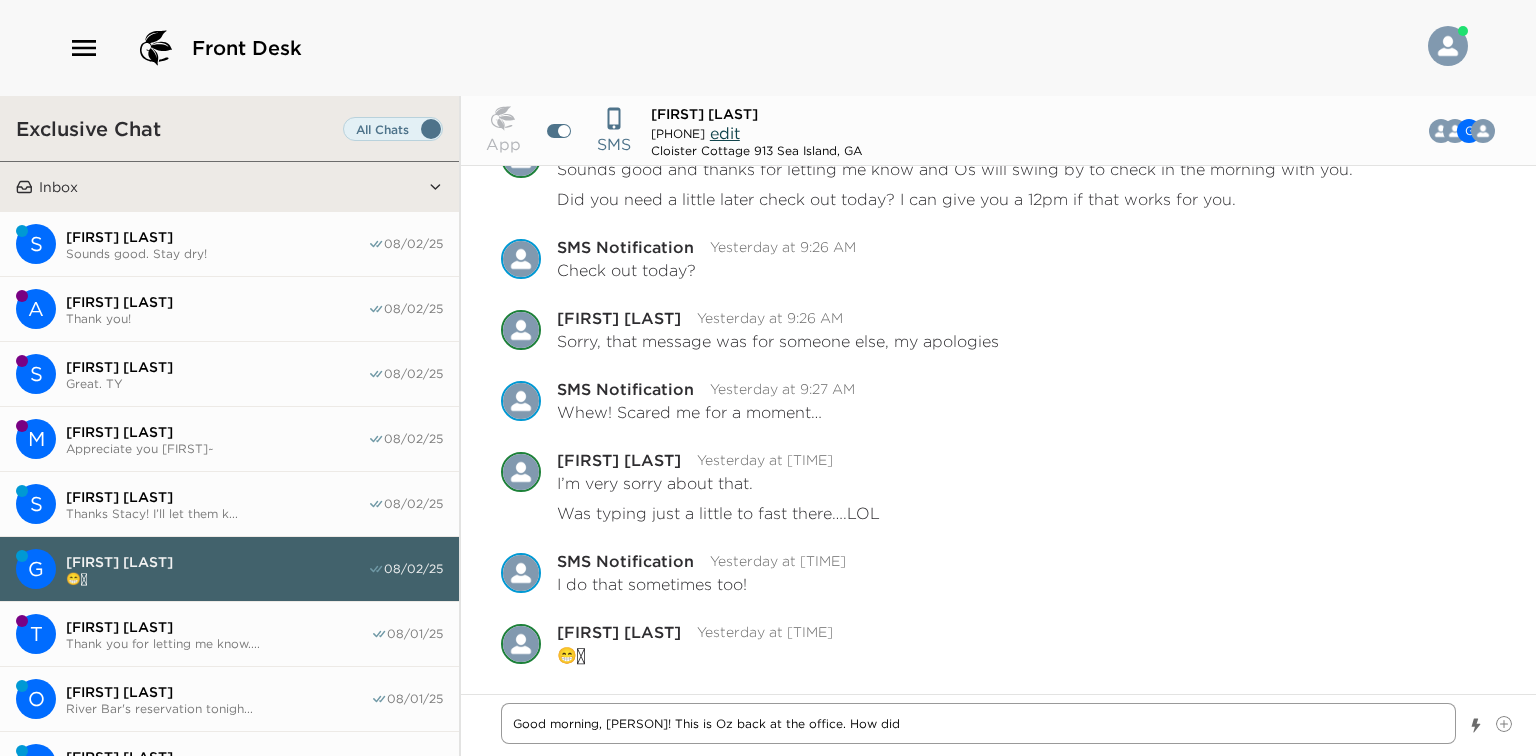 type on "x" 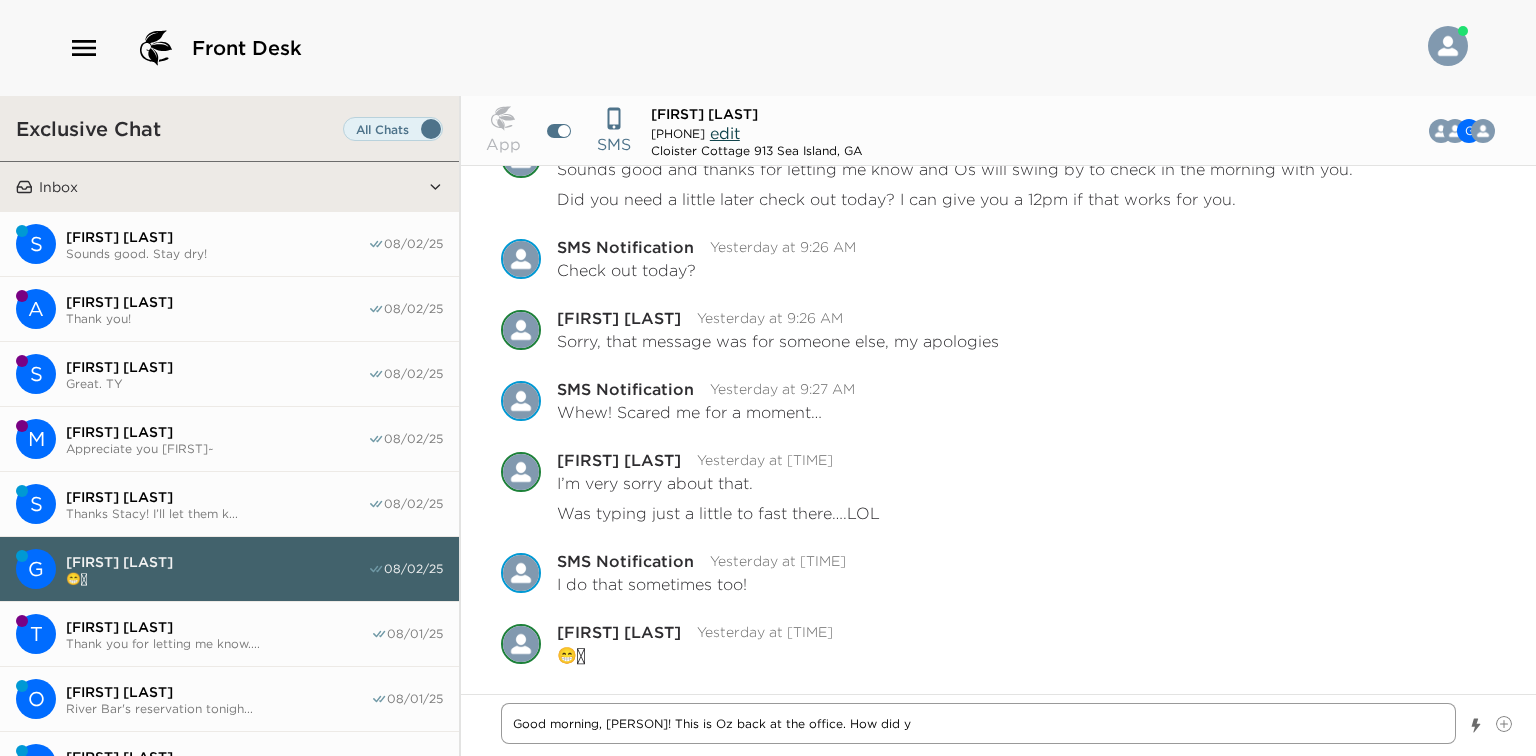 type on "x" 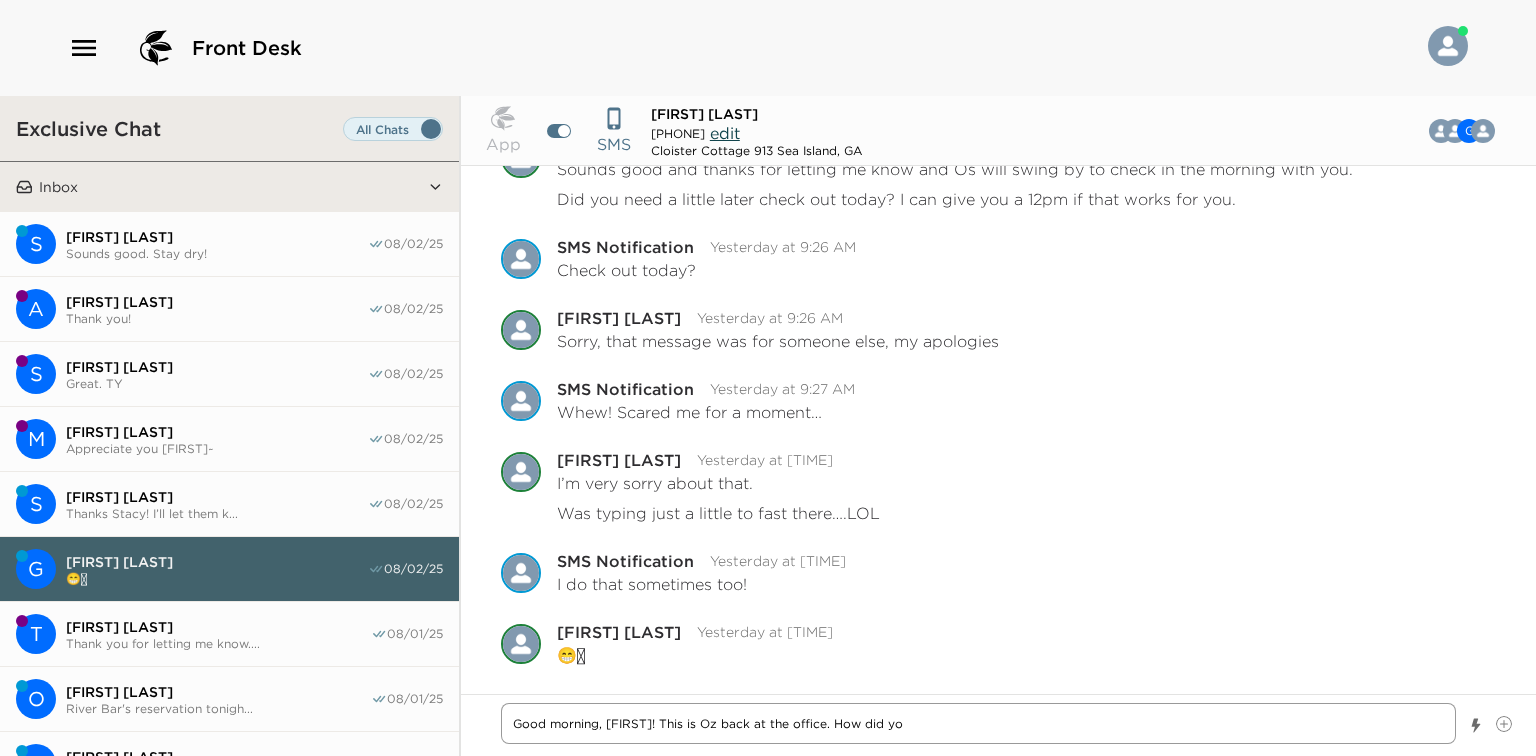 type on "x" 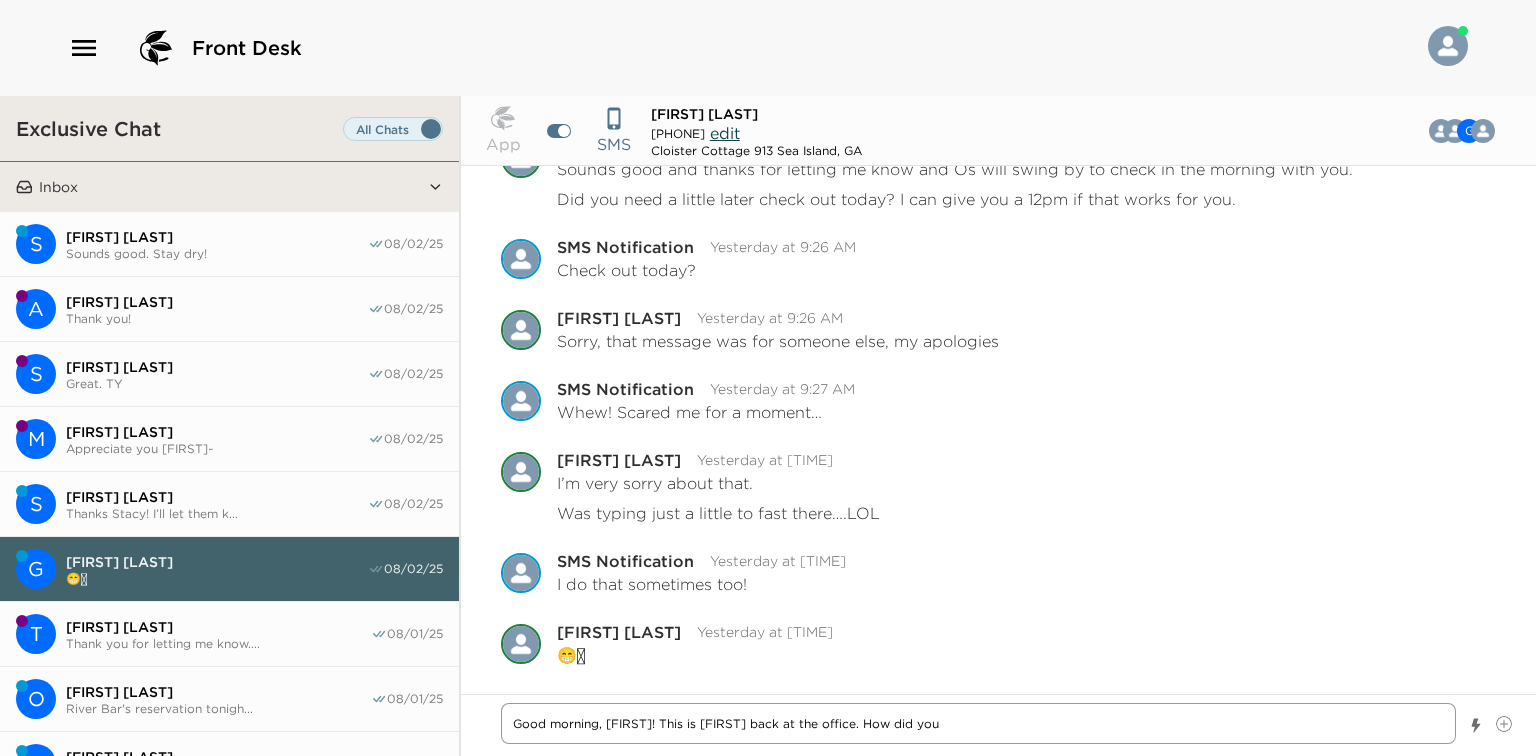 type on "x" 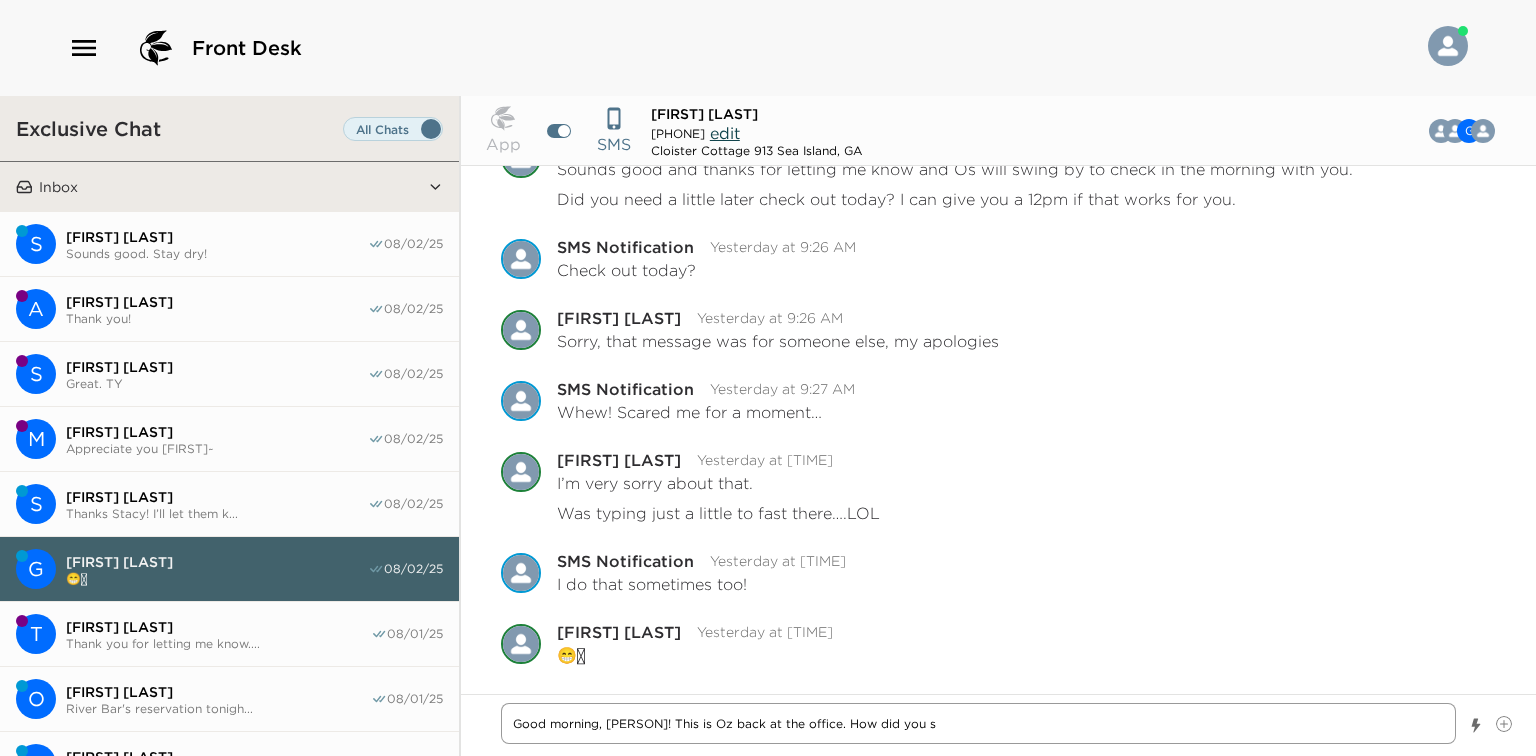 type on "x" 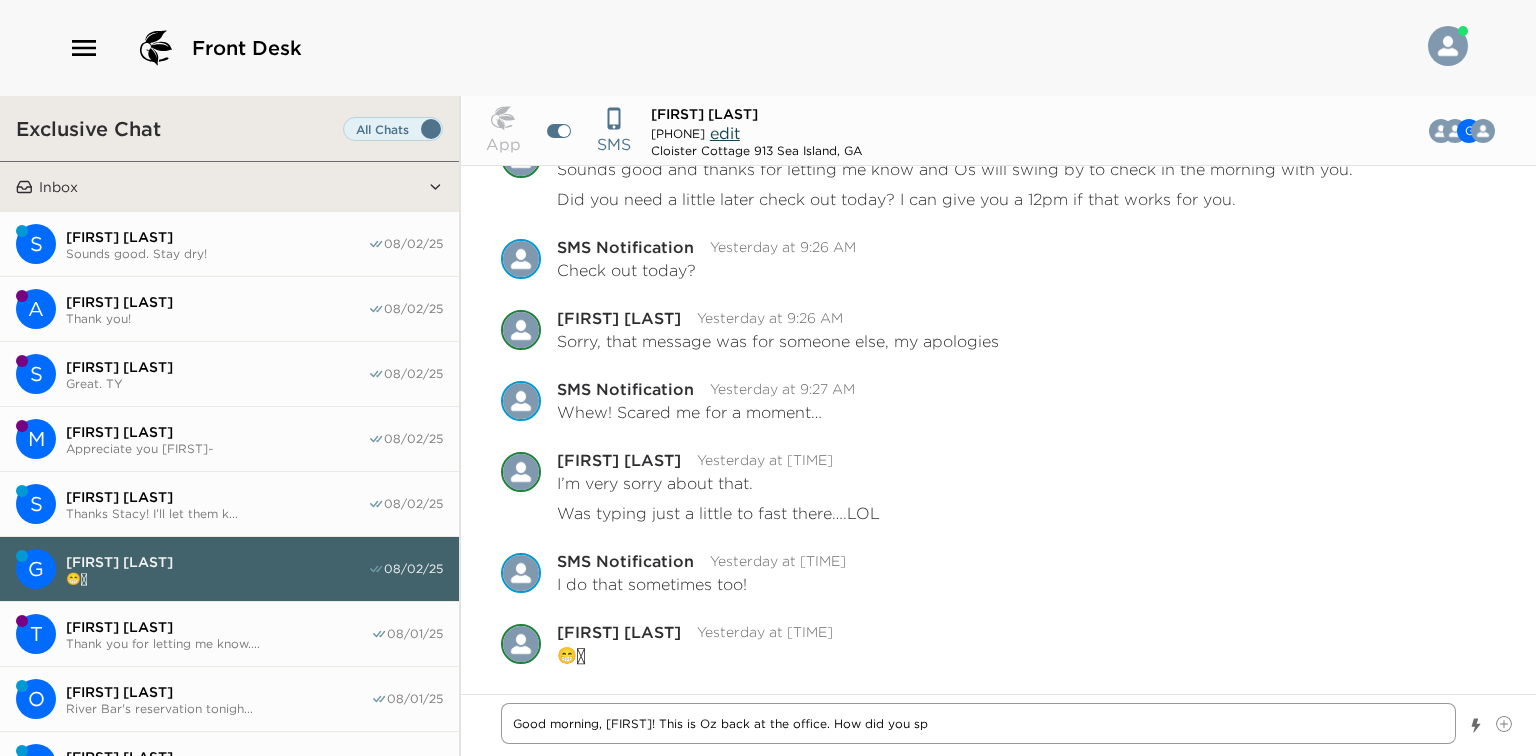 type on "x" 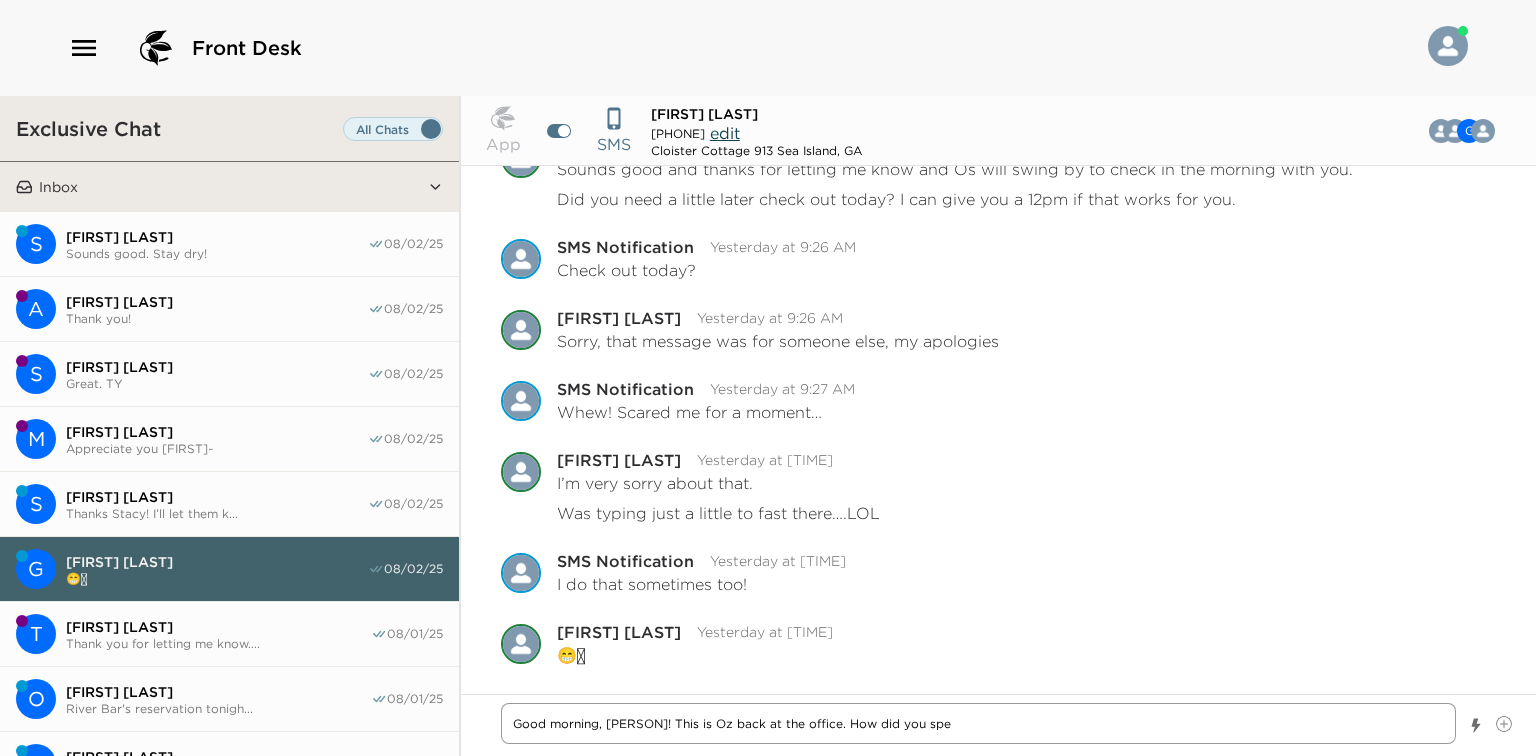 type on "x" 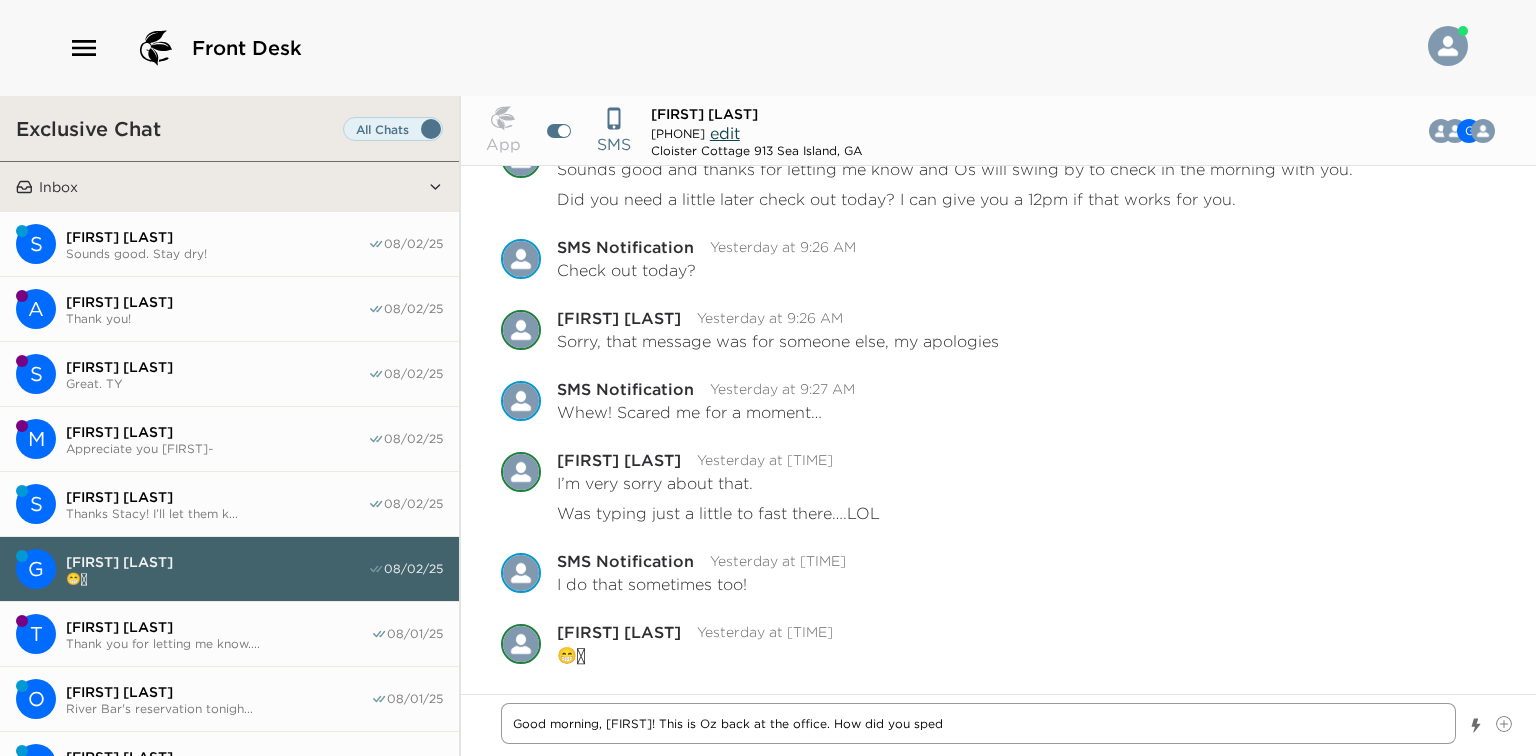 type on "x" 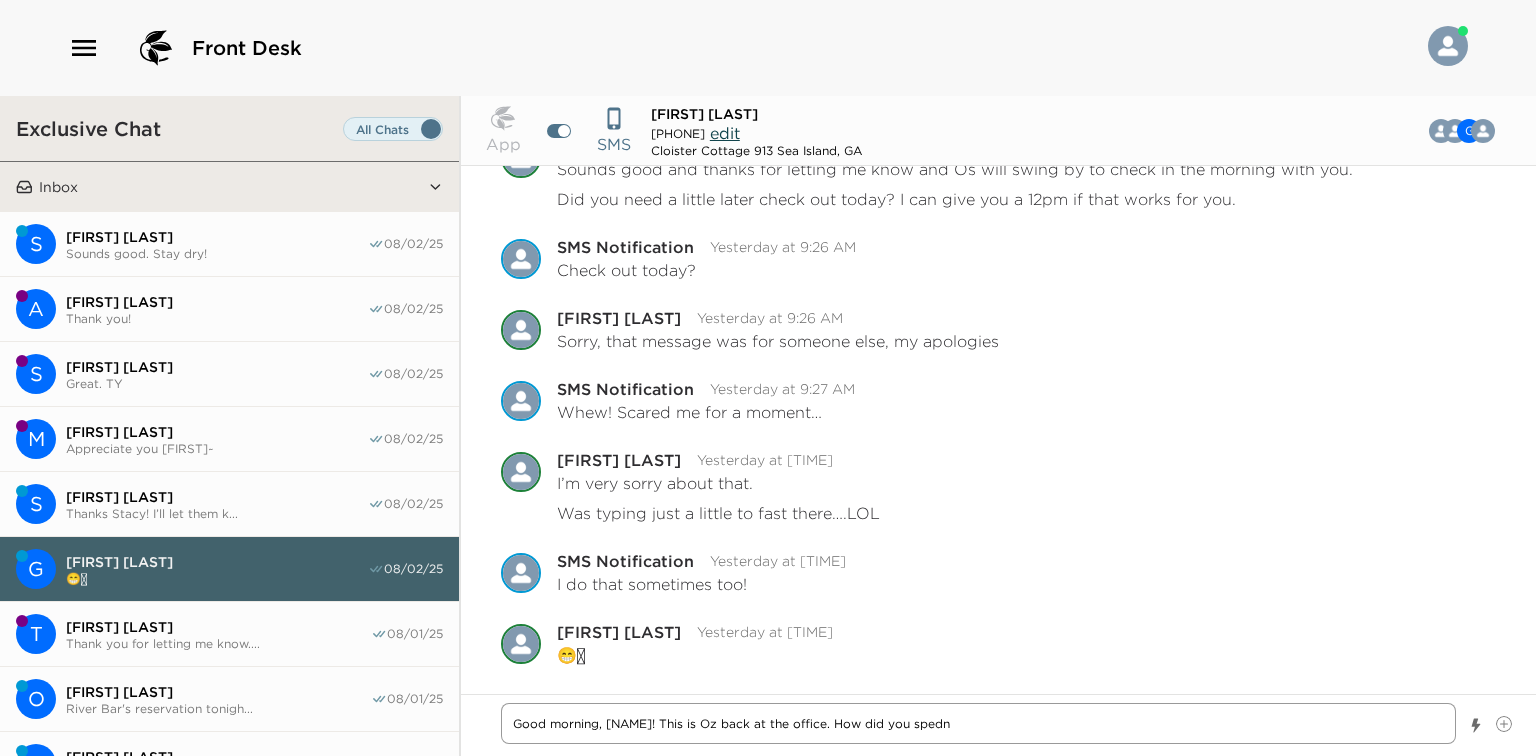 type on "x" 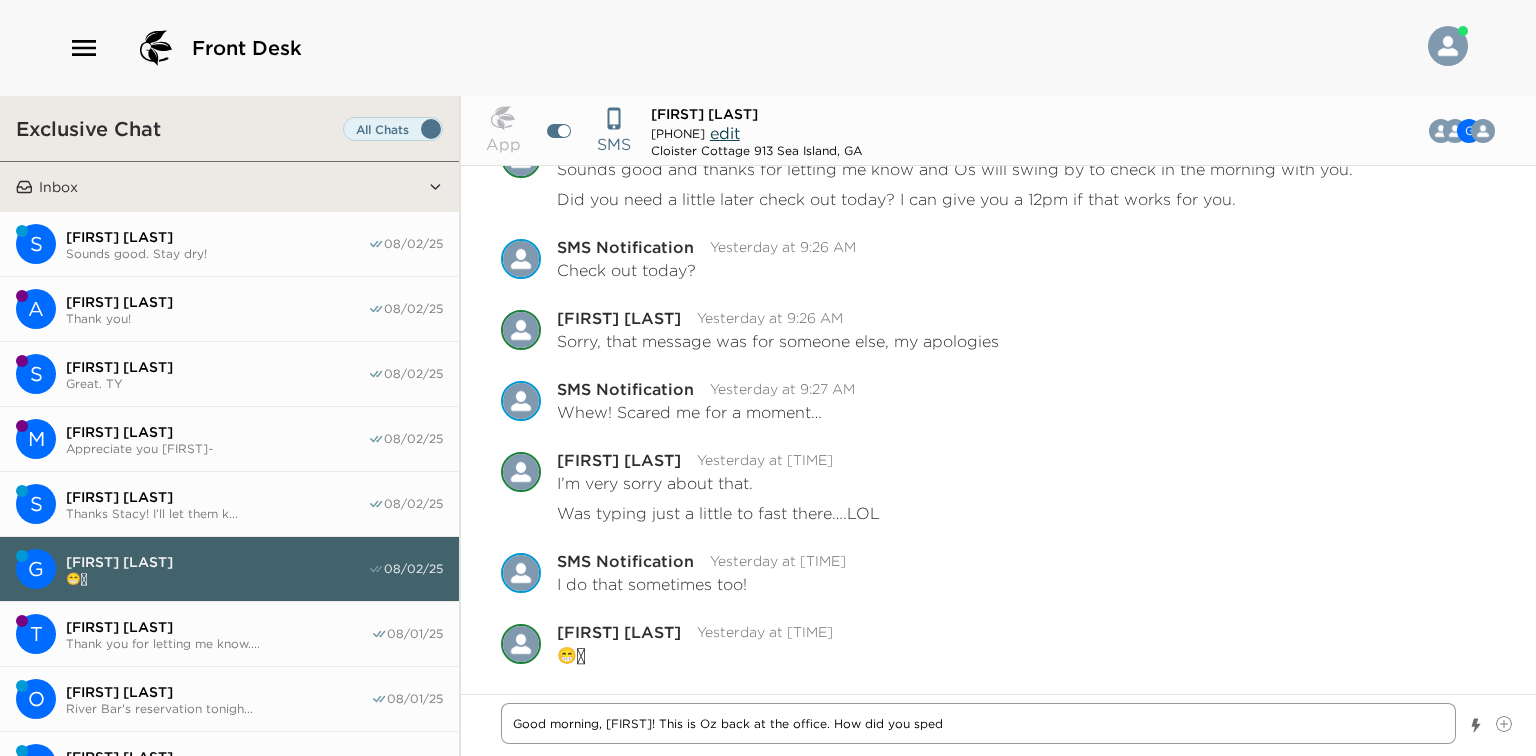 type on "x" 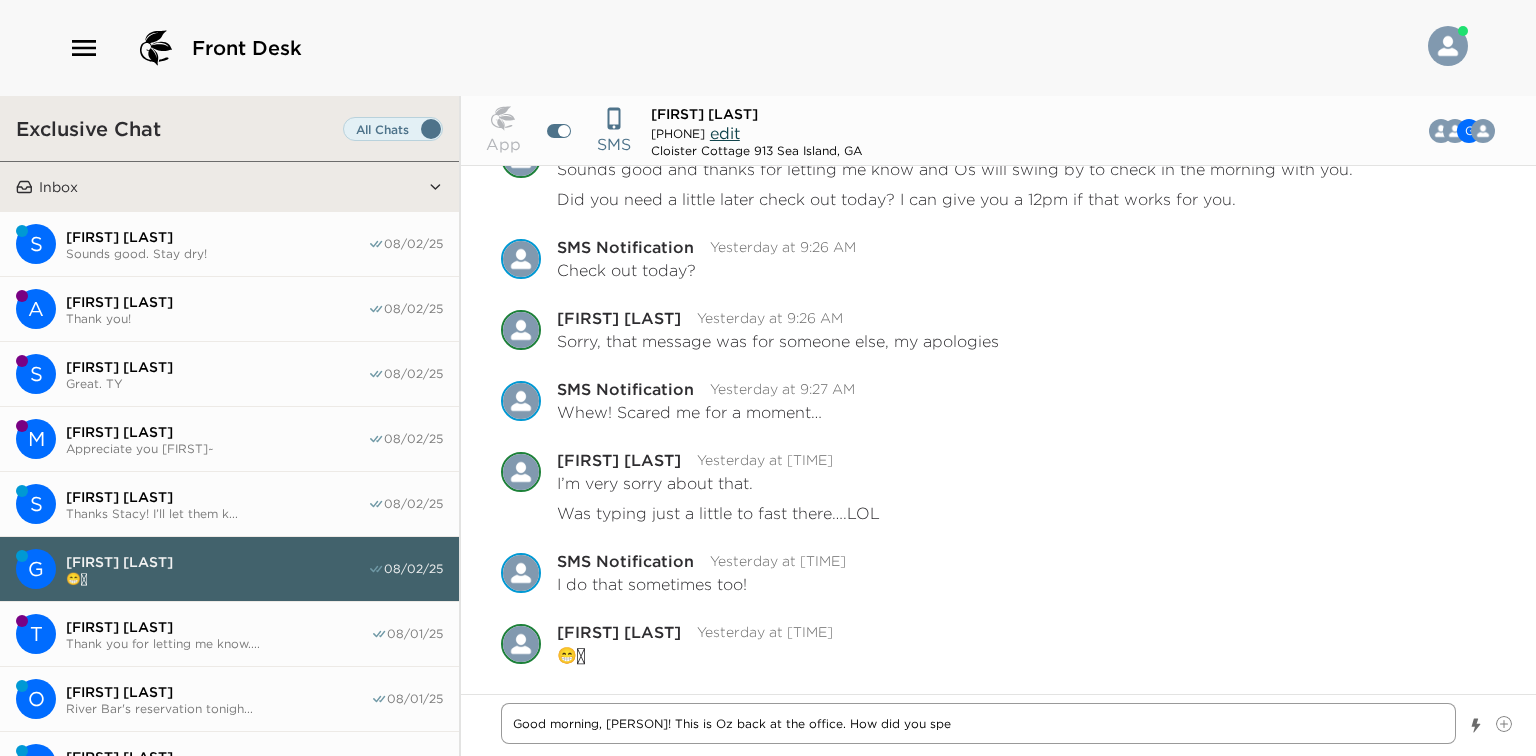 type on "x" 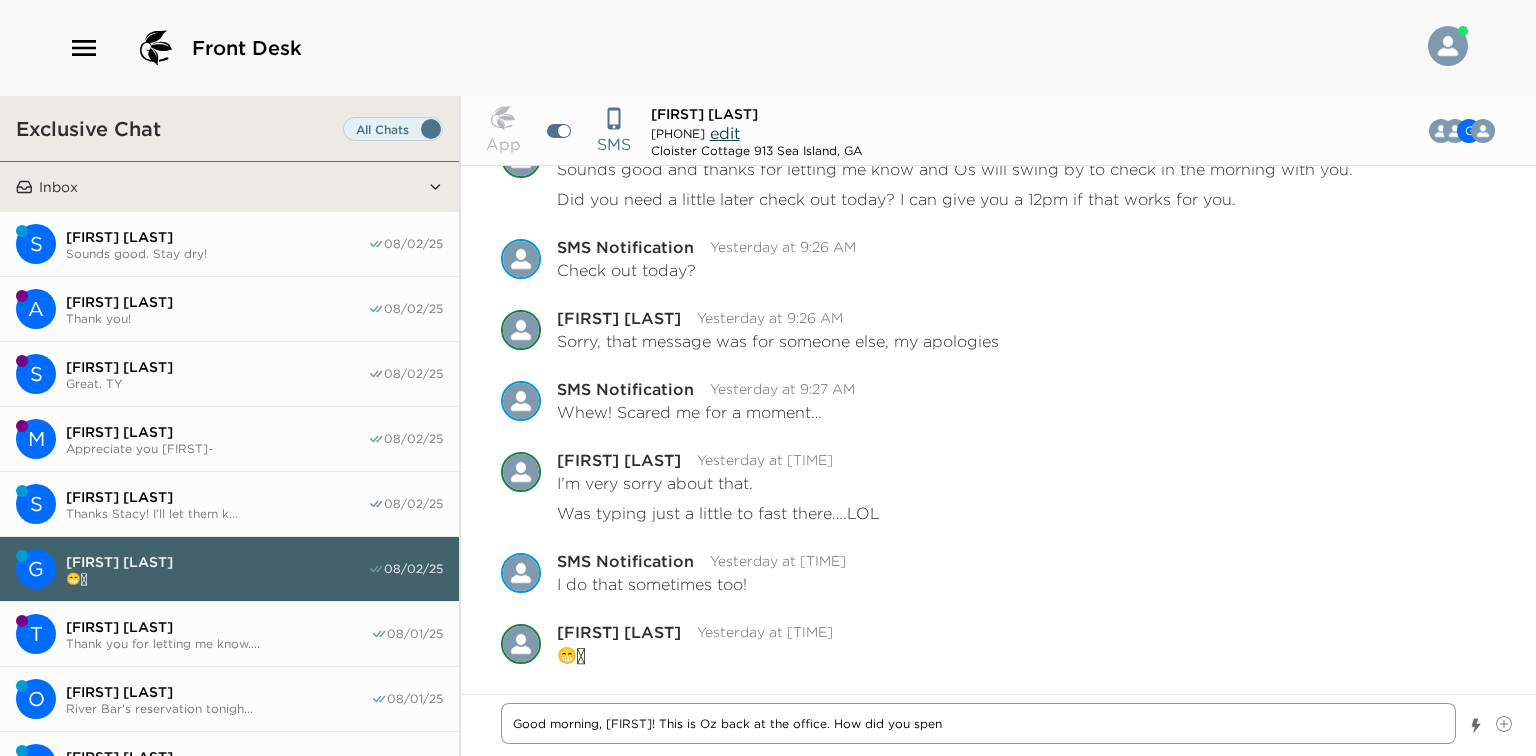type on "x" 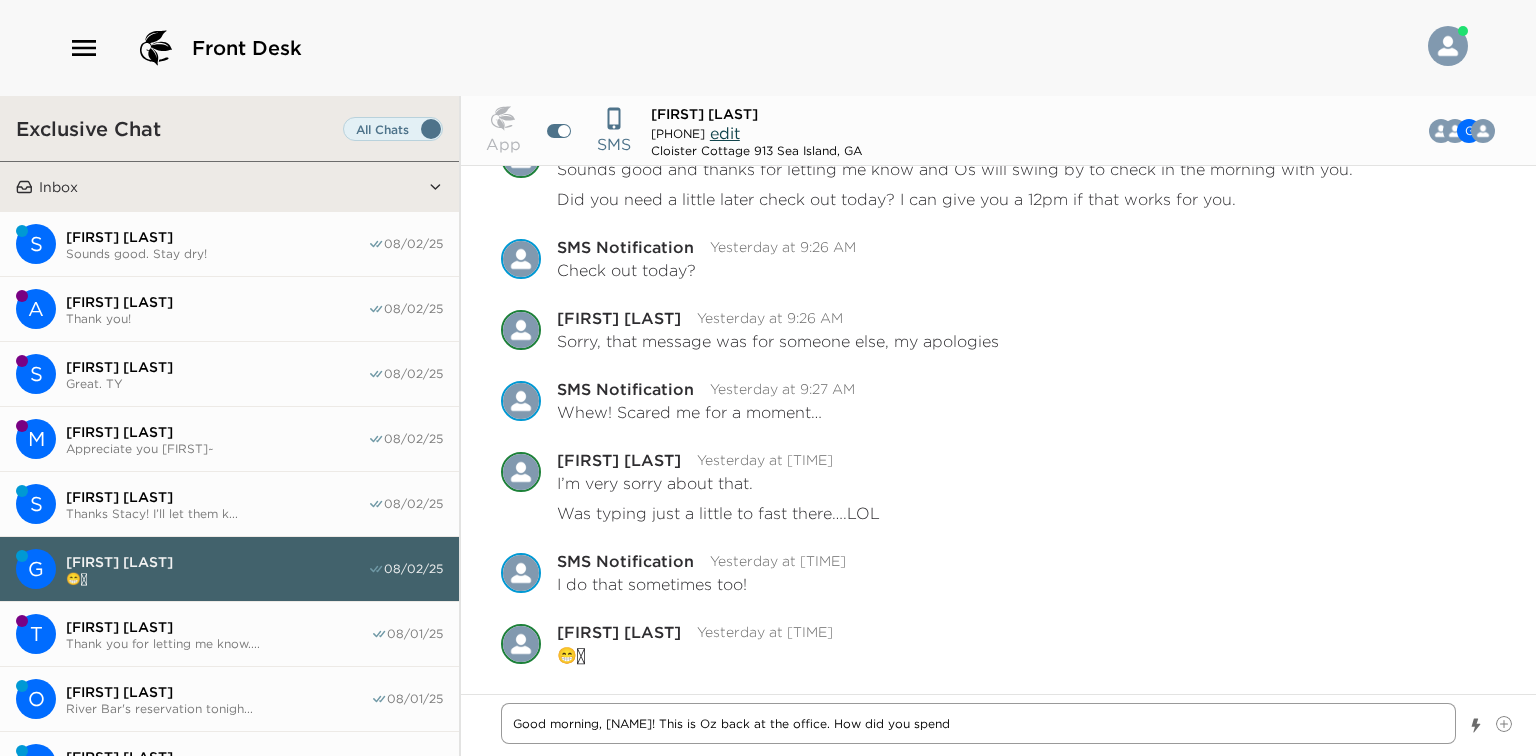 type on "x" 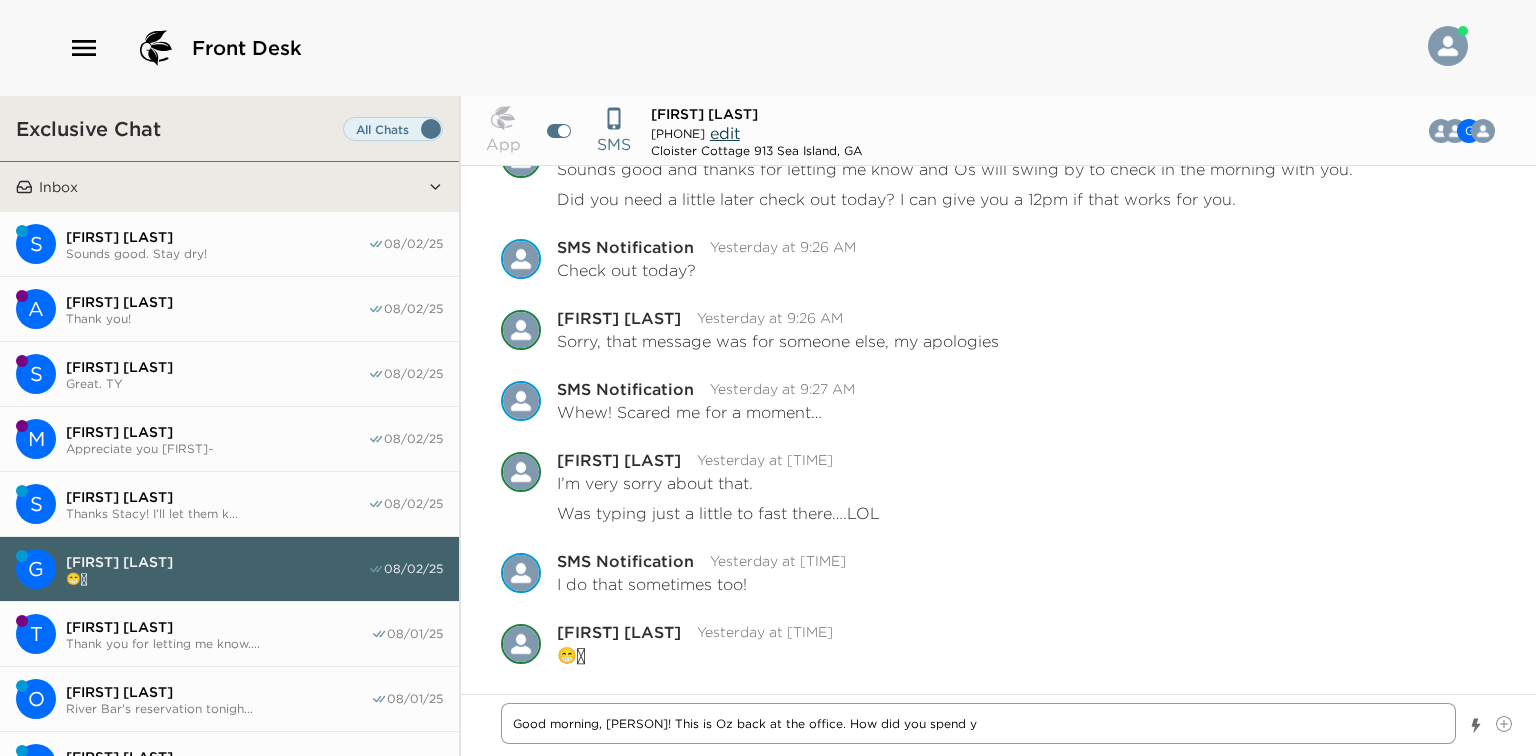 type on "x" 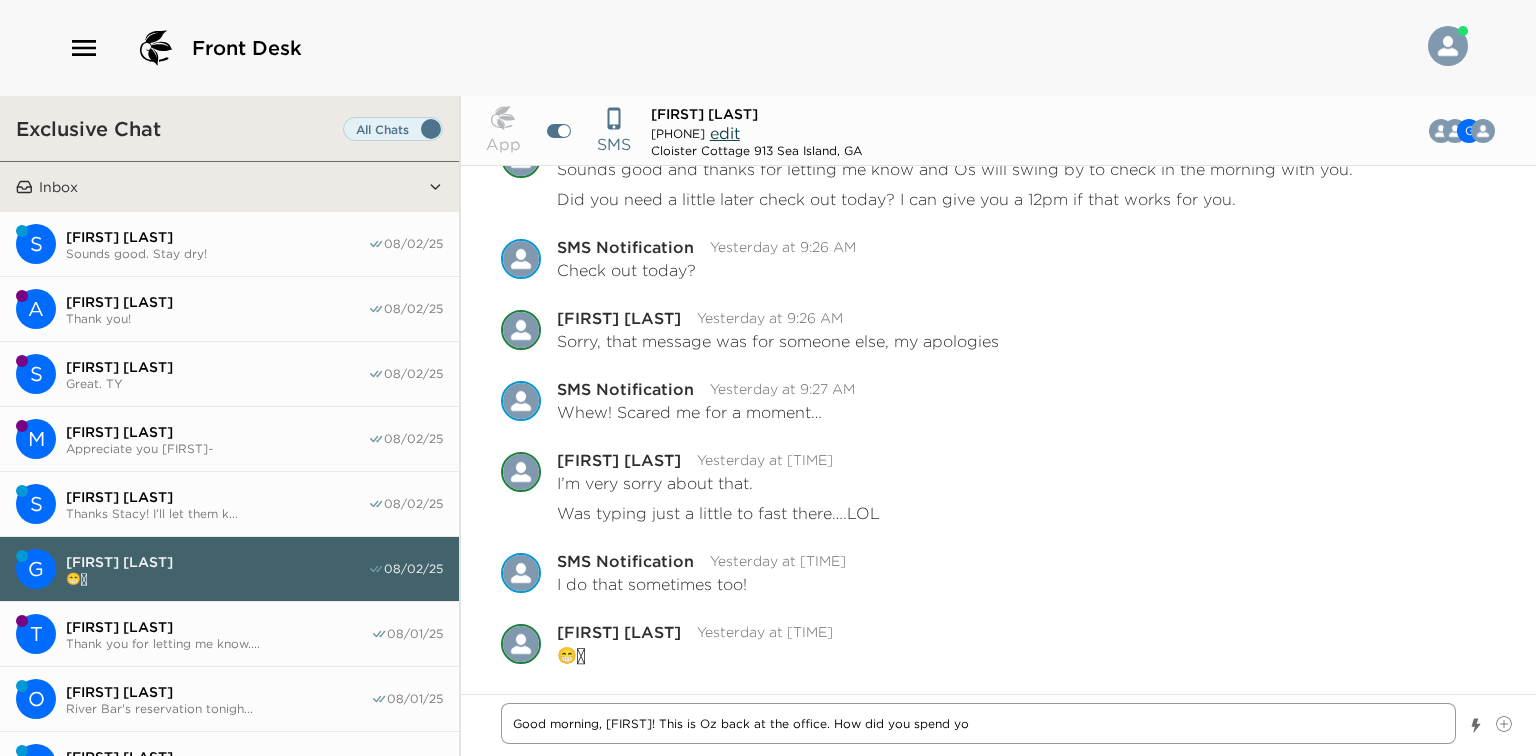 type on "x" 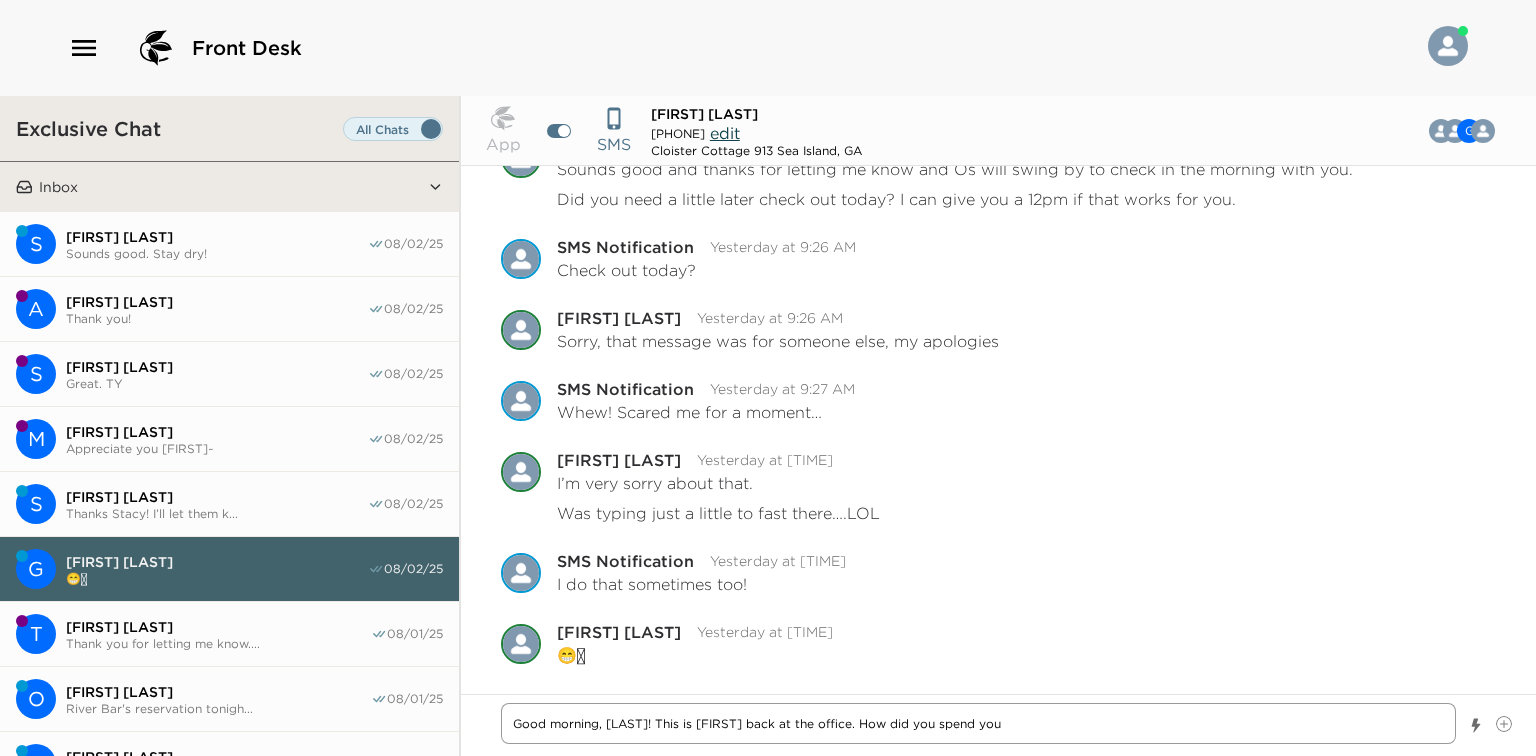 type on "x" 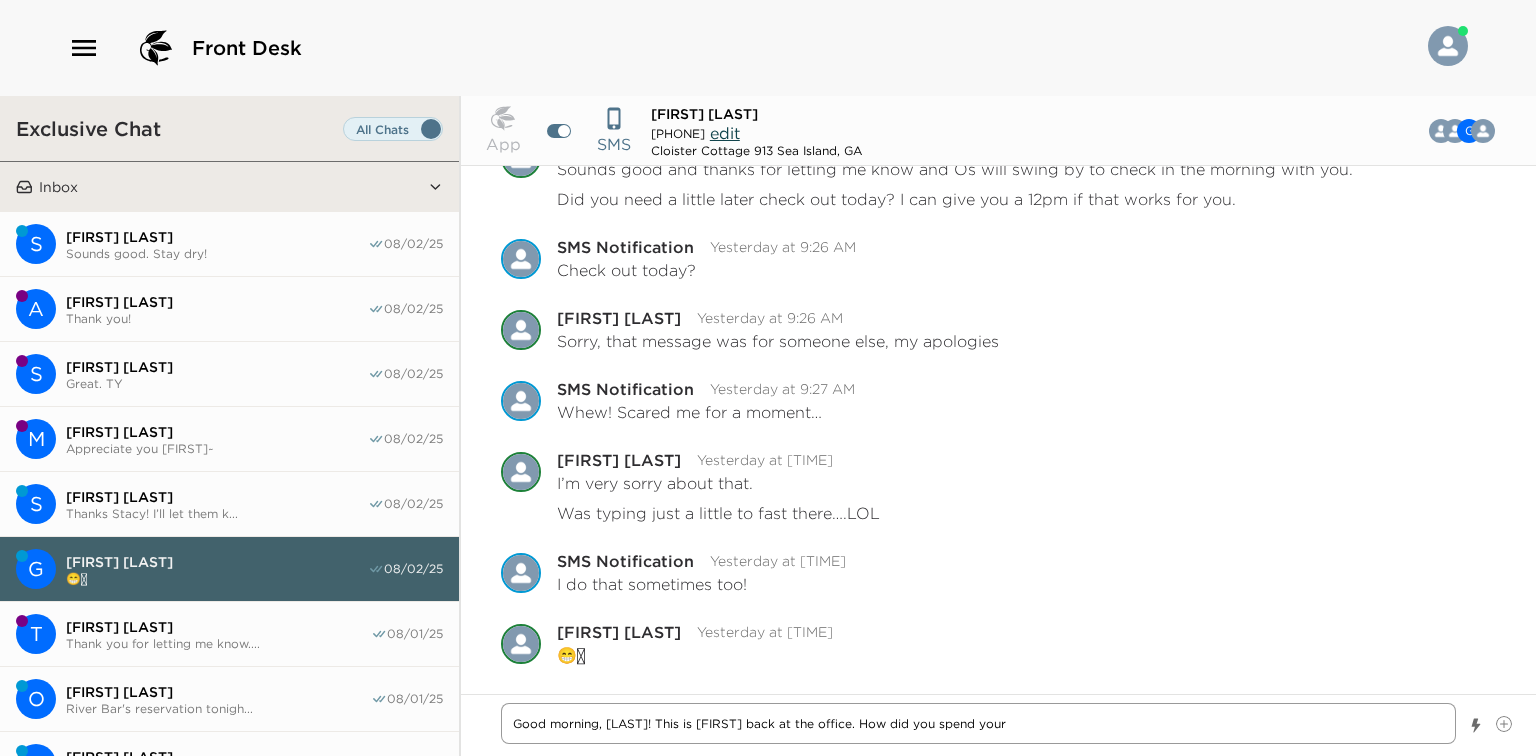 type on "x" 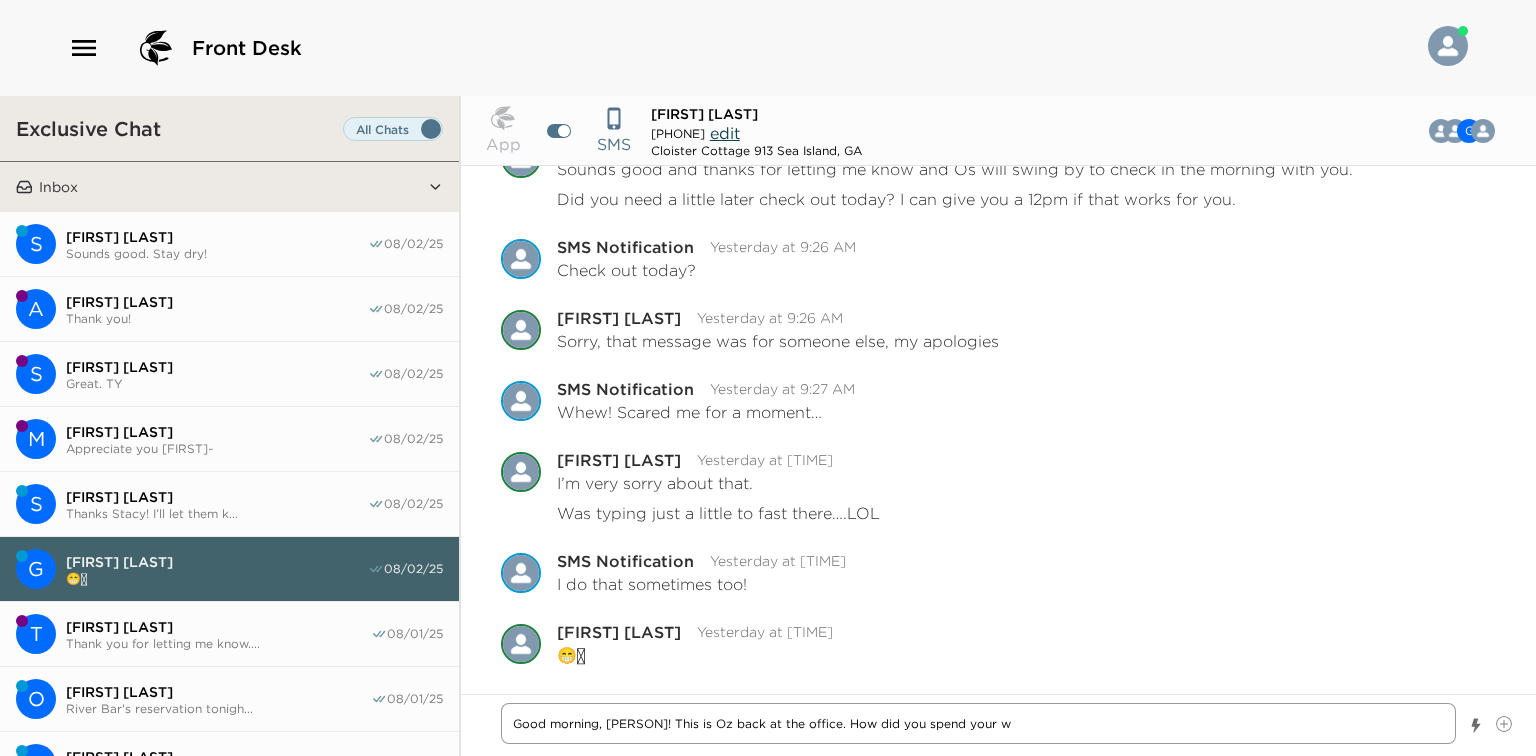 type on "x" 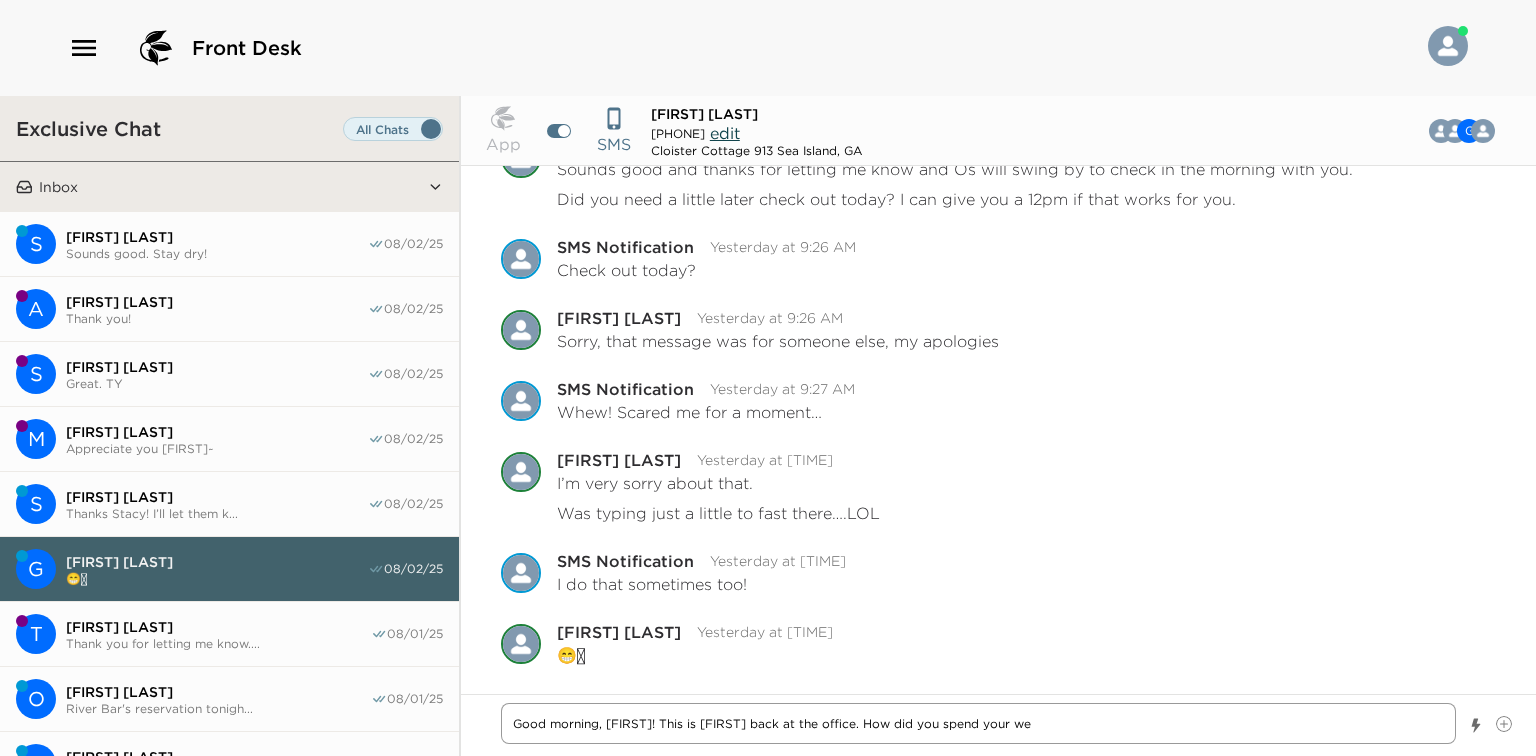 type on "x" 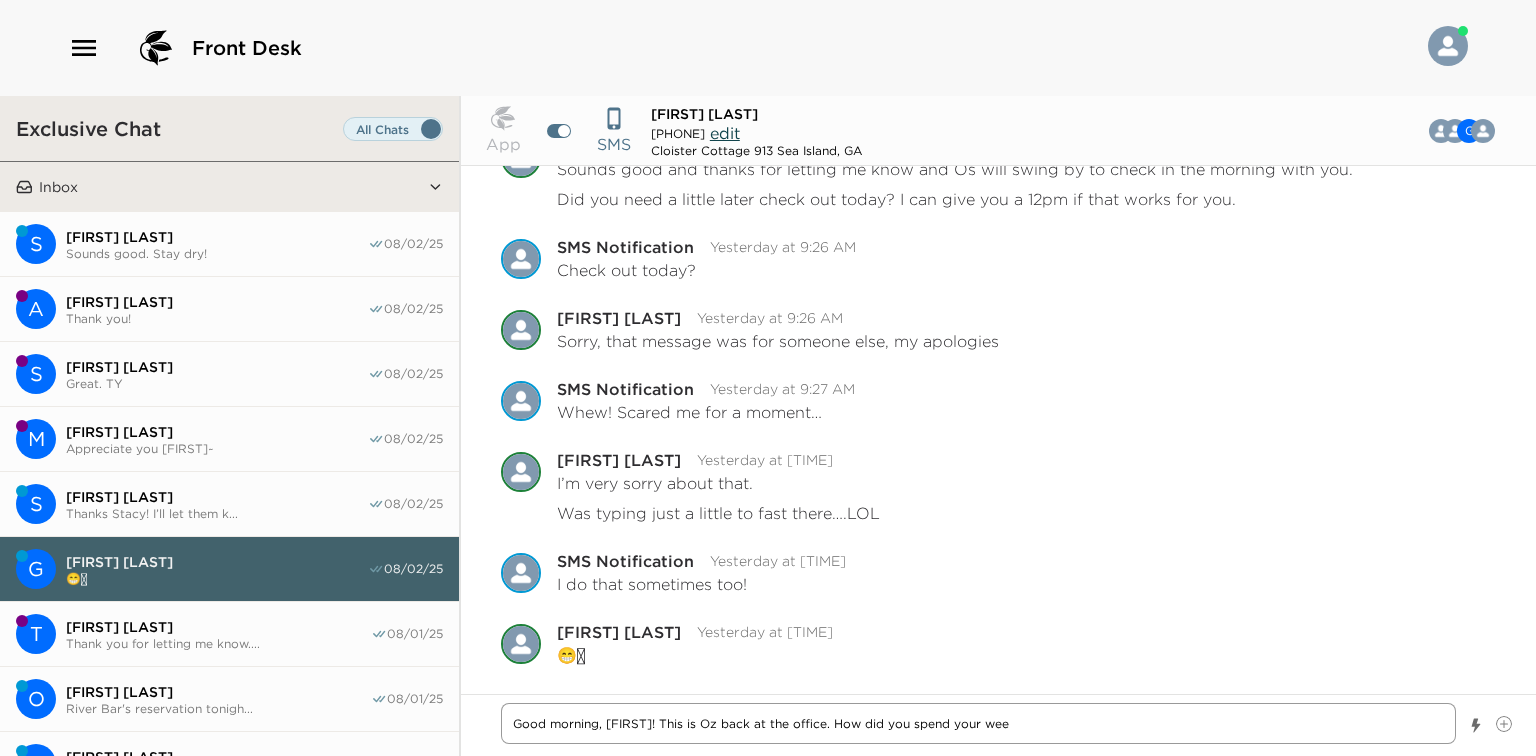 type on "x" 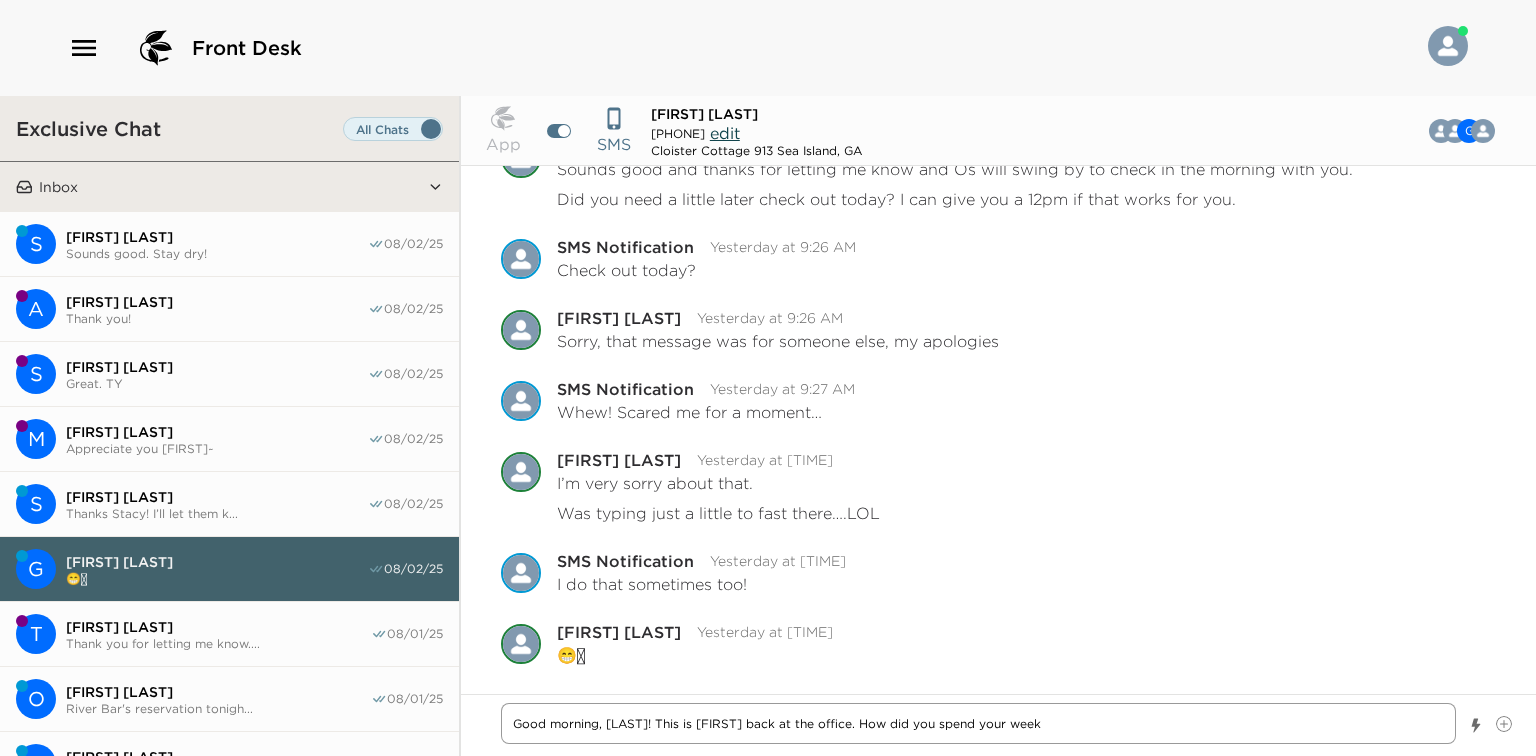 type on "x" 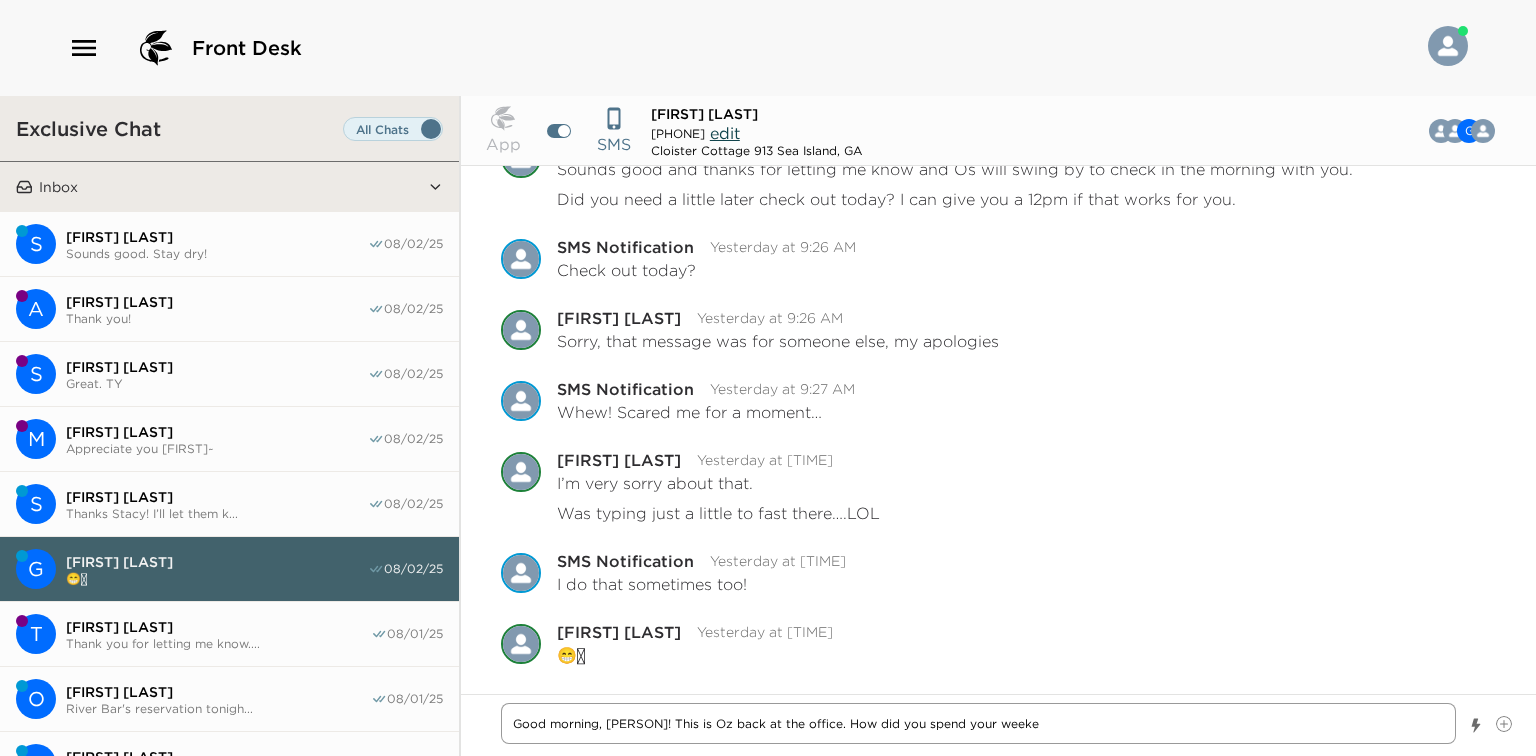 type on "x" 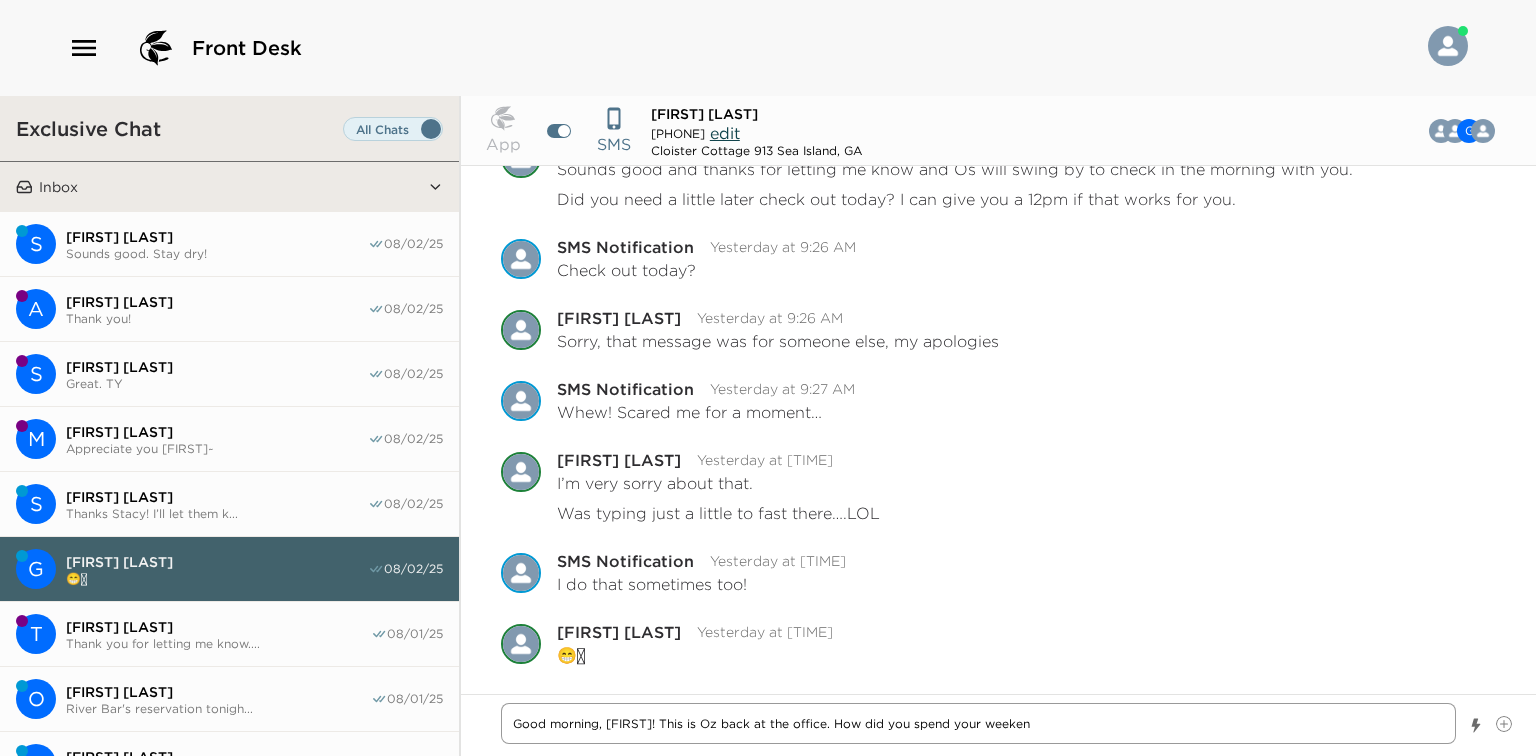 type on "x" 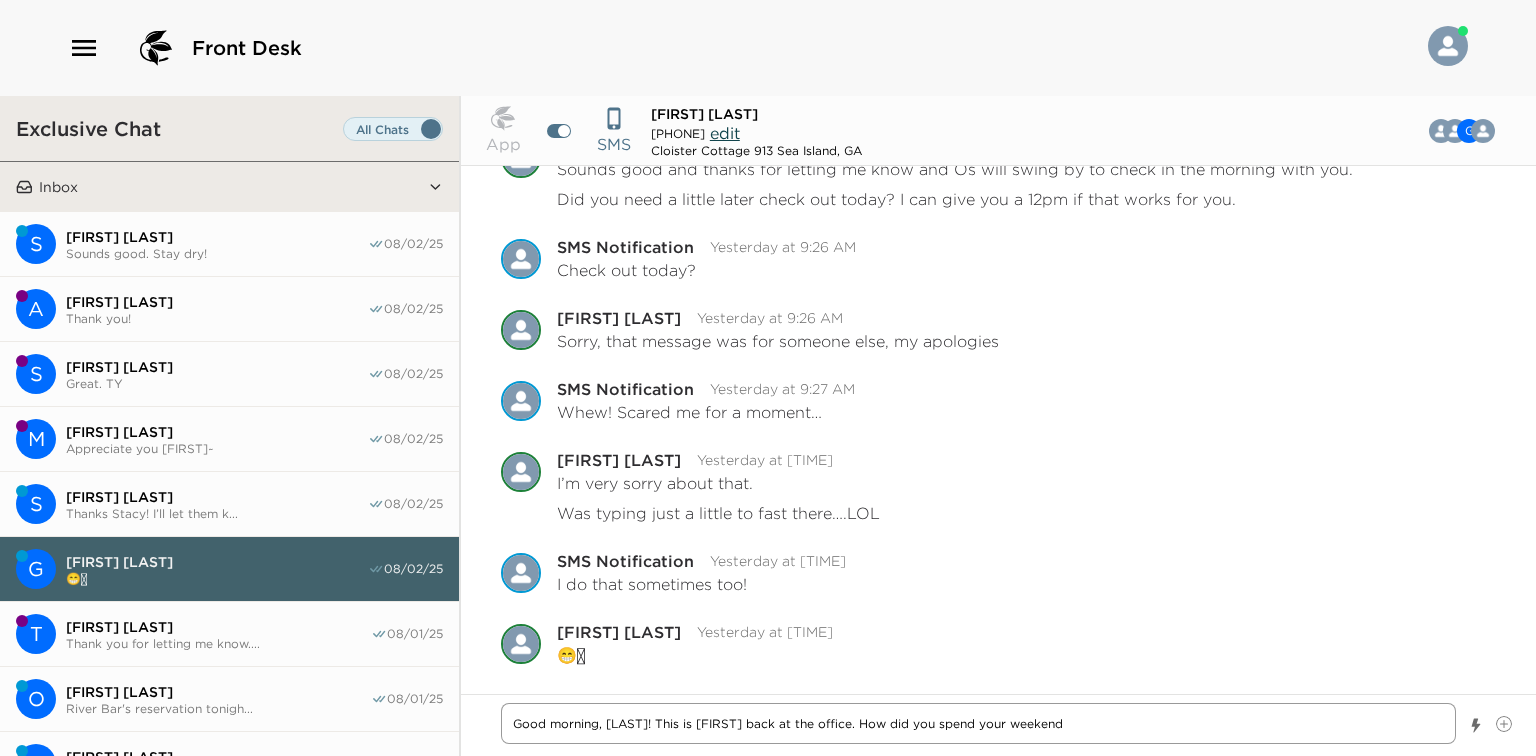 type on "x" 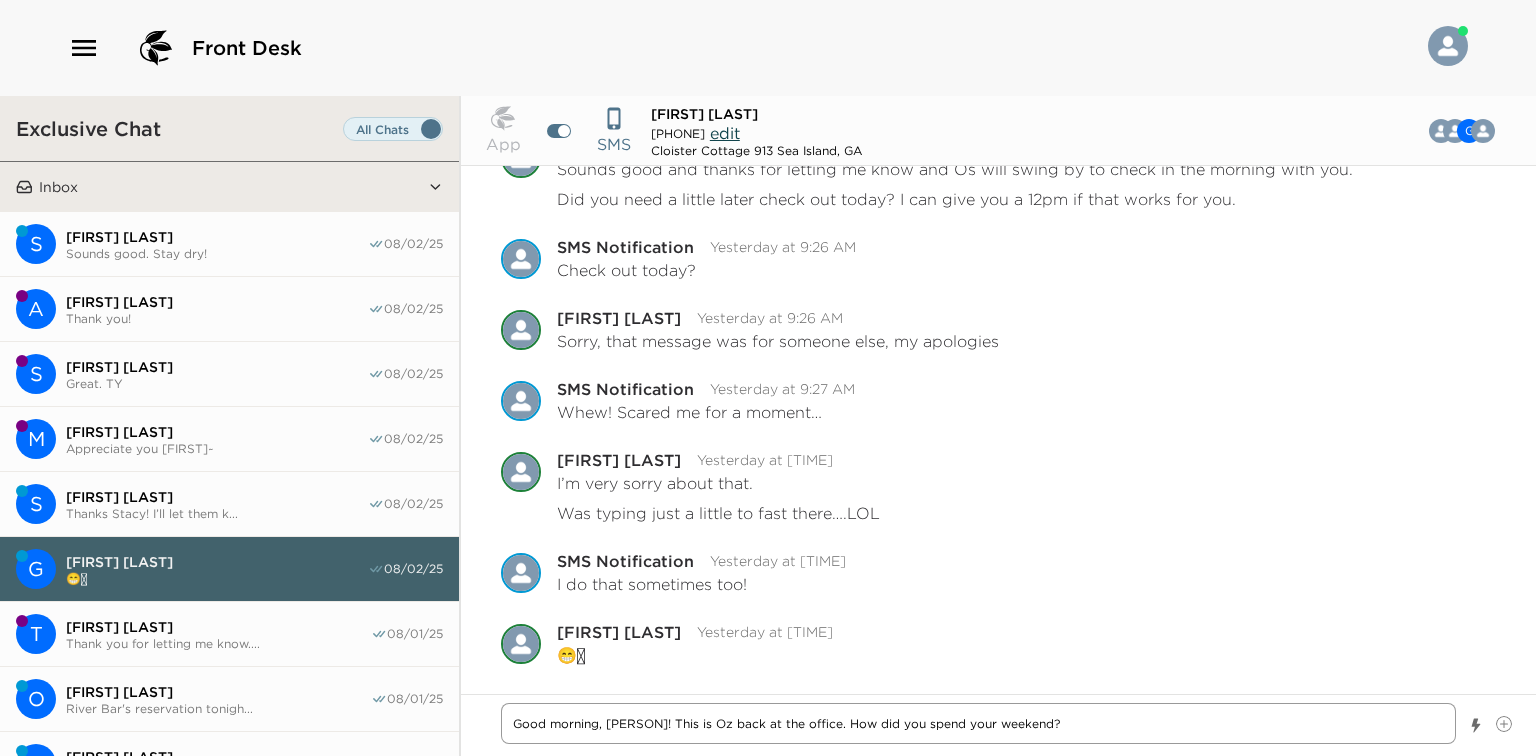 type on "x" 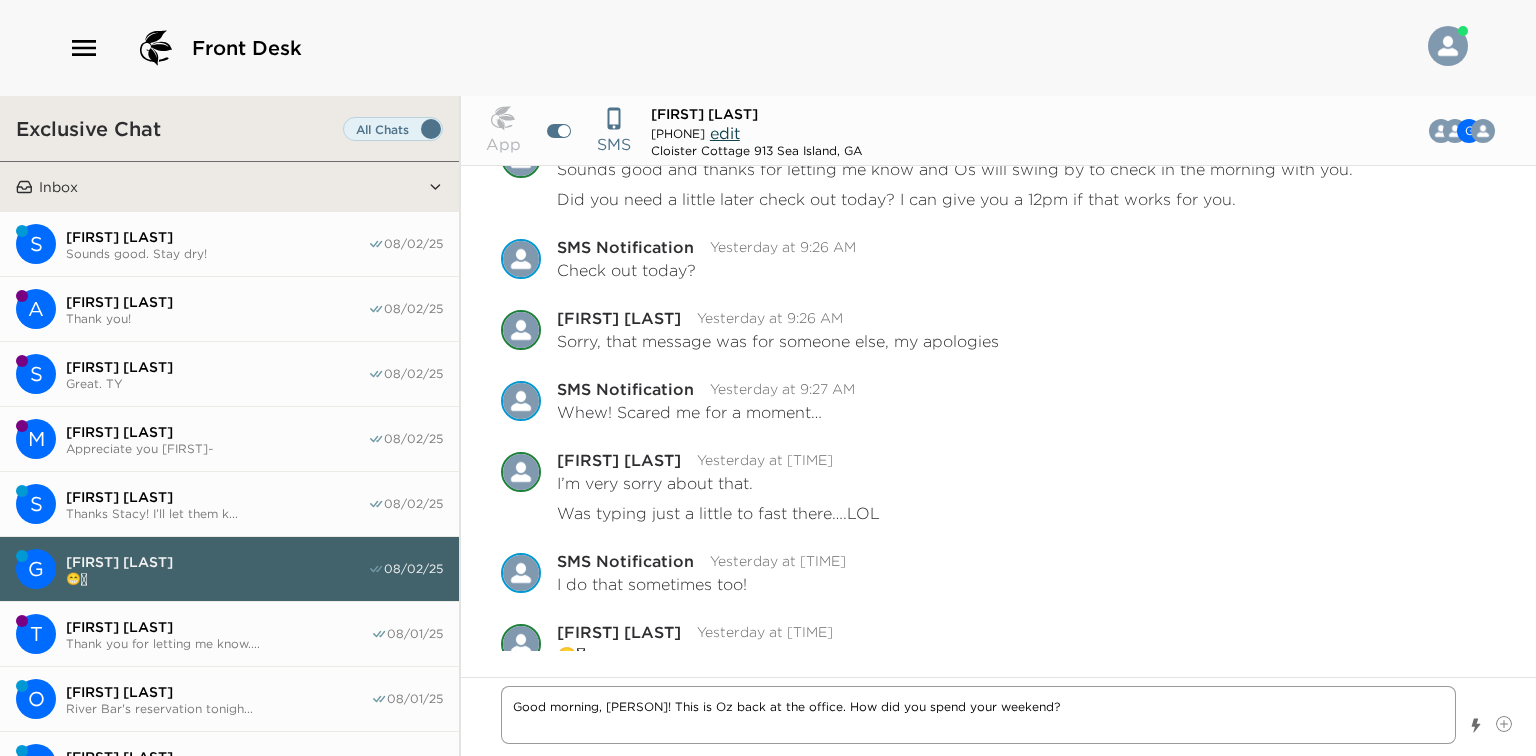type on "x" 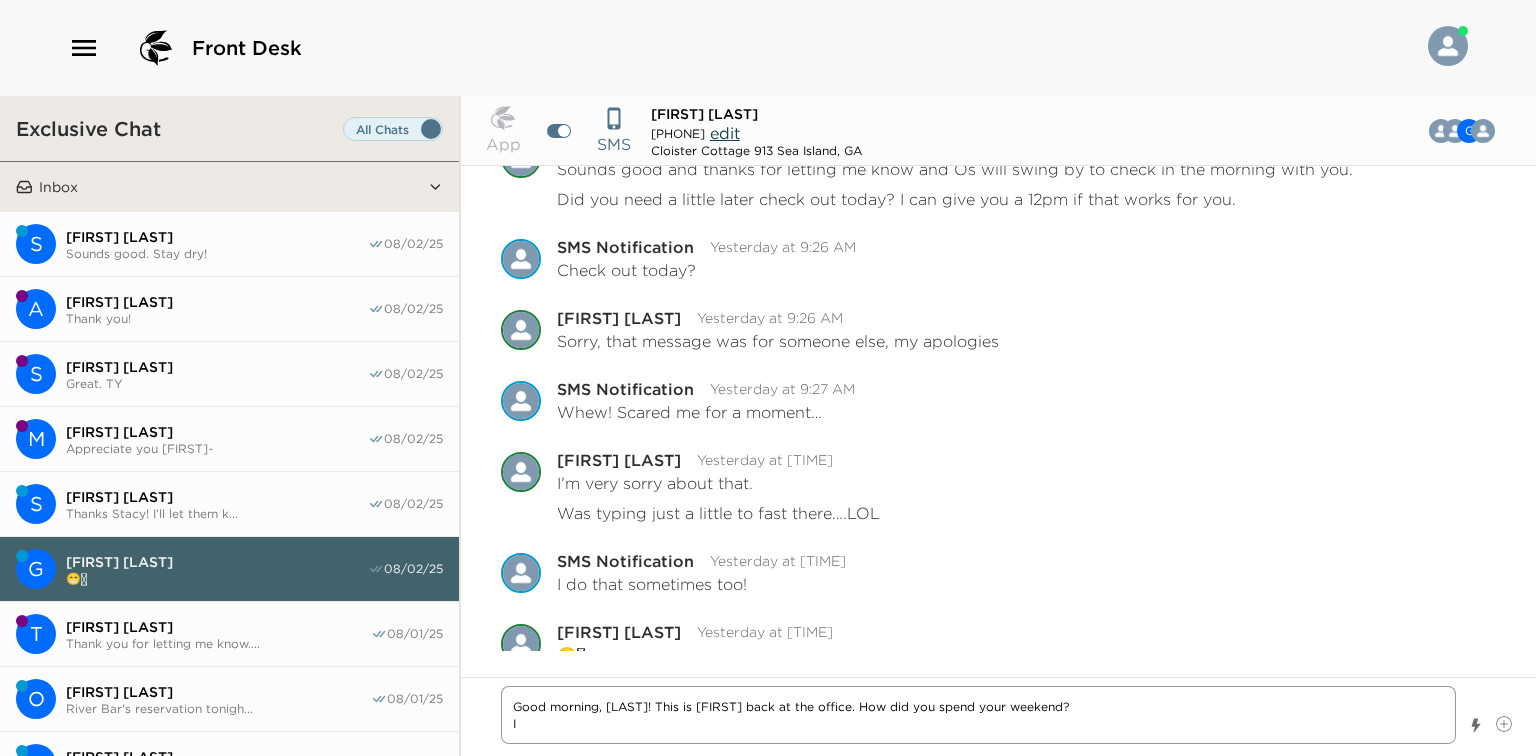 type on "x" 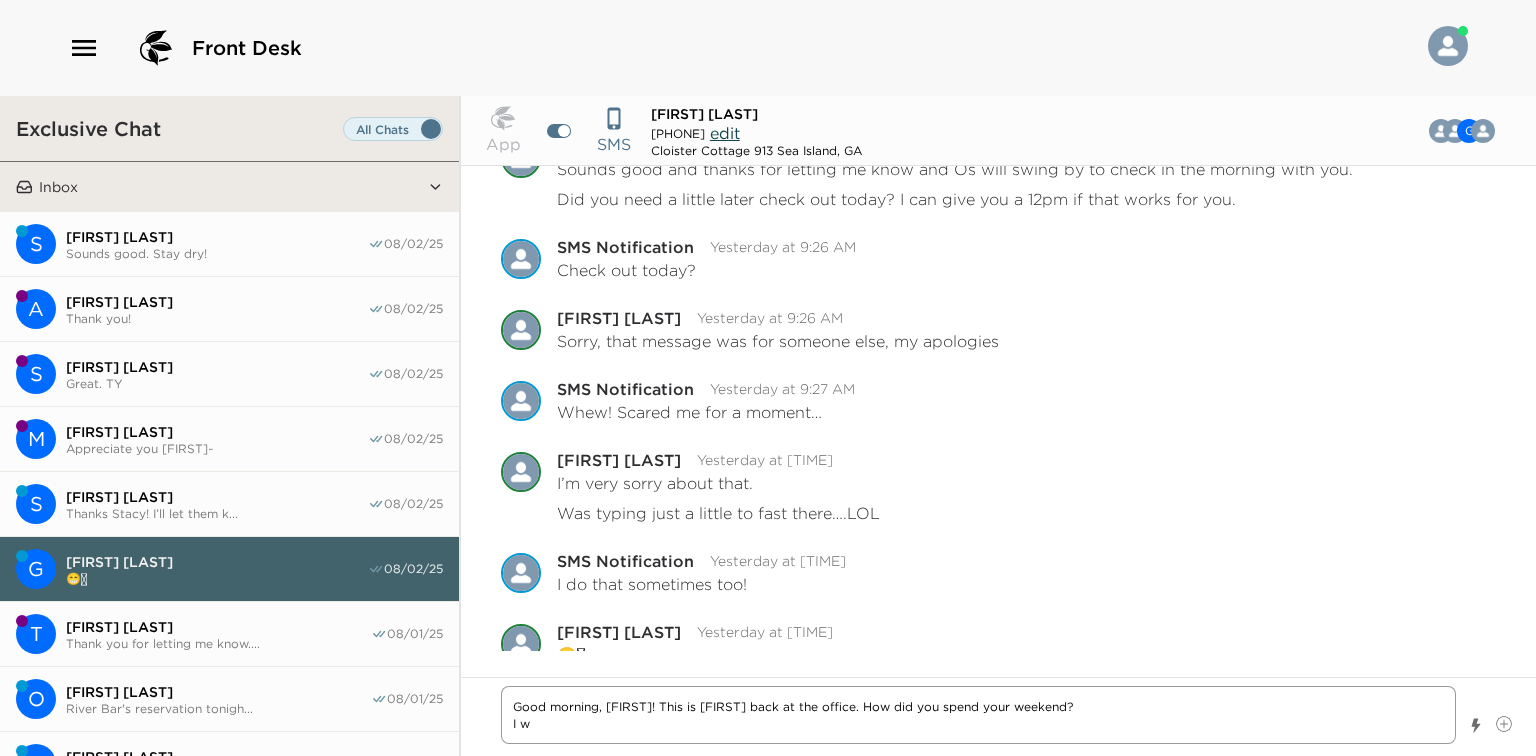 type on "x" 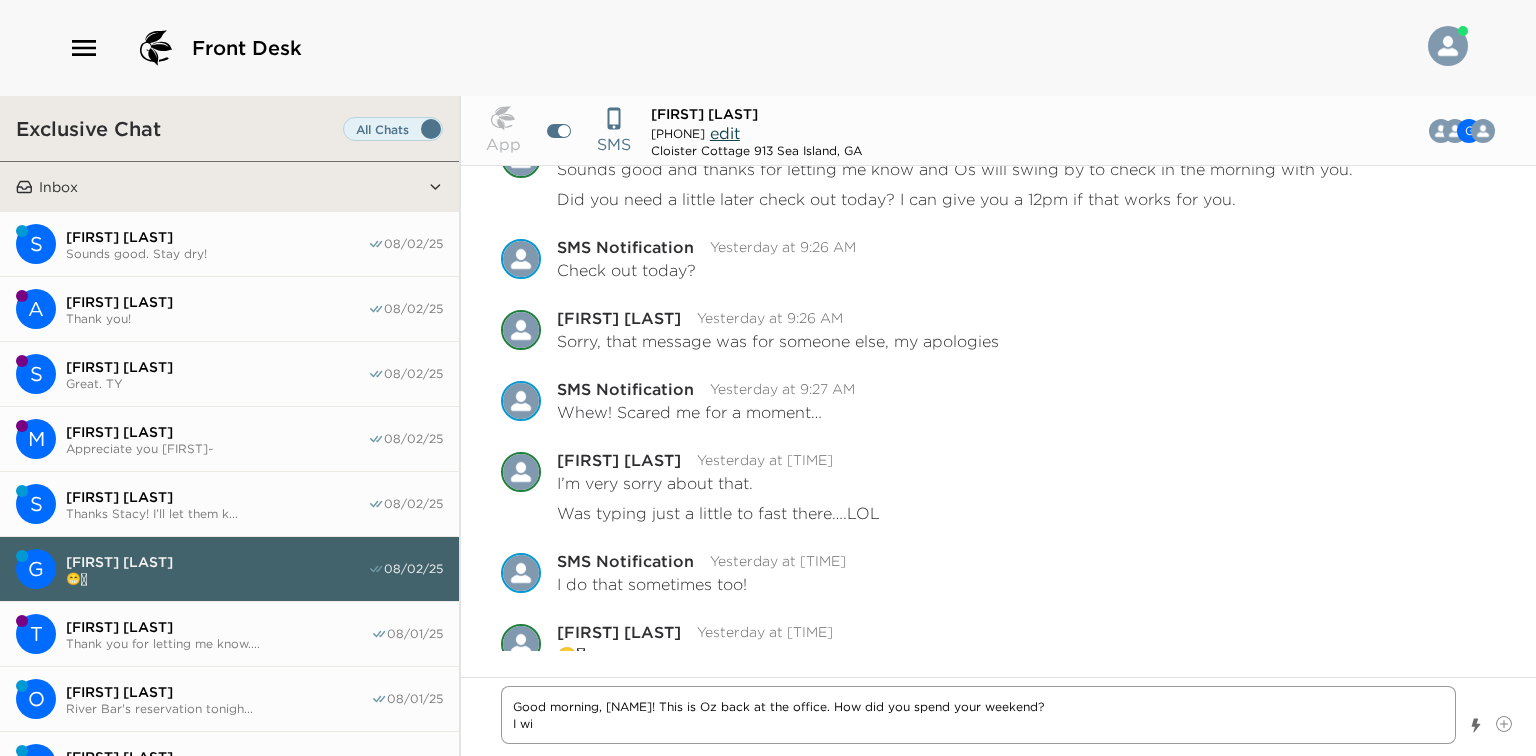type on "x" 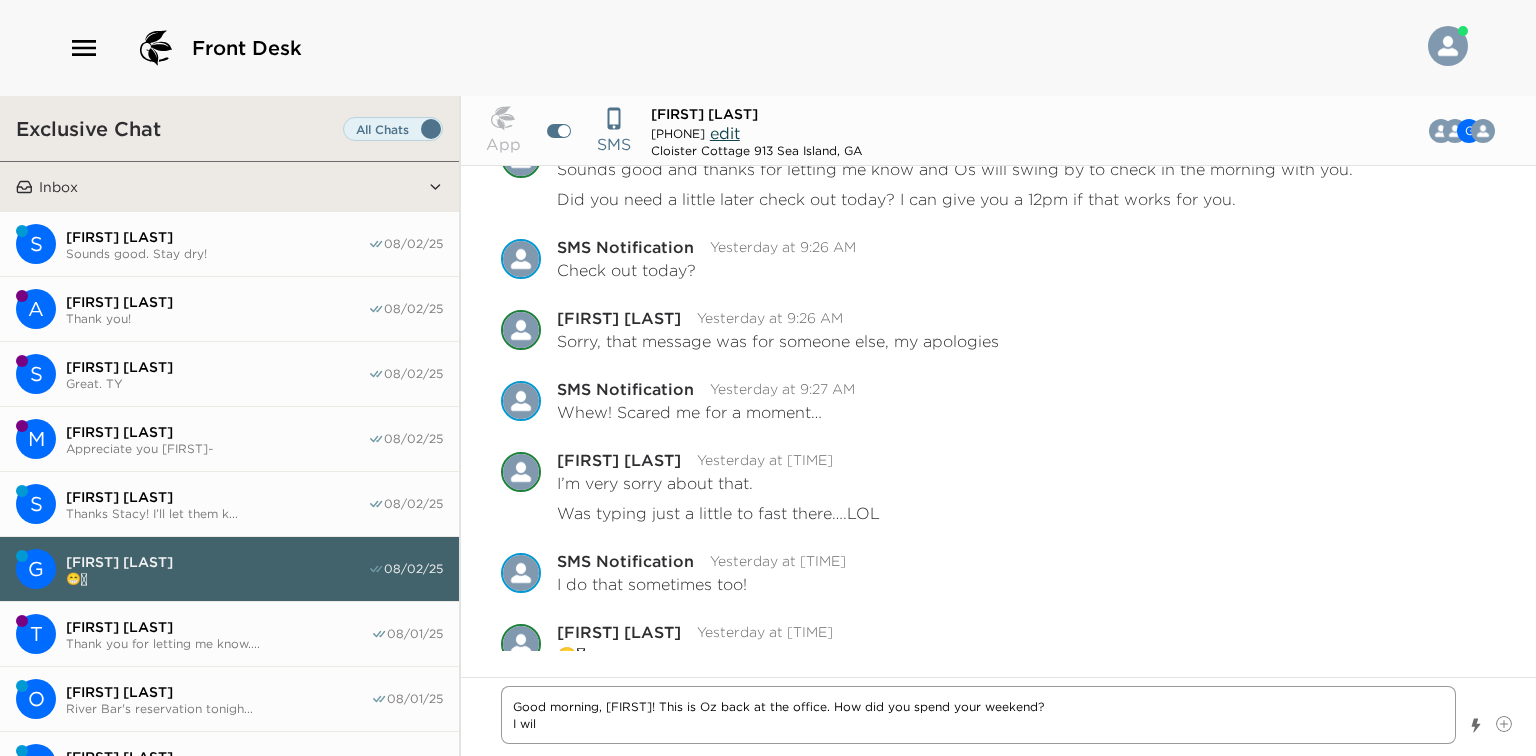 type on "x" 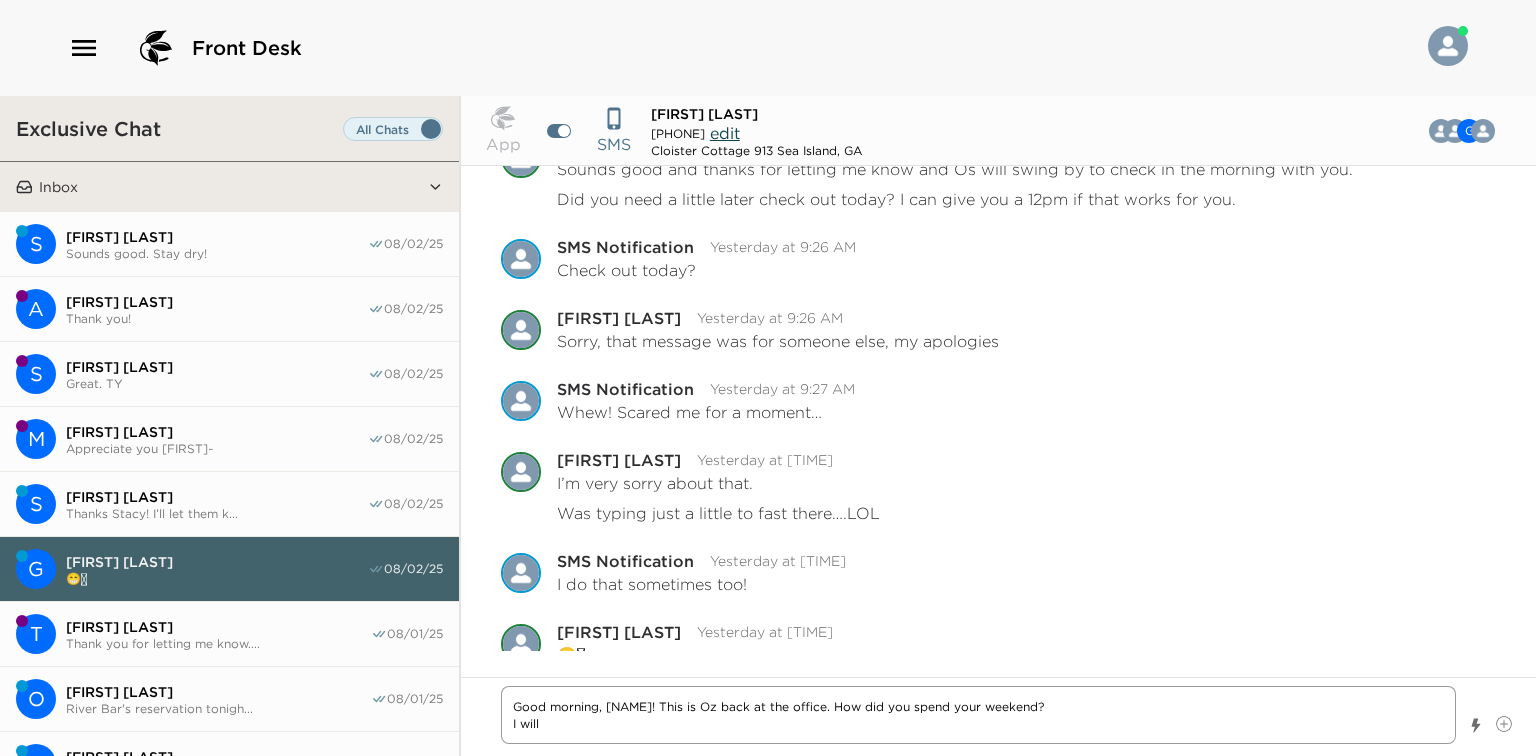 type on "x" 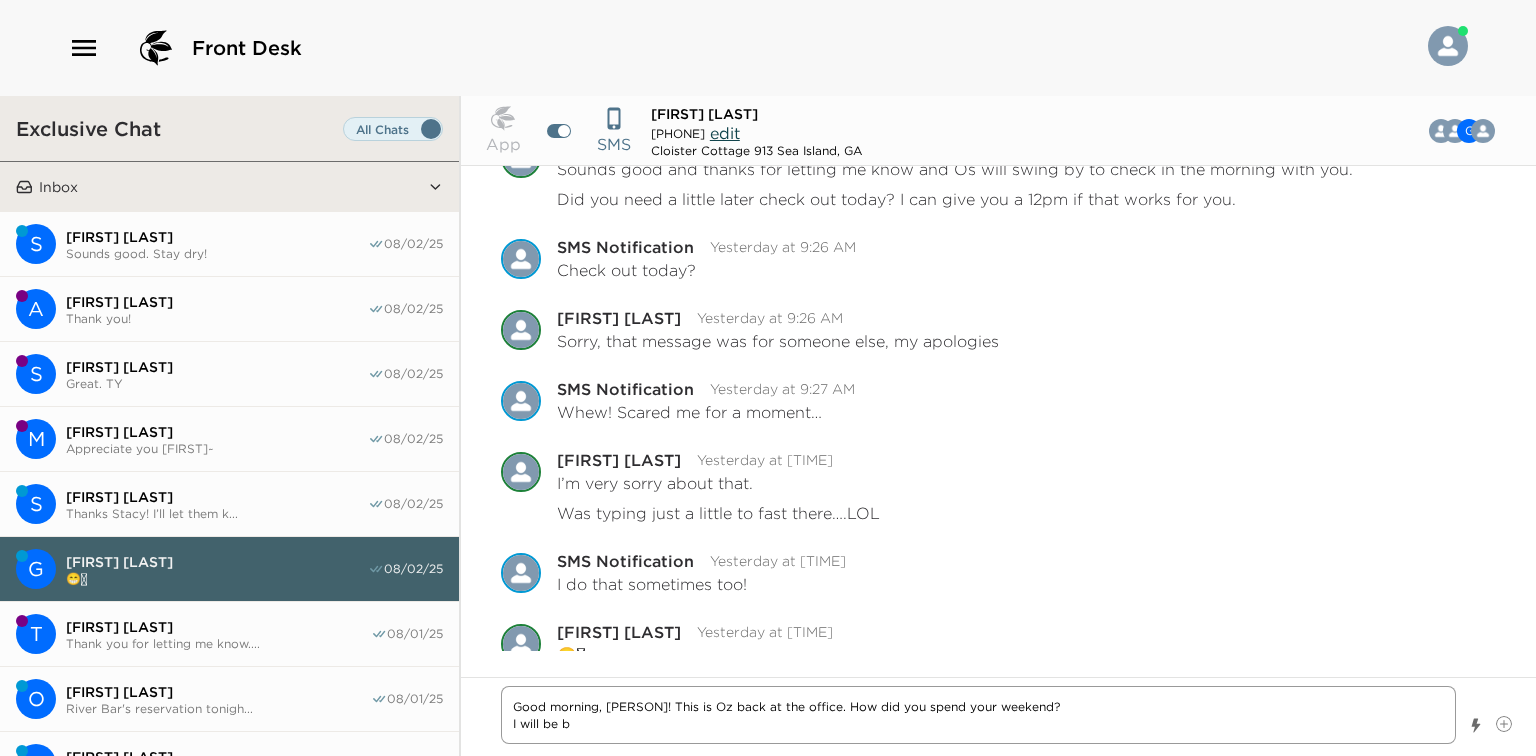 type on "x" 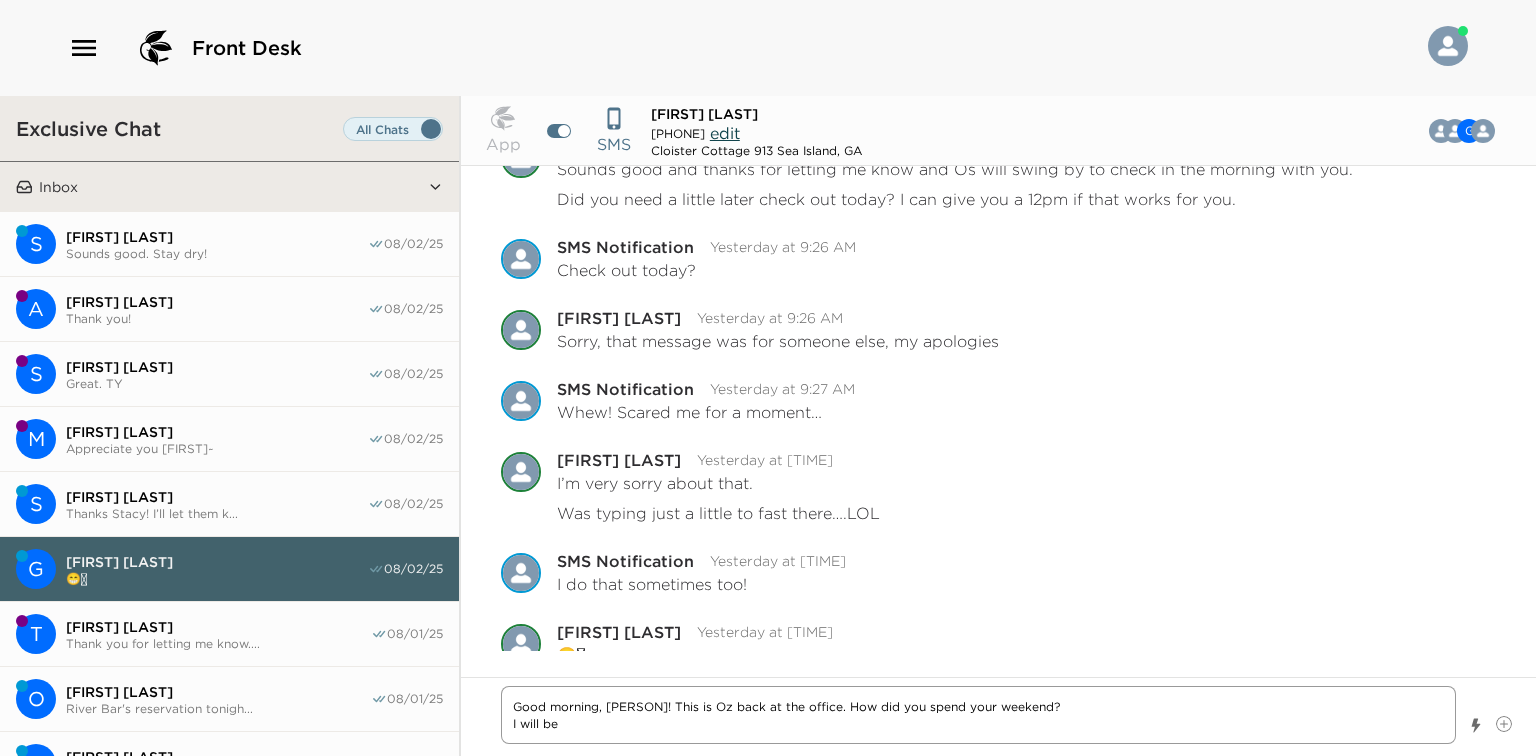 type on "x" 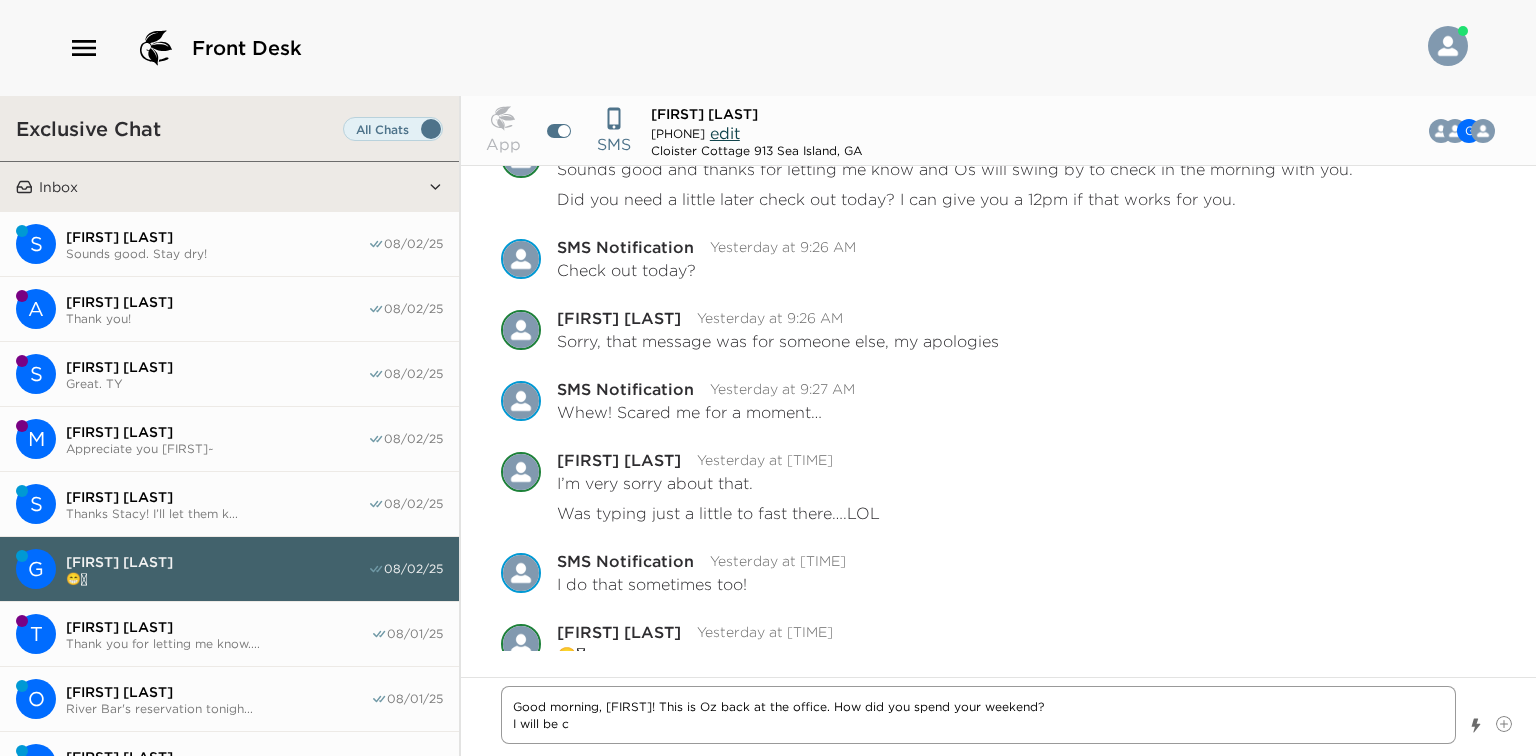 type on "x" 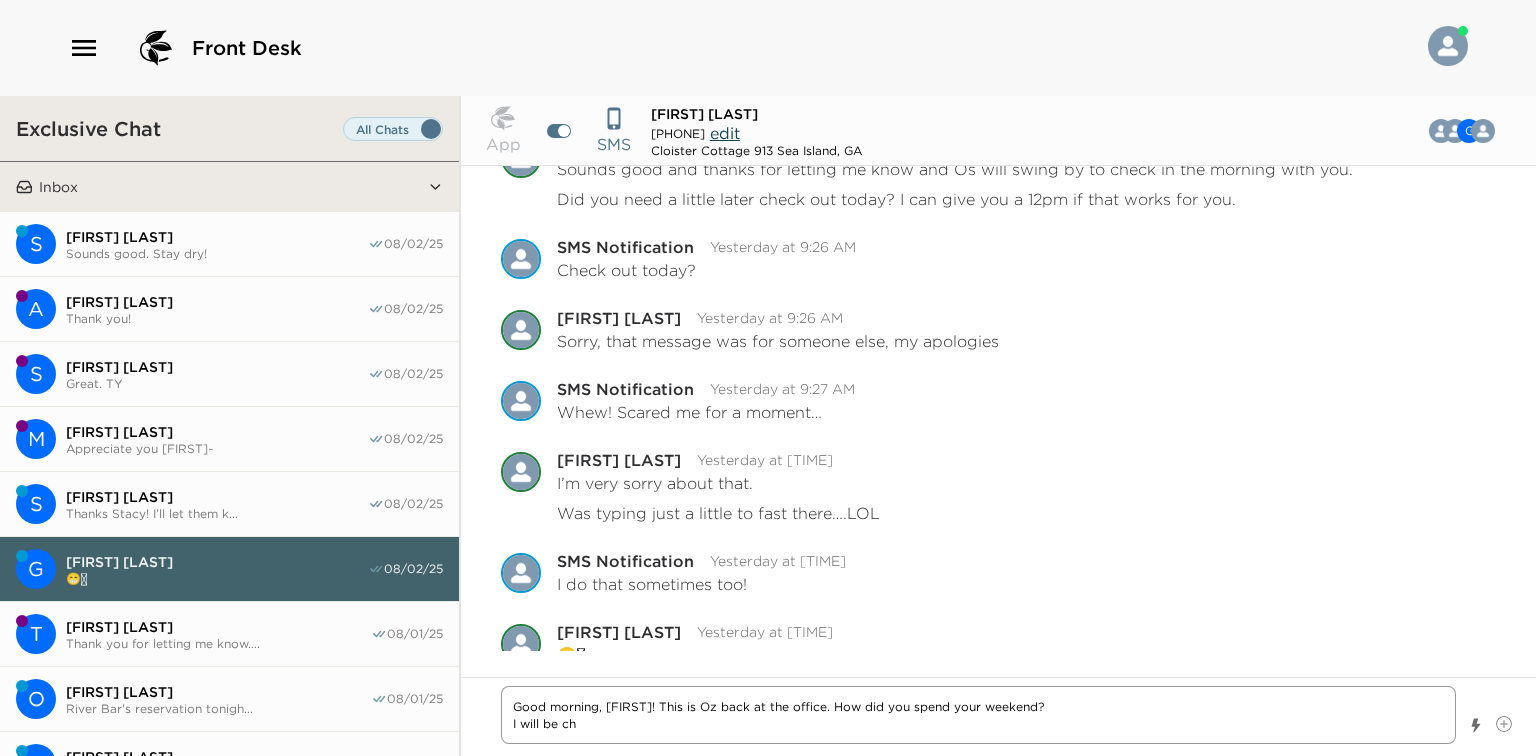 type 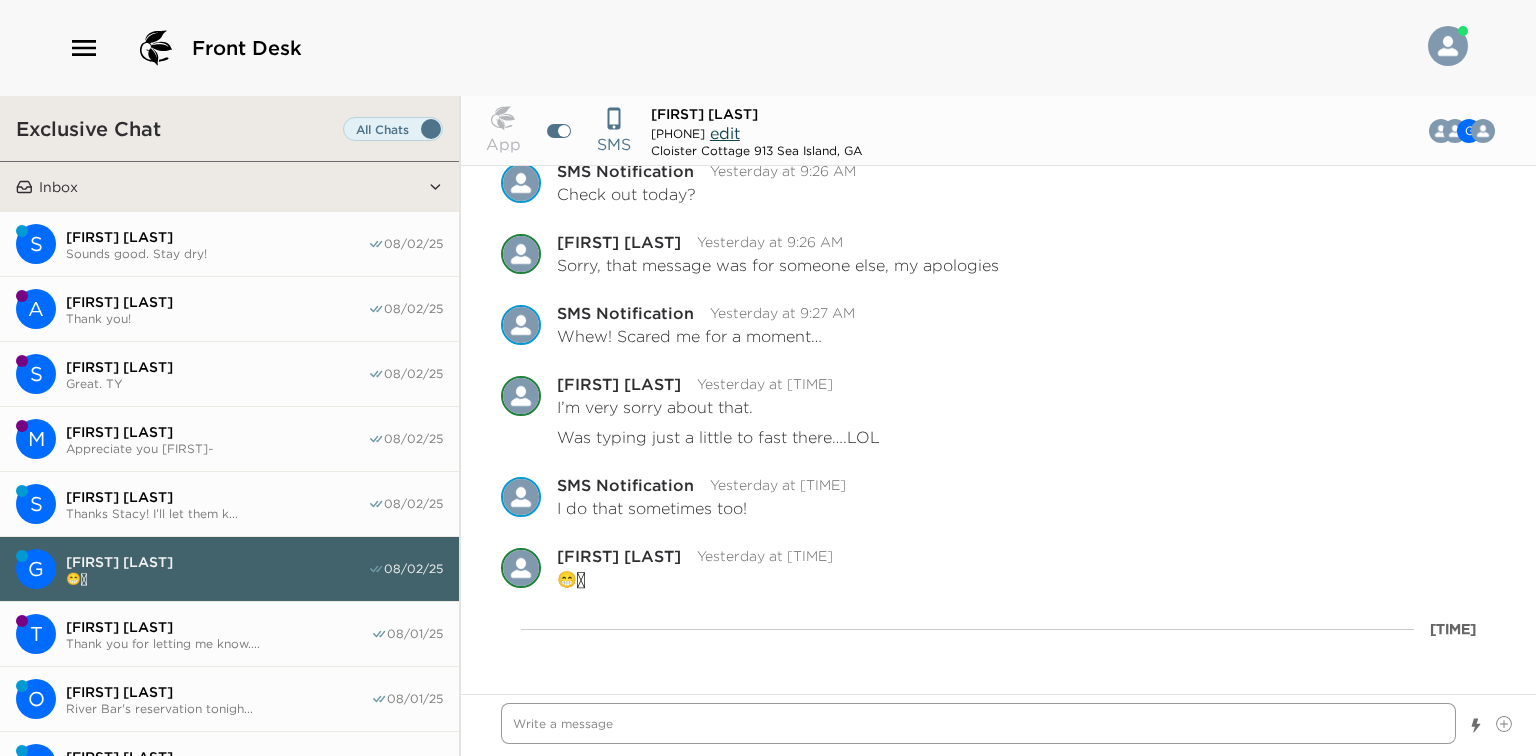 scroll, scrollTop: 1765, scrollLeft: 0, axis: vertical 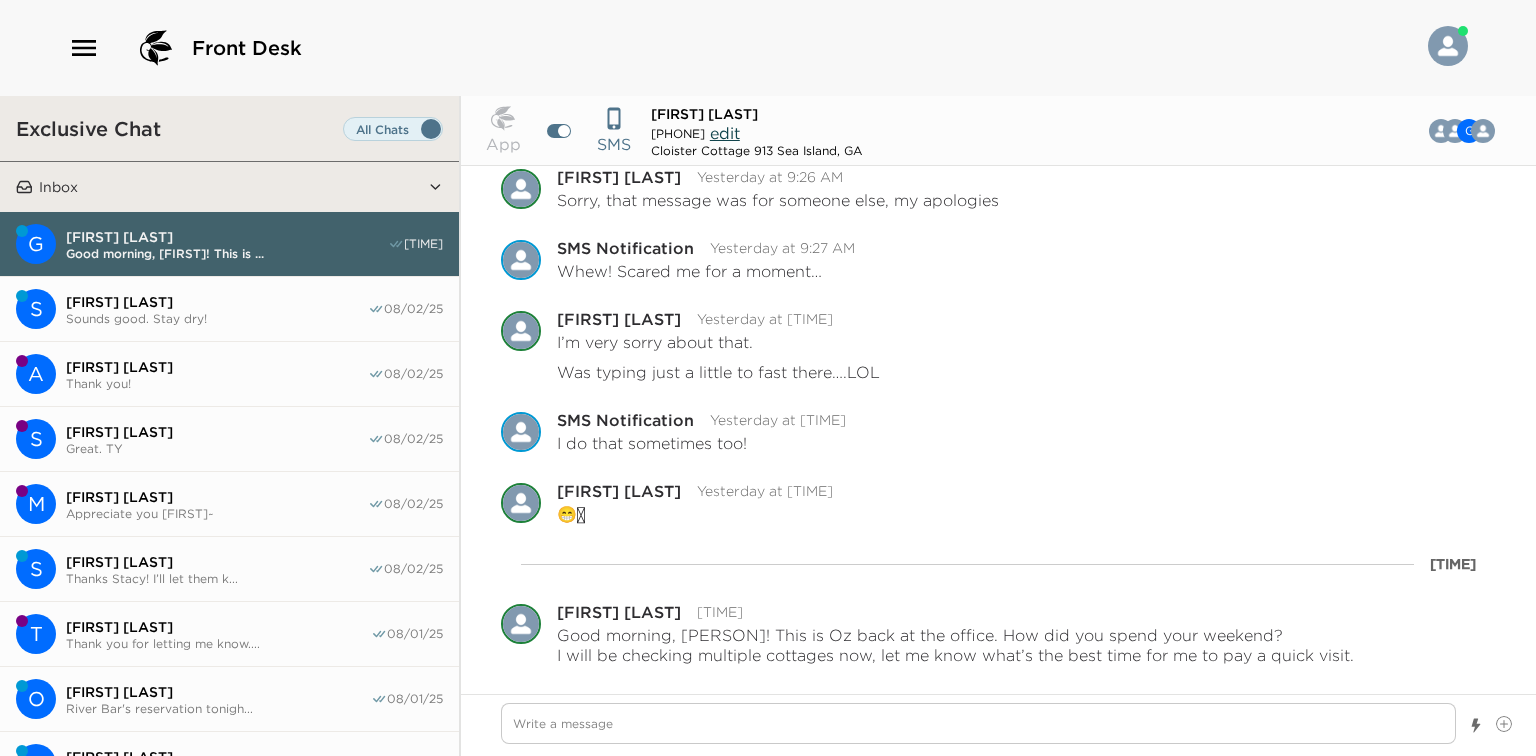 click on "[FIRST] [LAST]" at bounding box center (217, 562) 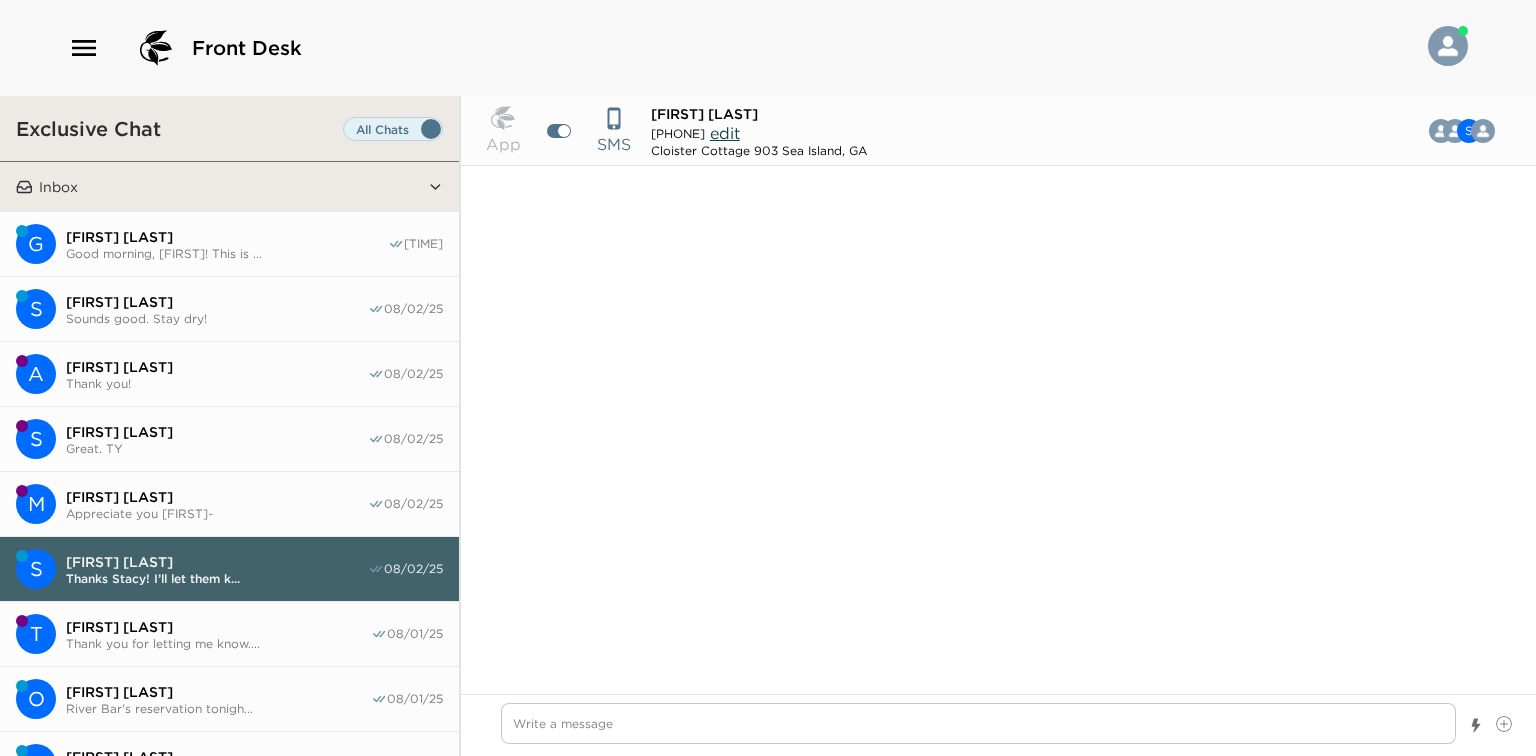 scroll, scrollTop: 1685, scrollLeft: 0, axis: vertical 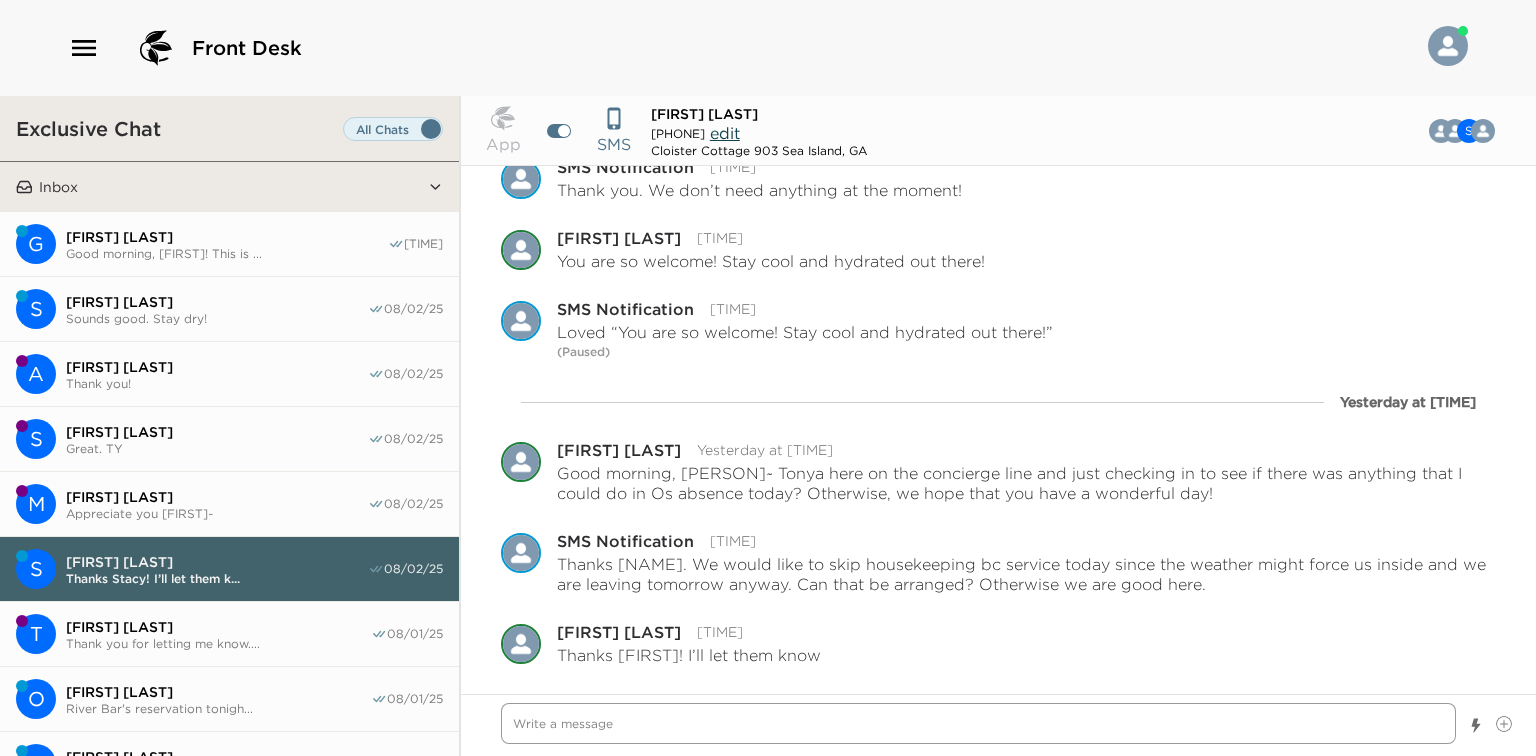 click at bounding box center (978, 723) 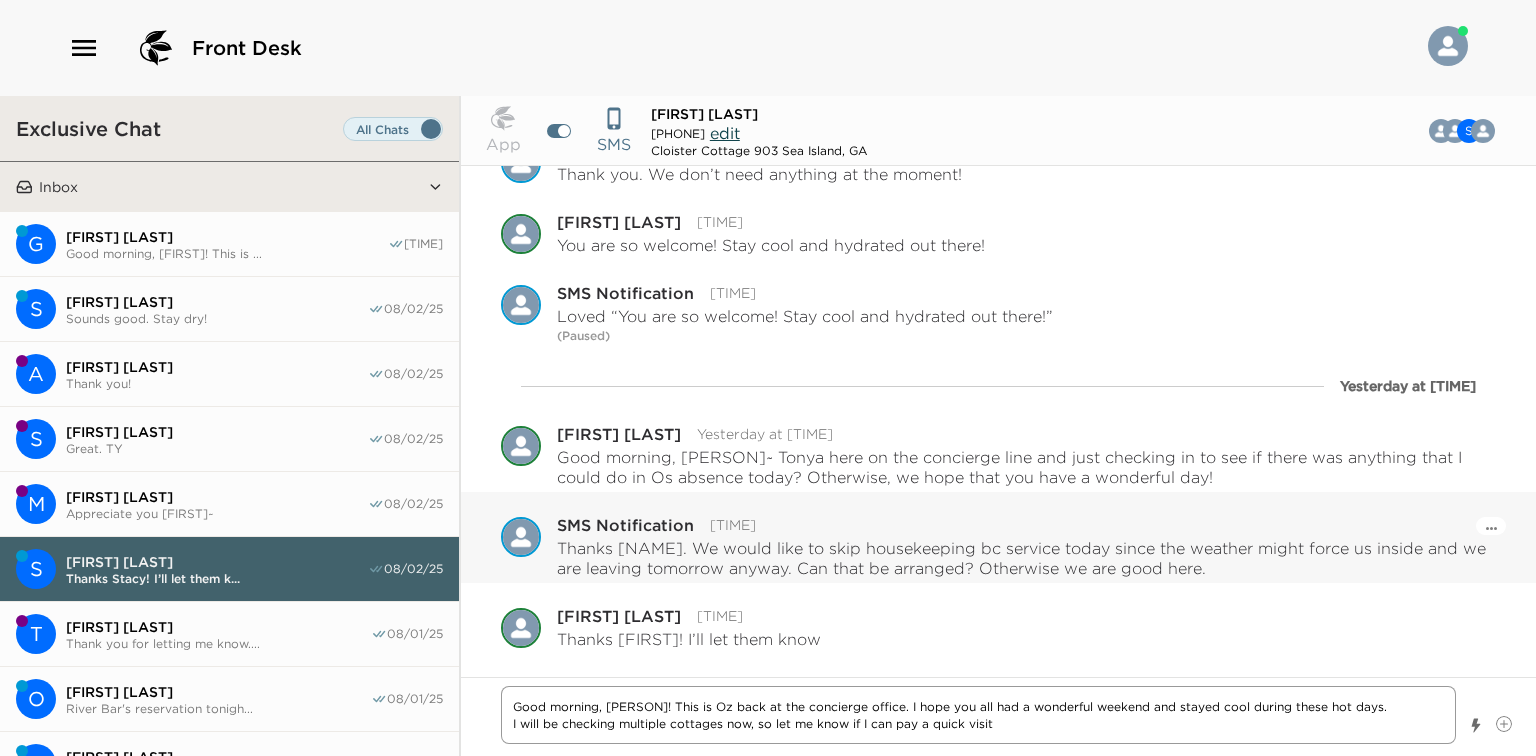 scroll, scrollTop: 1681, scrollLeft: 0, axis: vertical 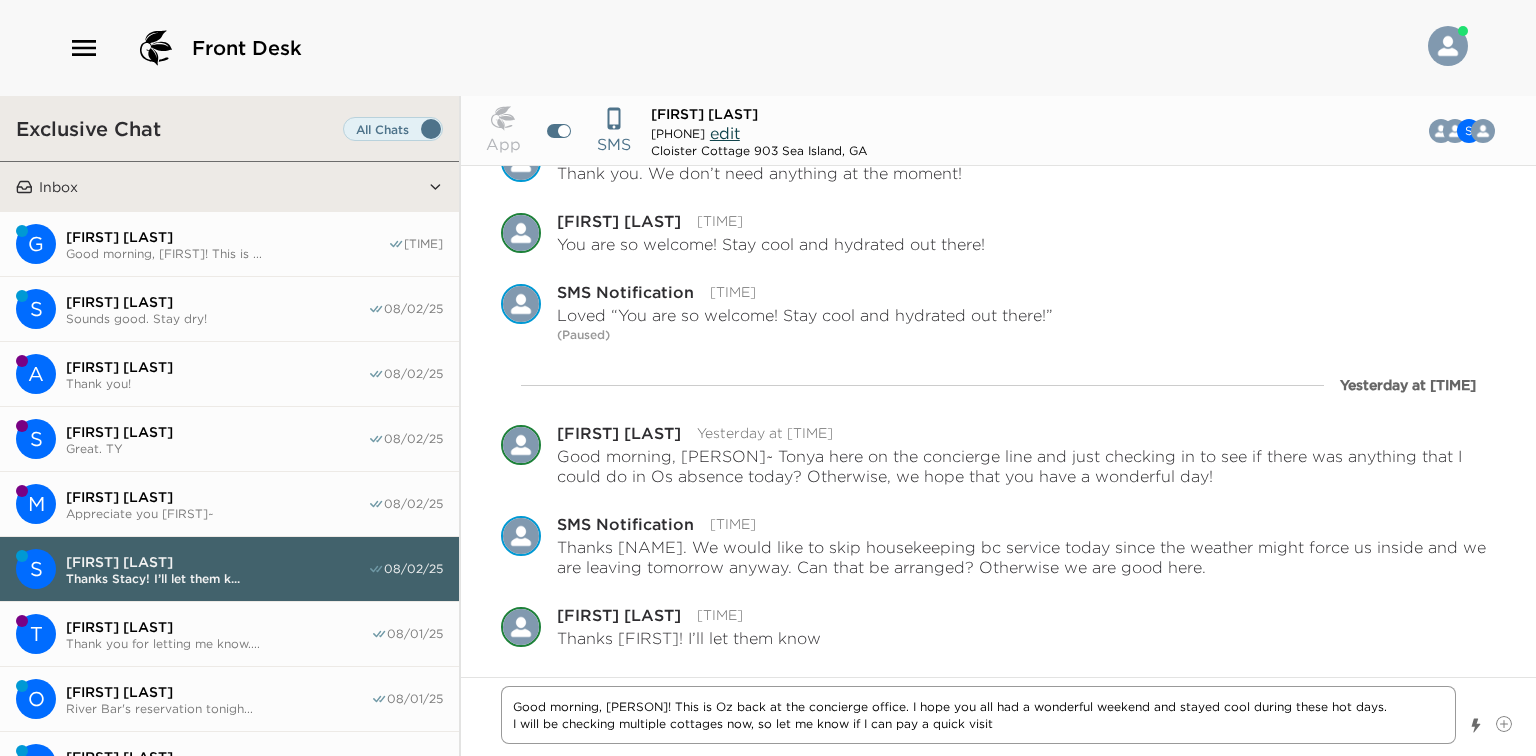 click on "Good morning, [PERSON]! This is Oz back at the concierge office. I hope you all had a wonderful weekend and stayed cool during these hot days.
I will be checking multiple cottages now, so let me know if I can pay a quick visit" at bounding box center (978, 715) 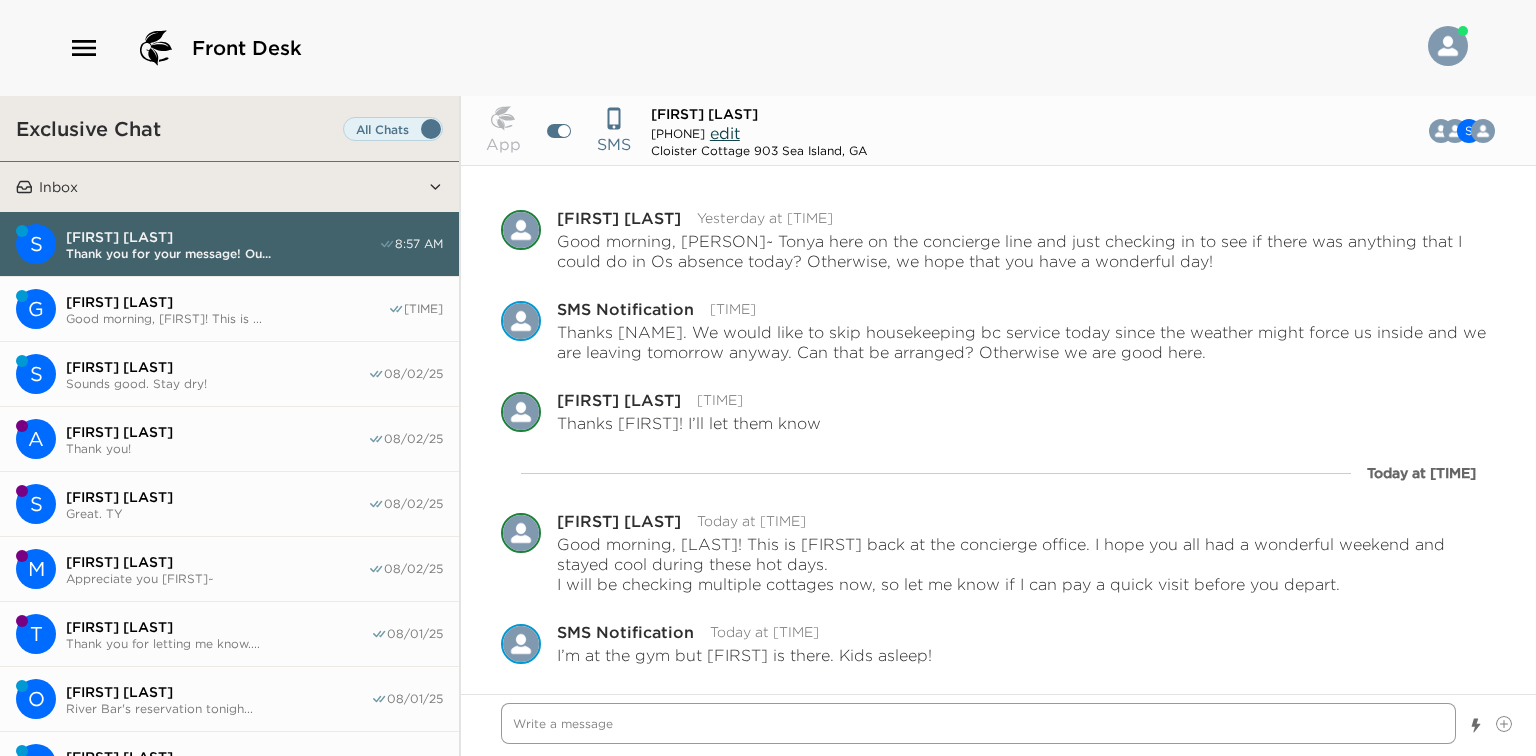 scroll, scrollTop: 2027, scrollLeft: 0, axis: vertical 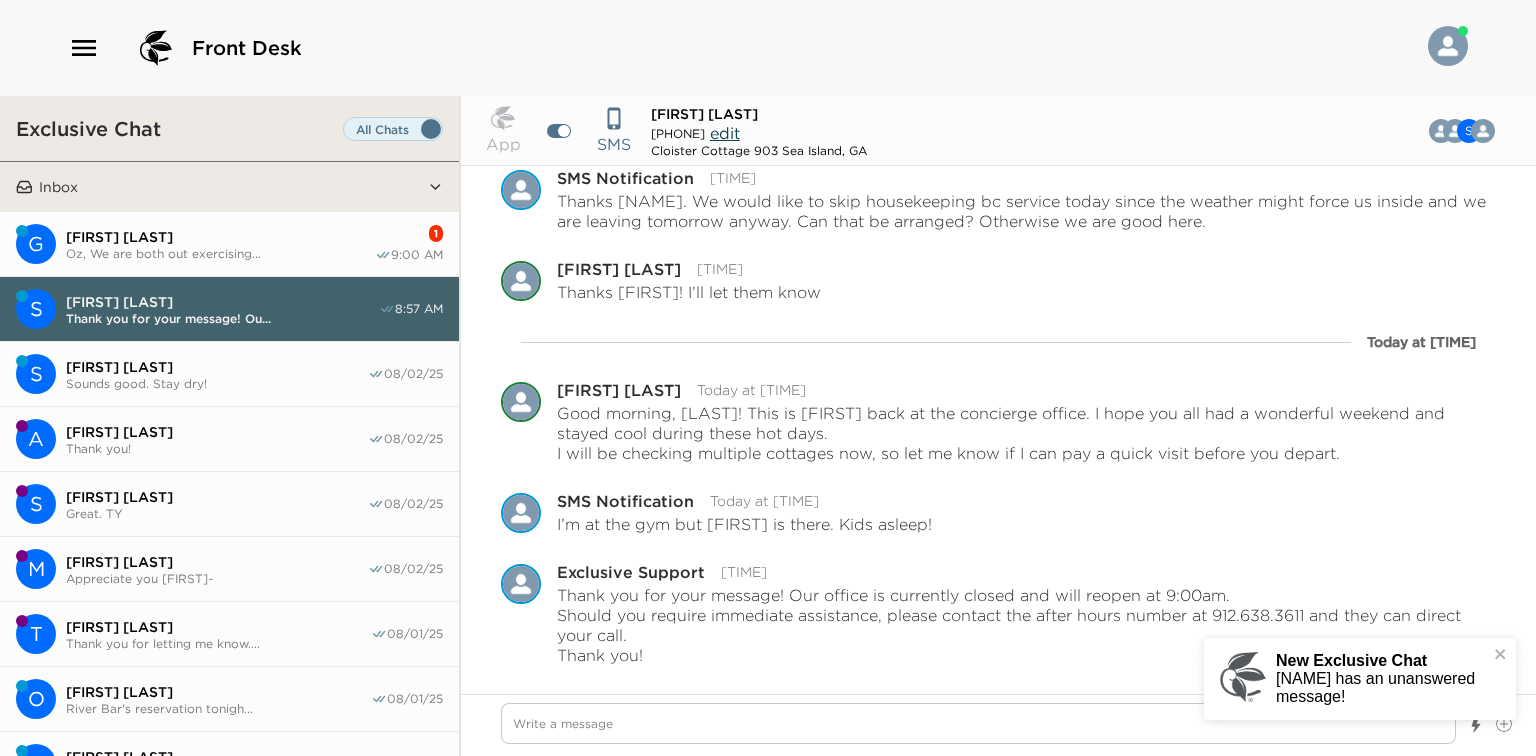 click on "Oz, We are both out exercising..." at bounding box center [220, 253] 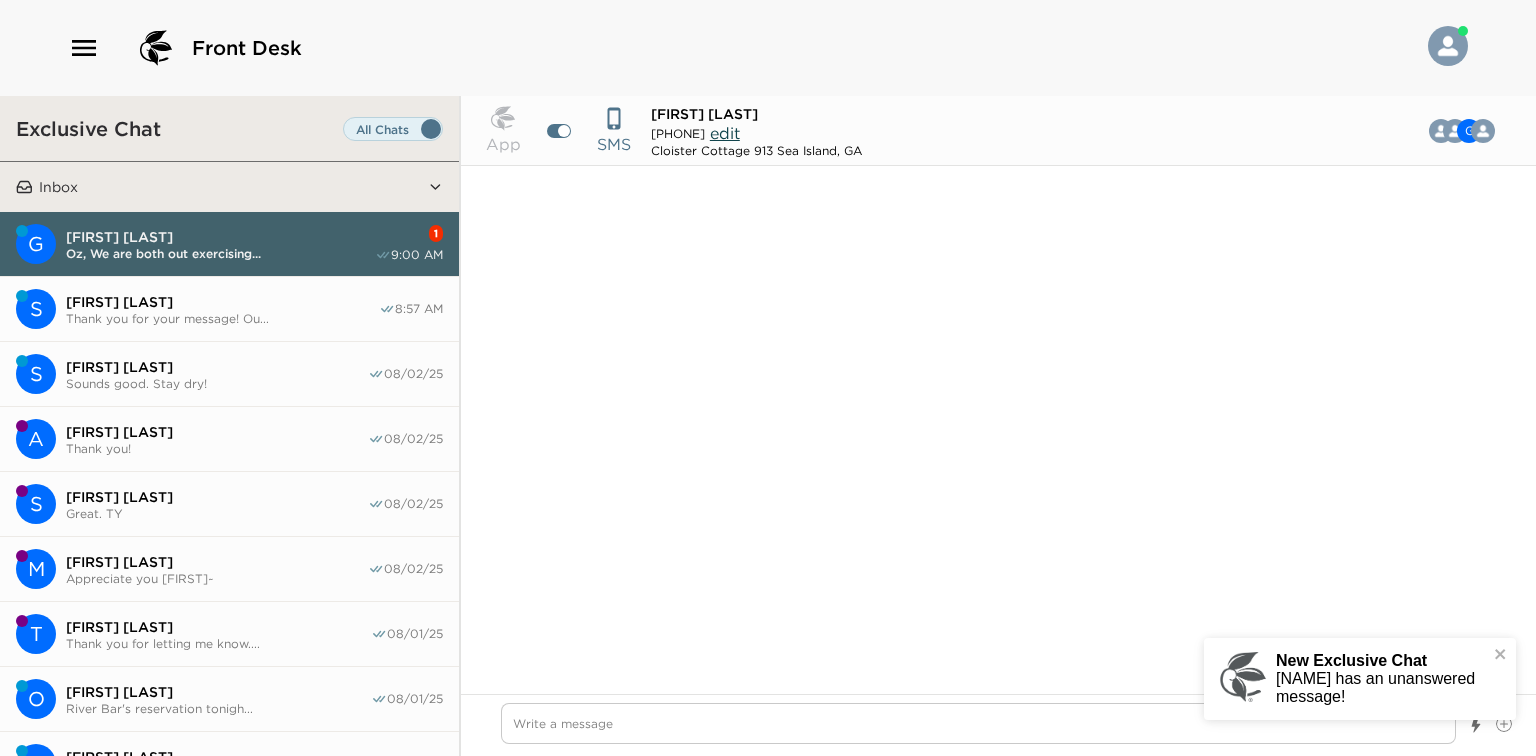 scroll, scrollTop: 2837, scrollLeft: 0, axis: vertical 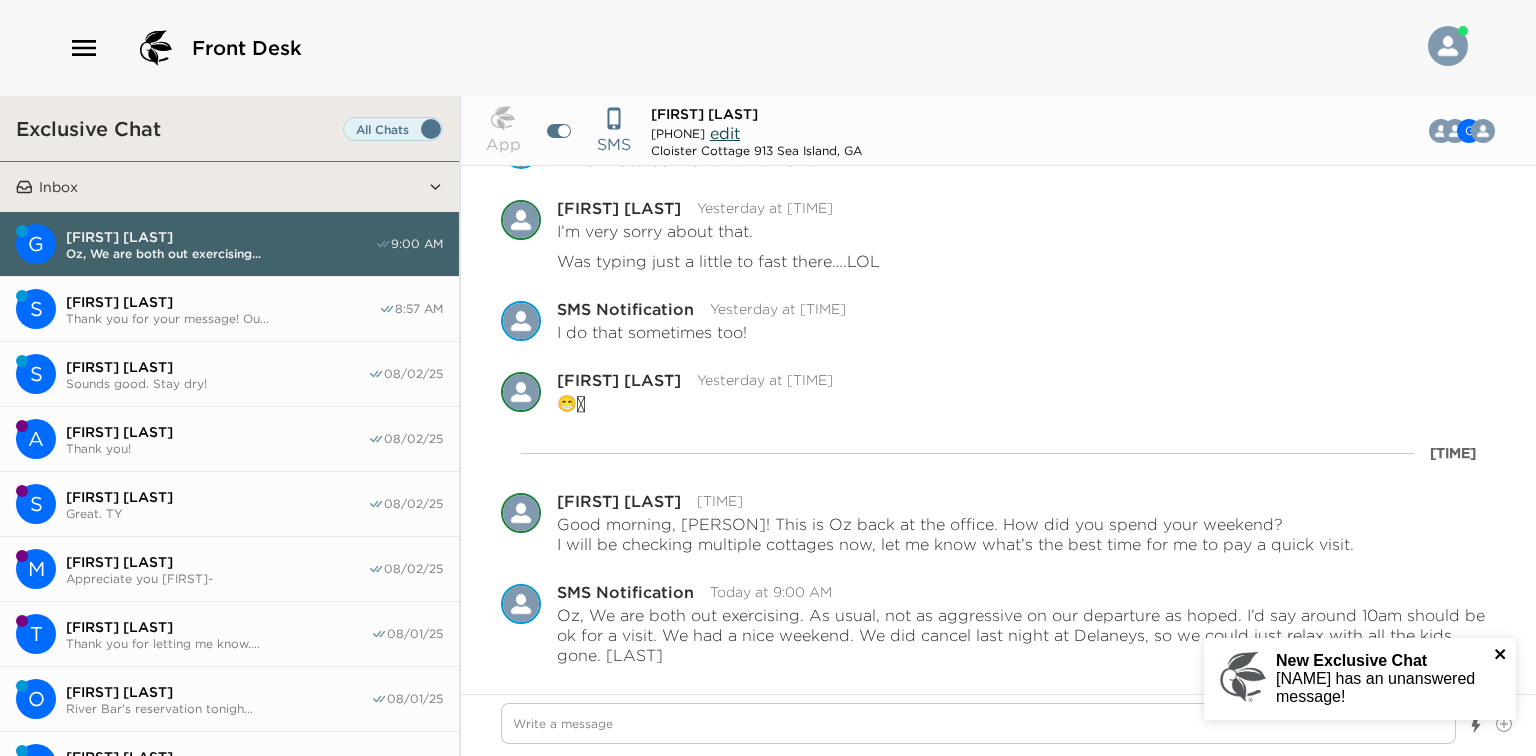 click 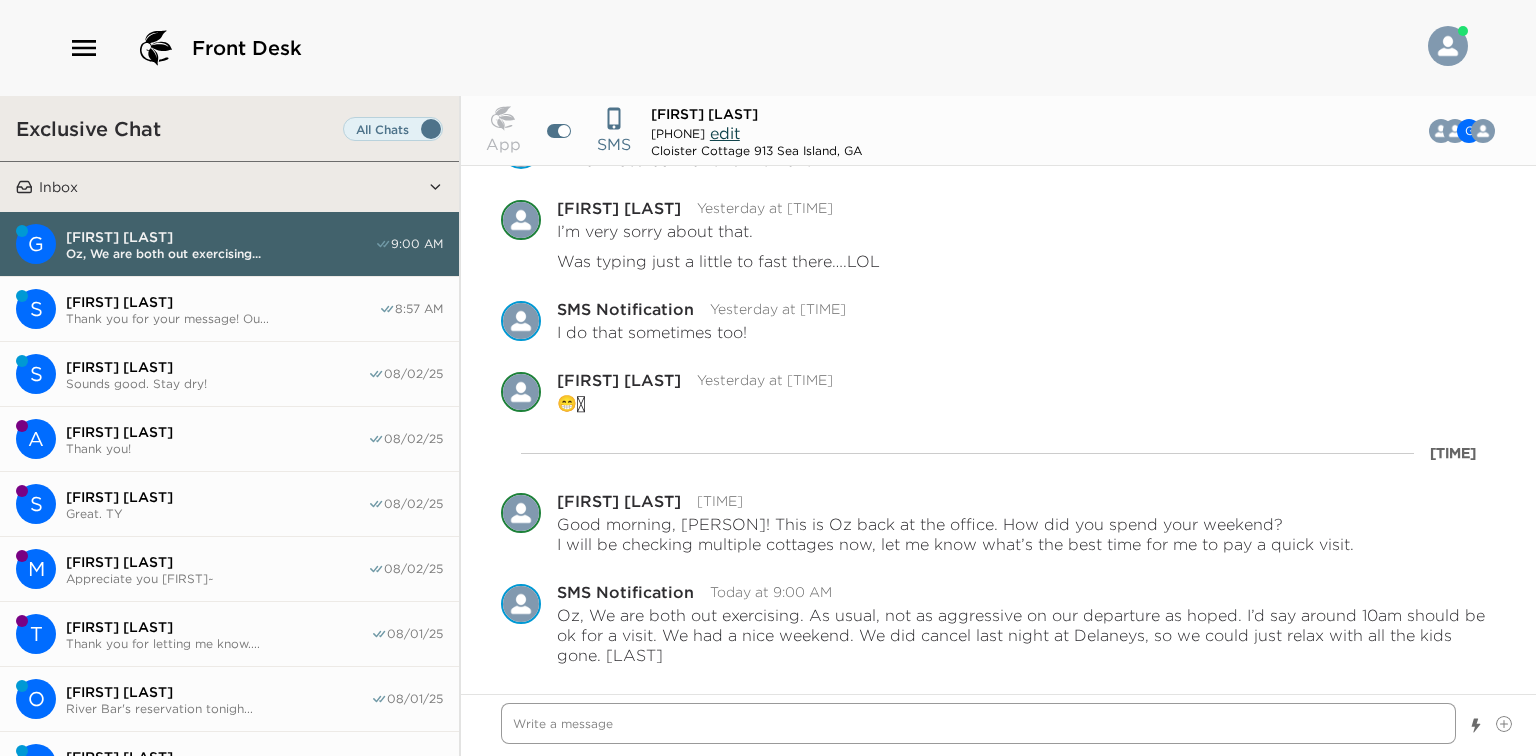 click at bounding box center (978, 723) 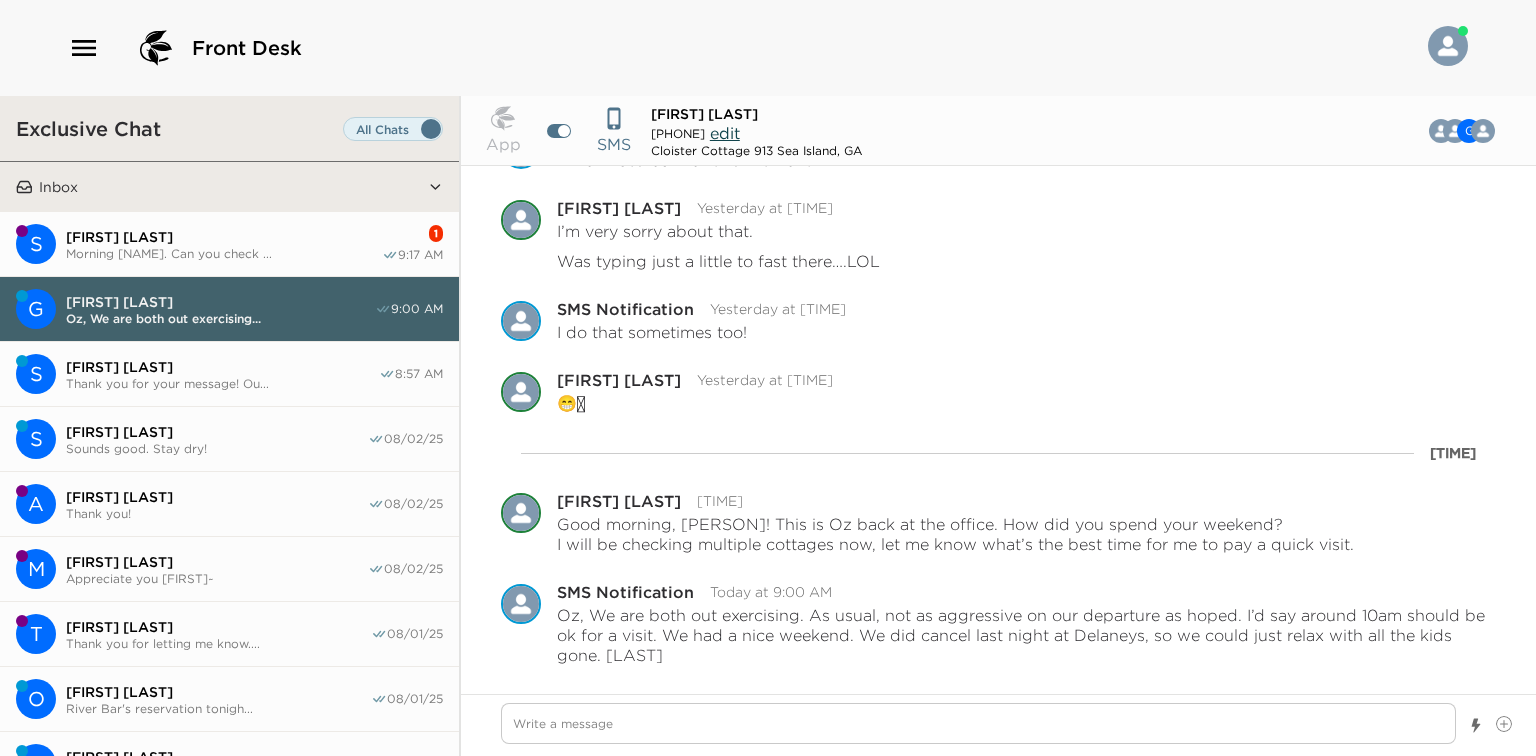 click on "App SMS [FIRST] [LAST] [PHONE] edit Cloister Cottage 913 Sea Island, GA G Manage Chat Members Pause Escalation SMS Notification Yesterday at 9:27 AM Whew! Scared me for a moment…
Tonya Watts Yesterday at 9:28 AM I’m very sorry about that.
Was typing just a little to fast there….LOL
Pause Escalation SMS Notification Yesterday at 9:28 AM I do that sometimes too!
Tonya Watts Yesterday at 9:29 AM 😁🫶
Unread messages Today at 8:54 AM Pause Escalation Edit Message Delete Osvaldo Pico Today at 8:54 AM Good morning, [FIRST]! This is Oz back at the office. How did you spend your weekend?
I will be checking multiple cottages now, let me know what’s the best time for me to pay a quick visit.
Pause Escalation SMS Notification Today at 9:00 AM Oz, We are both out exercising. As usual, not as aggressive on our departure as hoped. I’d say around 10am should be ok for a visit. We had a nice weekend. We did cancel last night at Delaneys, so we could just relax with all the kids gone. [FIRST]" at bounding box center (998, 426) 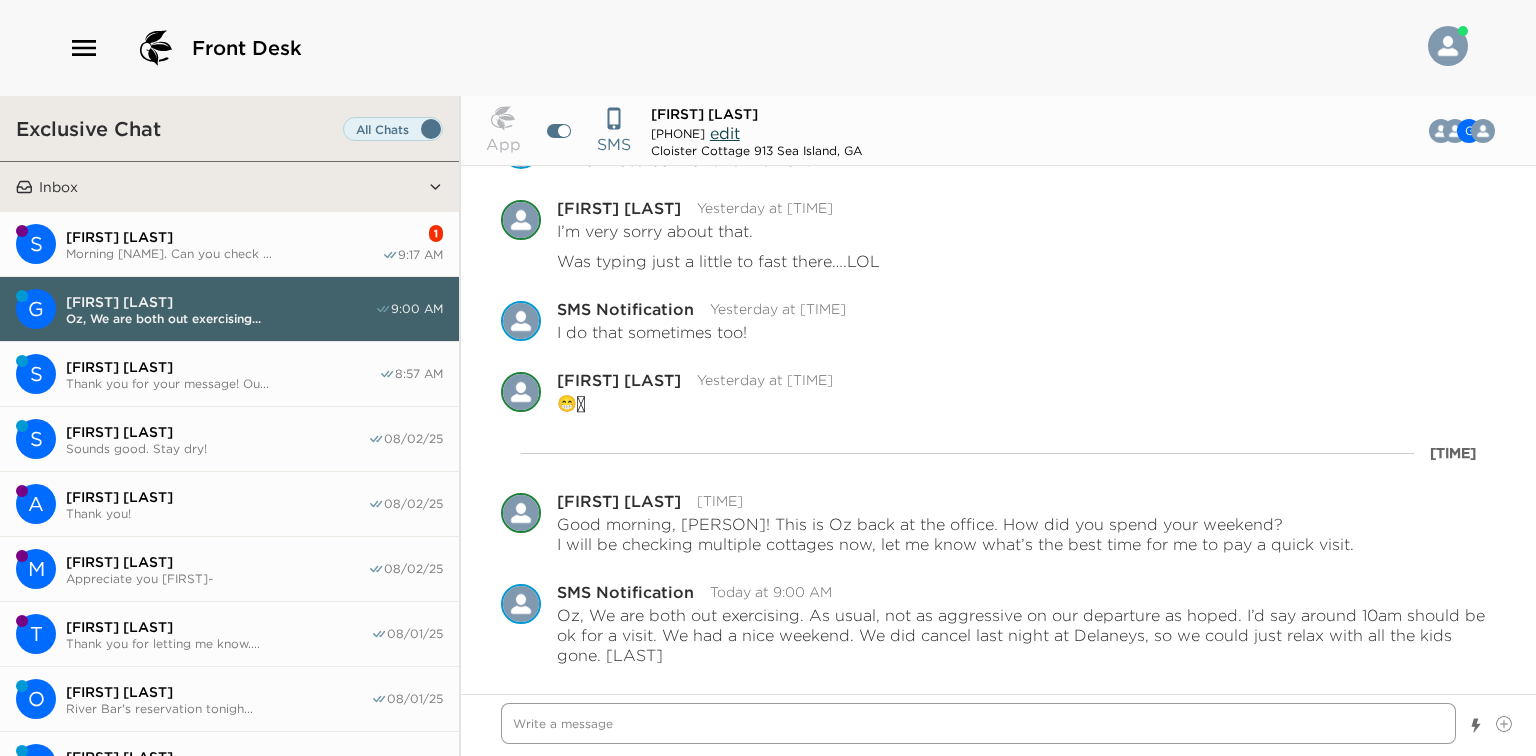 click at bounding box center [978, 723] 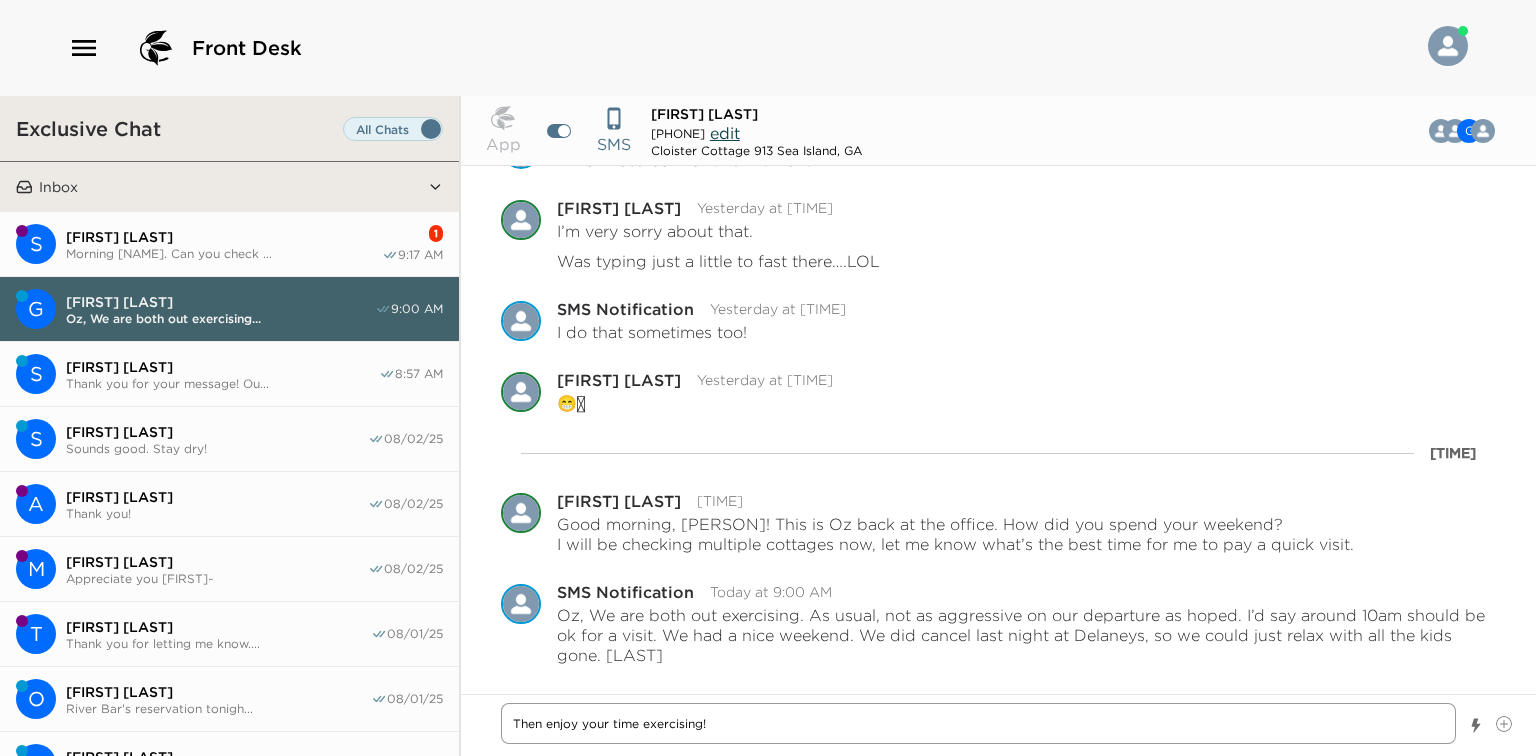 click on "Then enjoy your time exercising!" at bounding box center [978, 723] 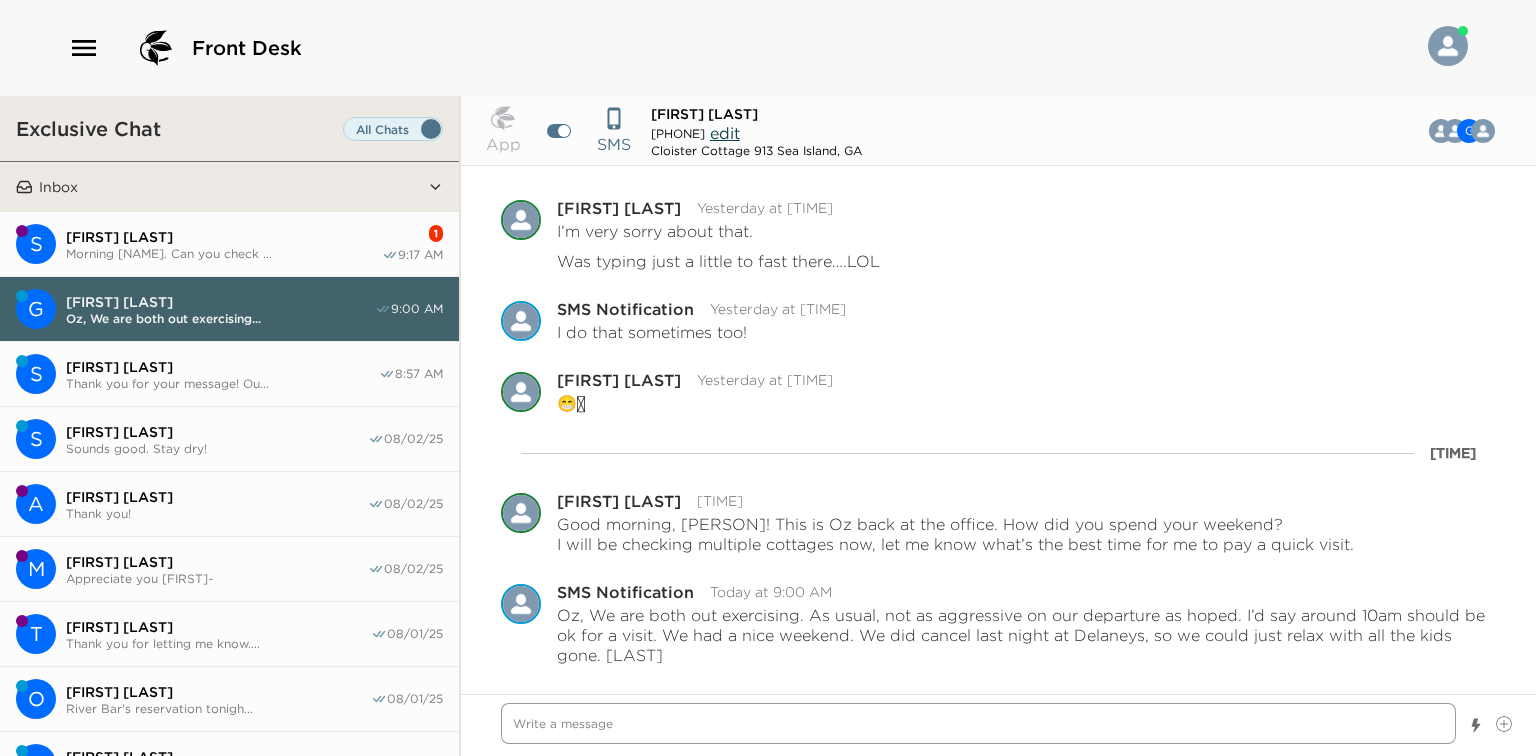 scroll, scrollTop: 2908, scrollLeft: 0, axis: vertical 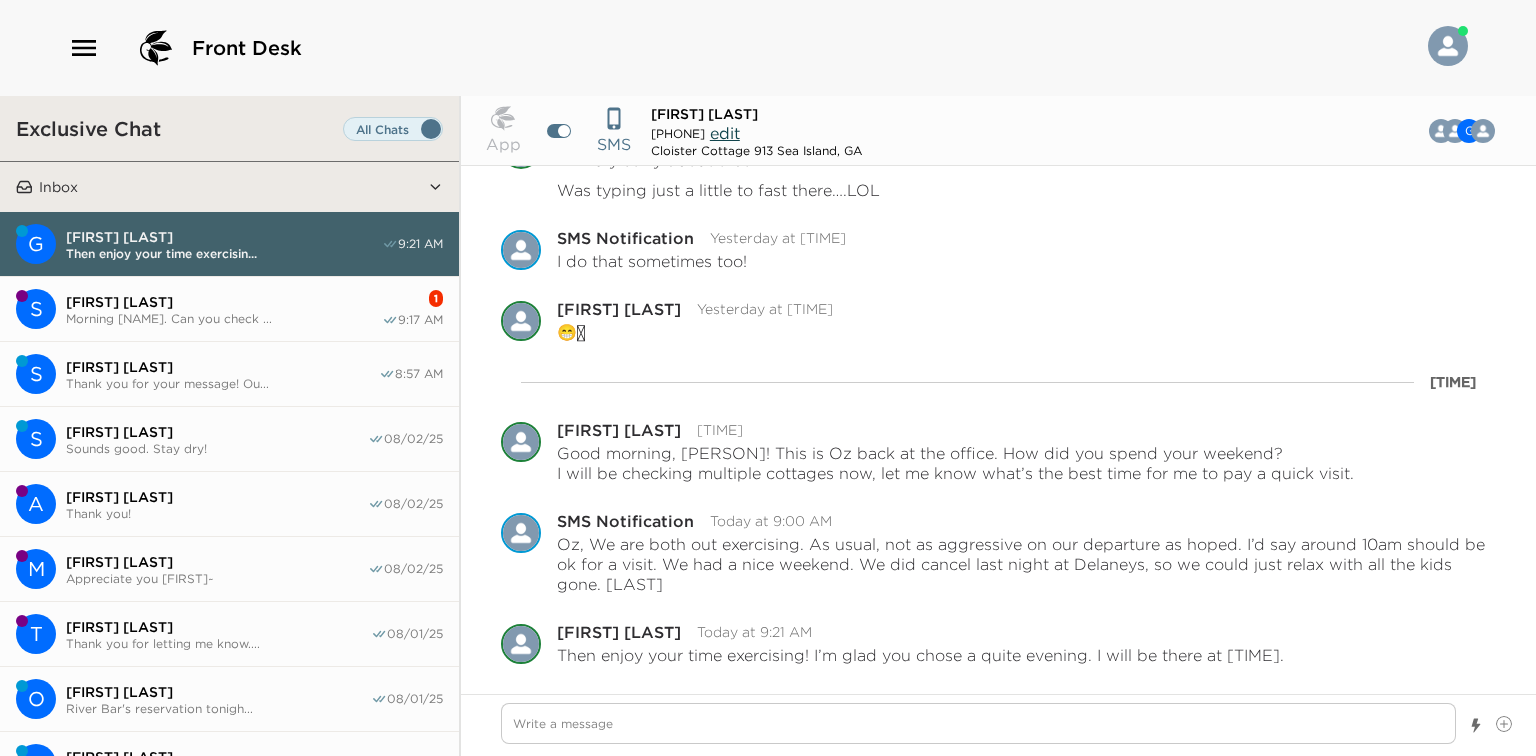 click on "Morning [NAME]. Can you check ..." at bounding box center (224, 318) 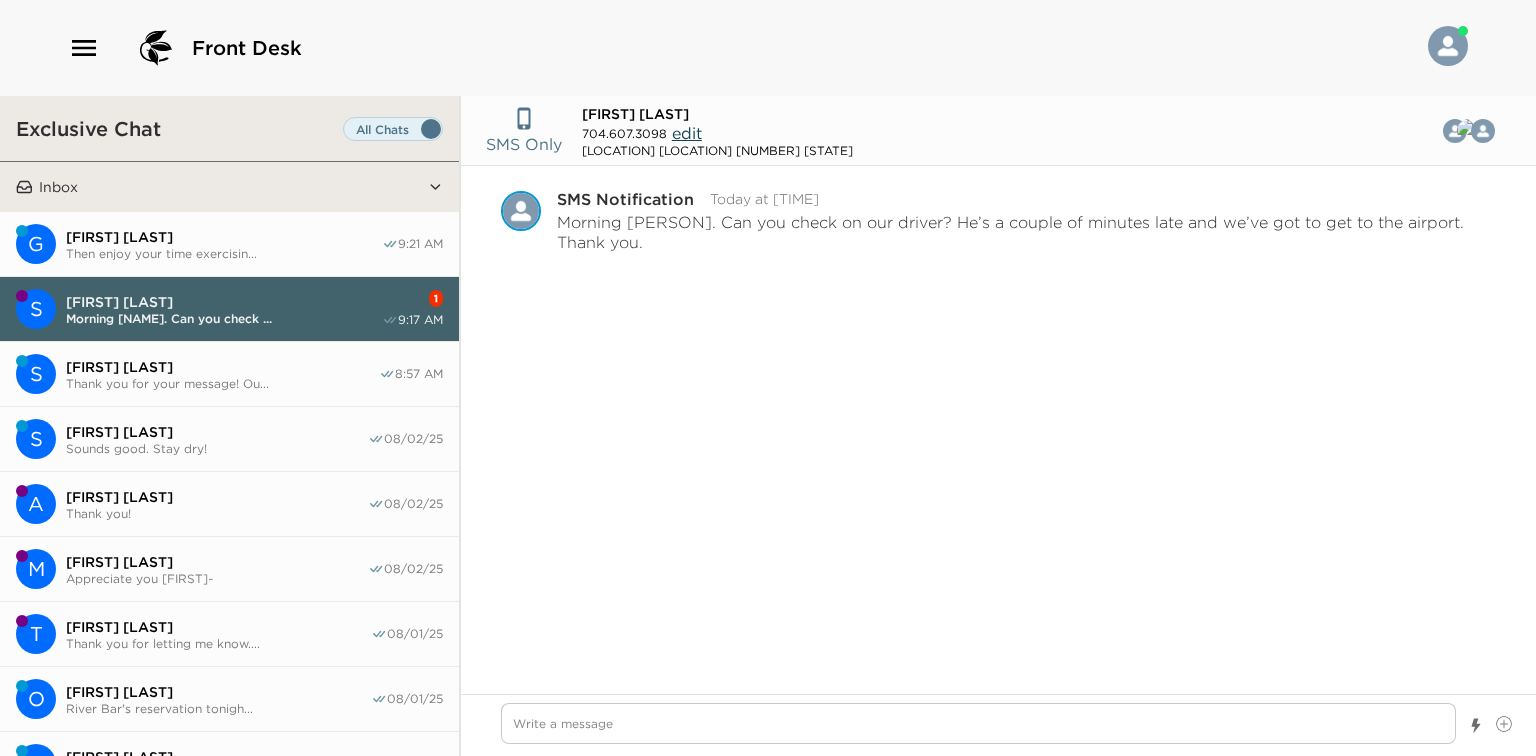 scroll, scrollTop: 2104, scrollLeft: 0, axis: vertical 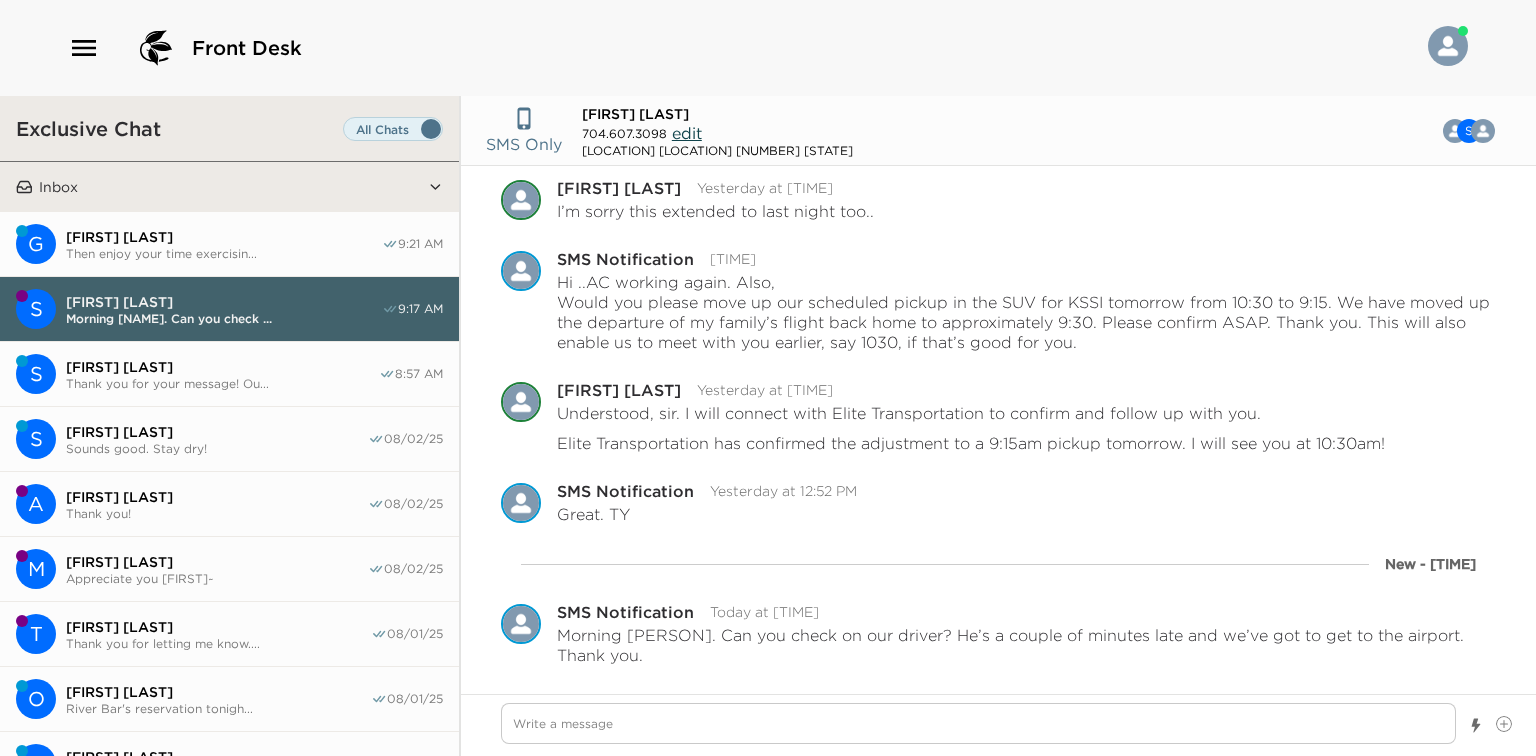 click on "Thank you for your message! Ou..." at bounding box center (222, 383) 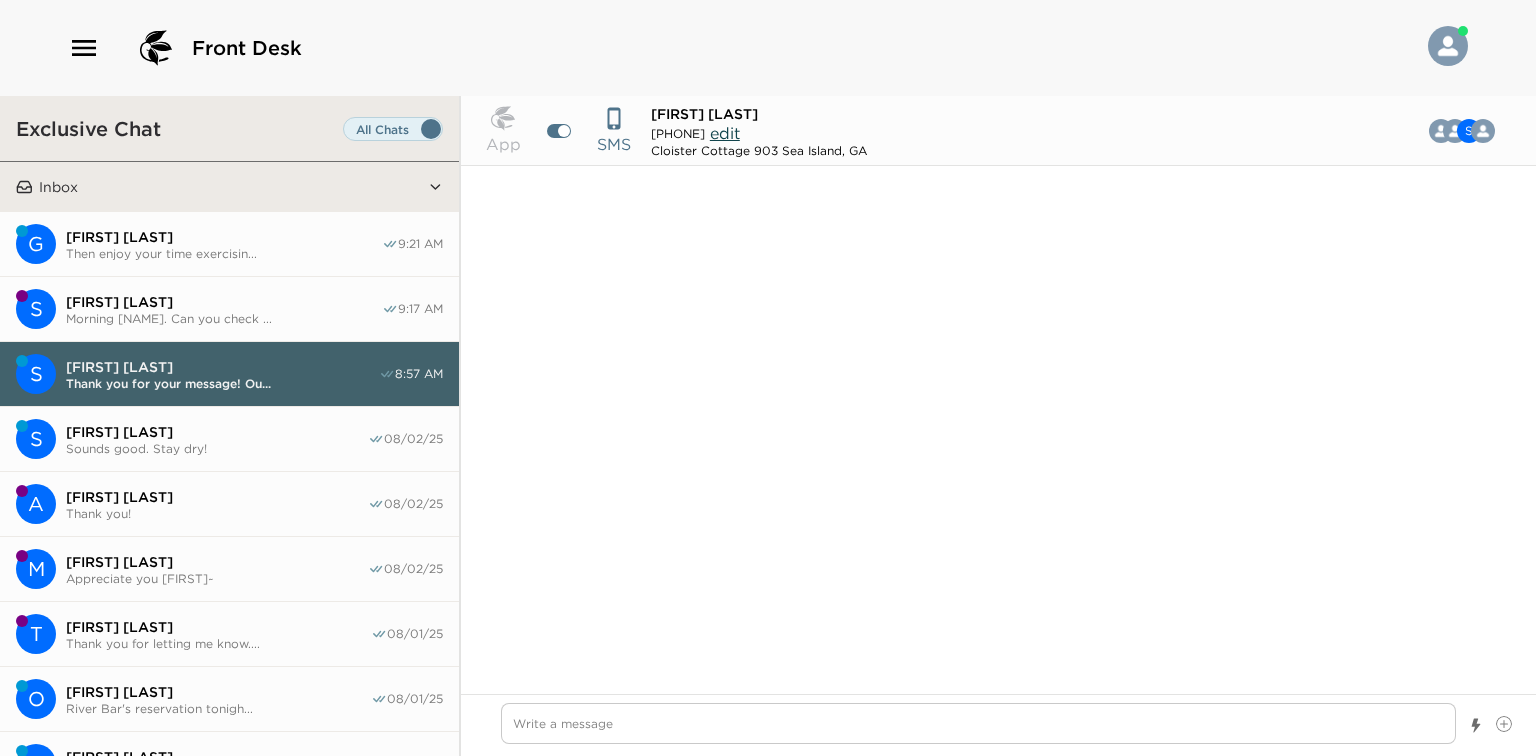 scroll, scrollTop: 3689, scrollLeft: 0, axis: vertical 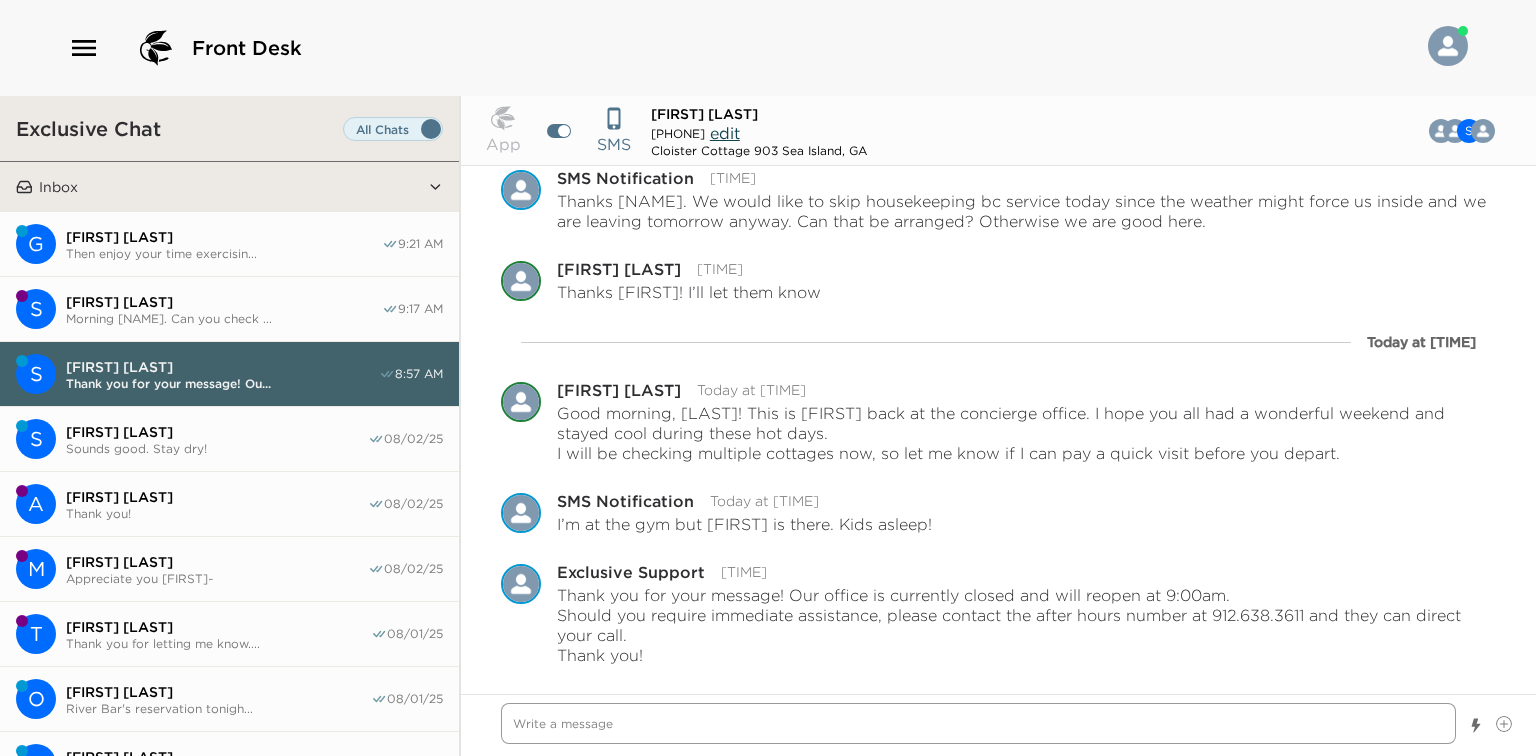 click at bounding box center (978, 723) 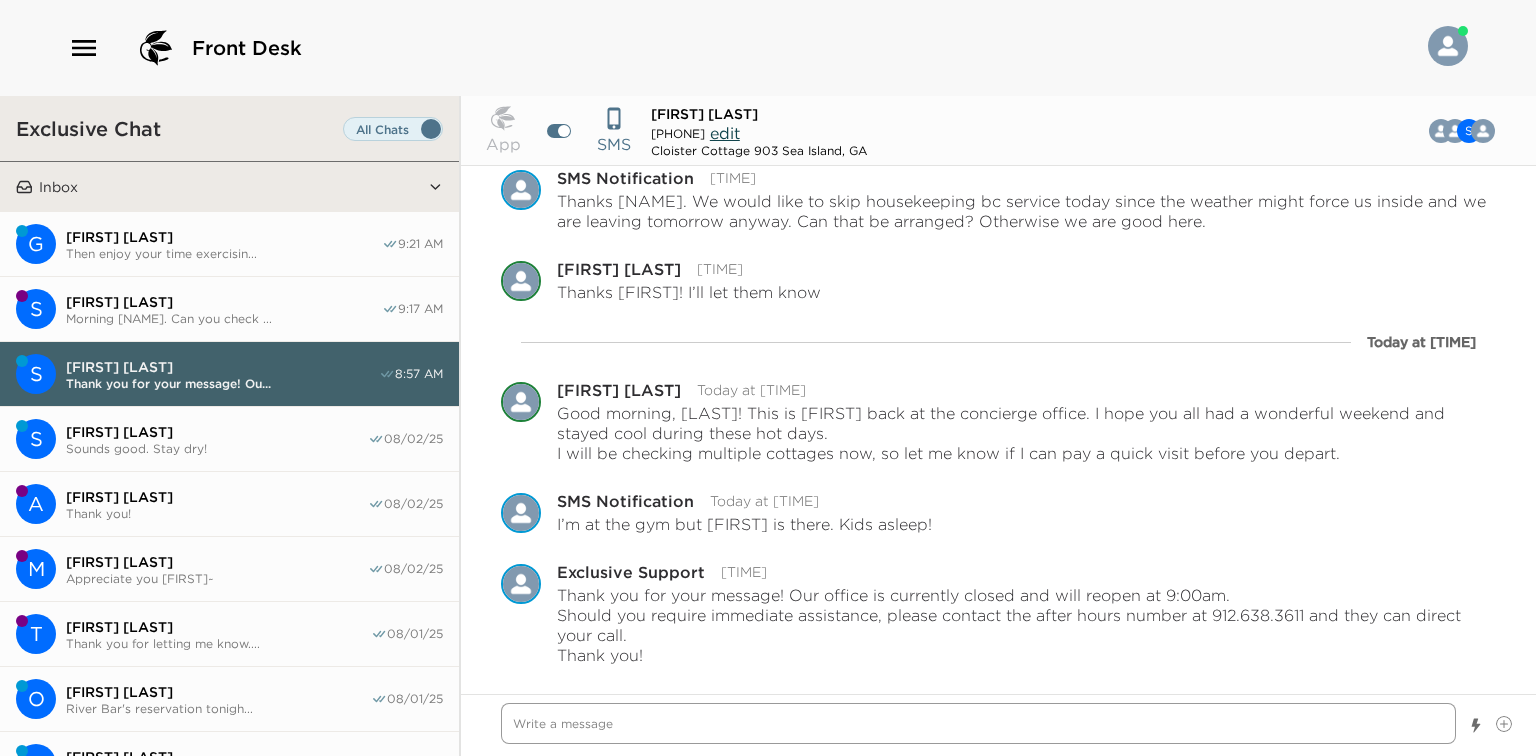 scroll, scrollTop: 3760, scrollLeft: 0, axis: vertical 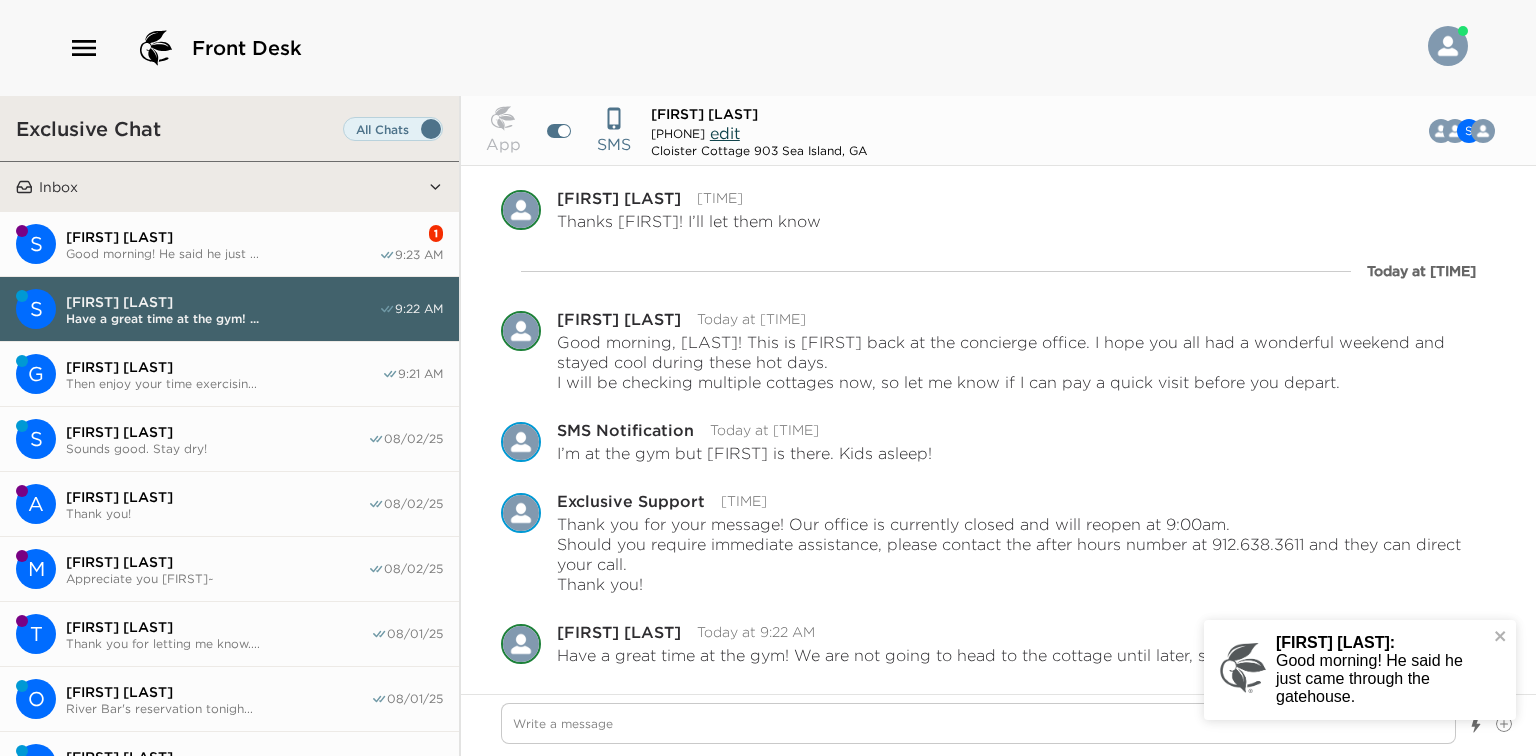 drag, startPoint x: 200, startPoint y: 252, endPoint x: 199, endPoint y: 274, distance: 22.022715 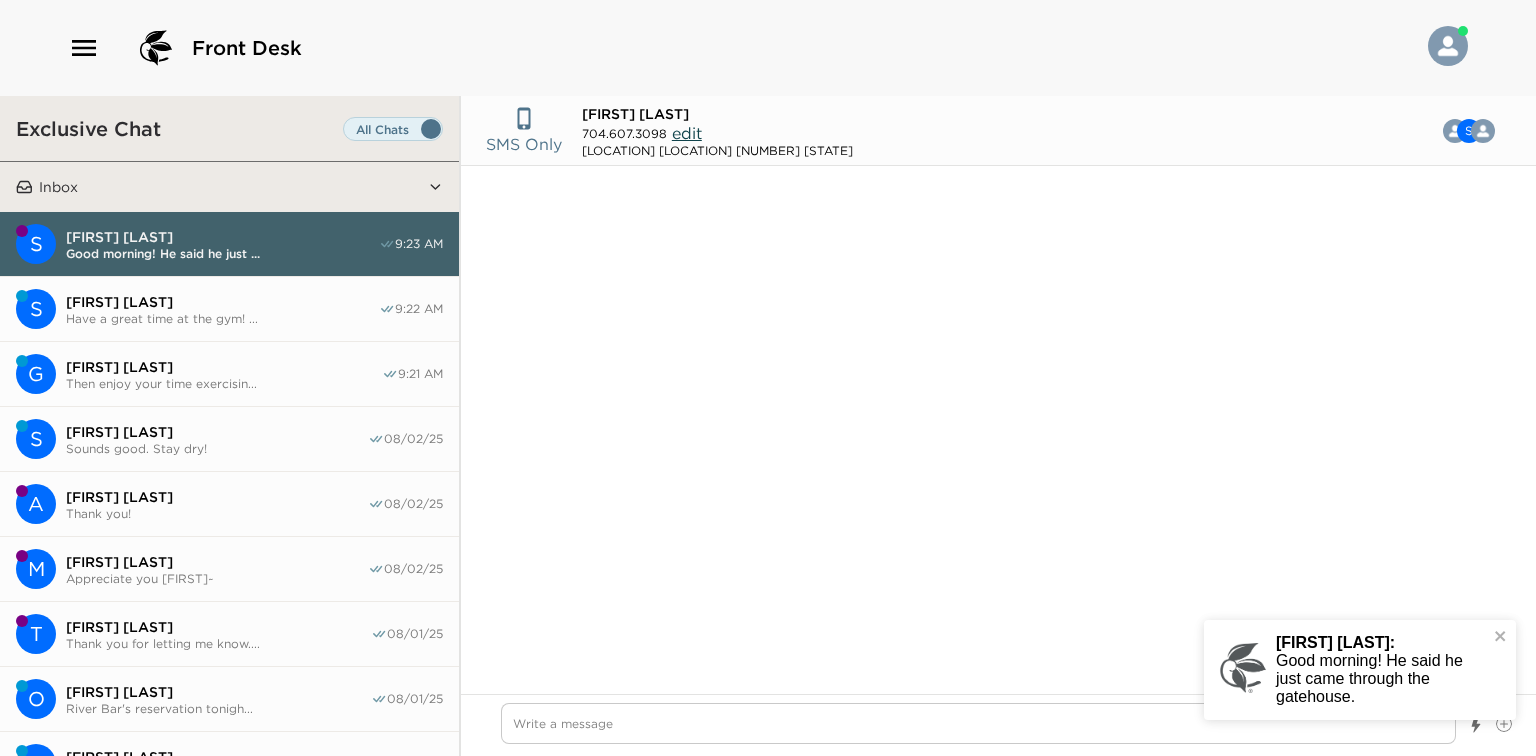 click on "[FIRST] [LAST]" at bounding box center (222, 302) 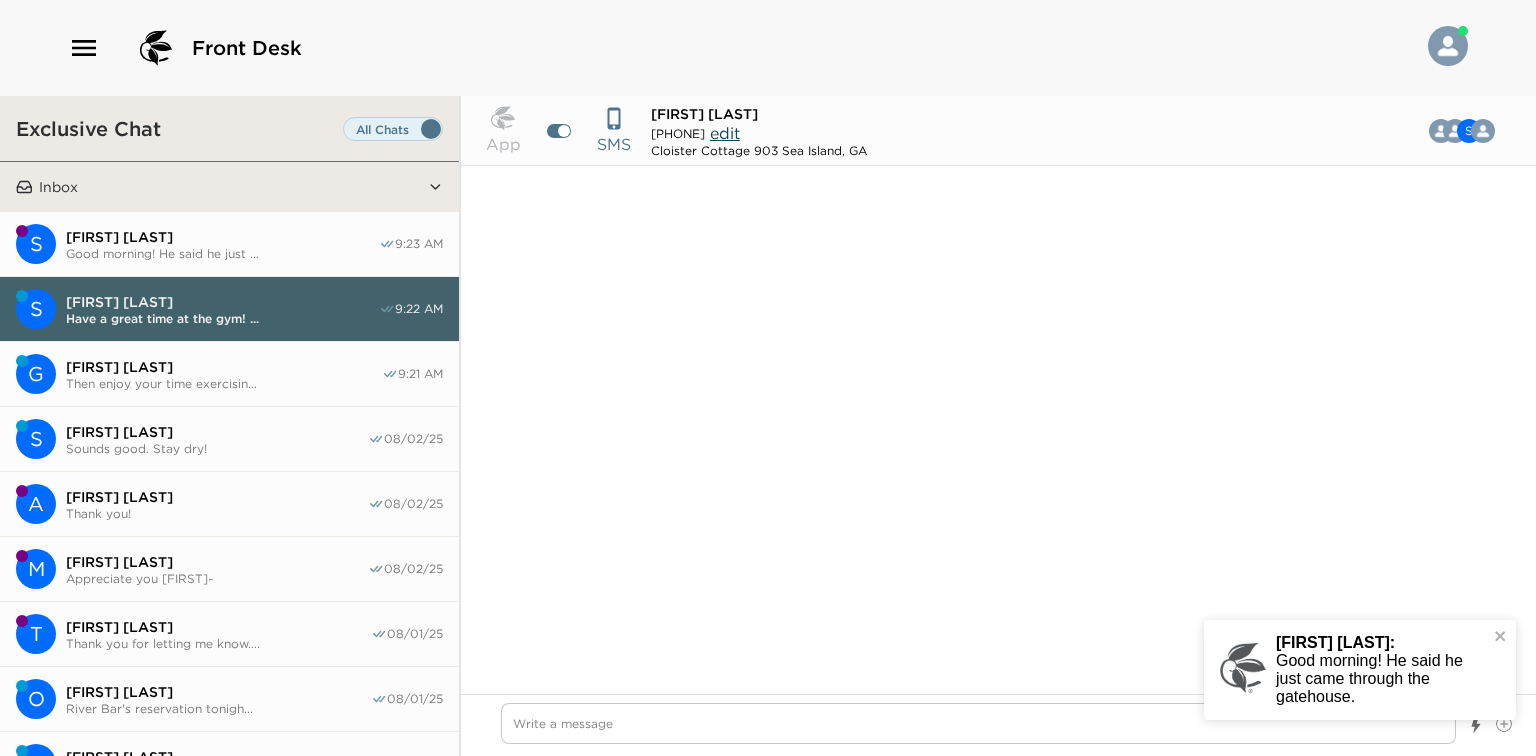 scroll, scrollTop: 2100, scrollLeft: 0, axis: vertical 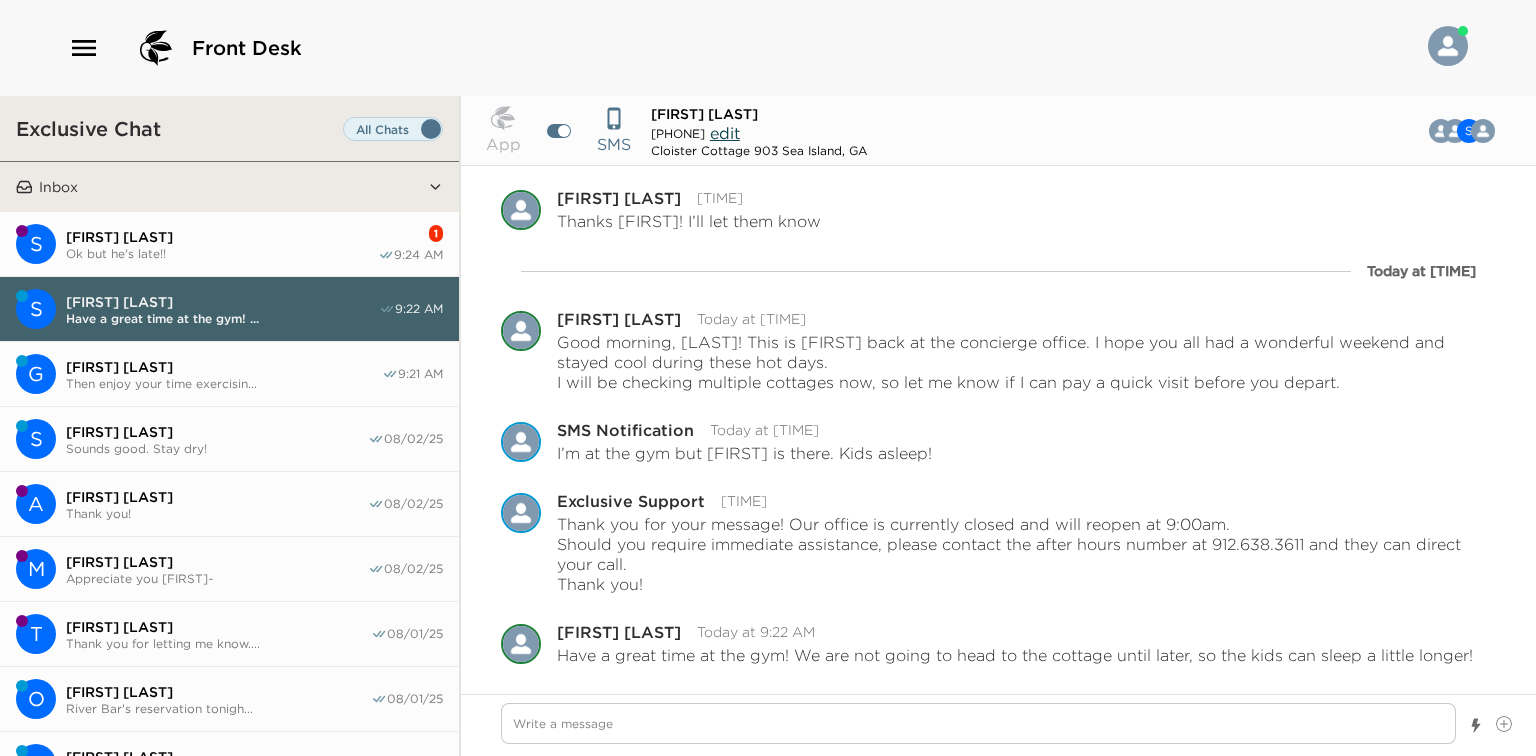 click on "[FIRST] [LAST]" at bounding box center (222, 237) 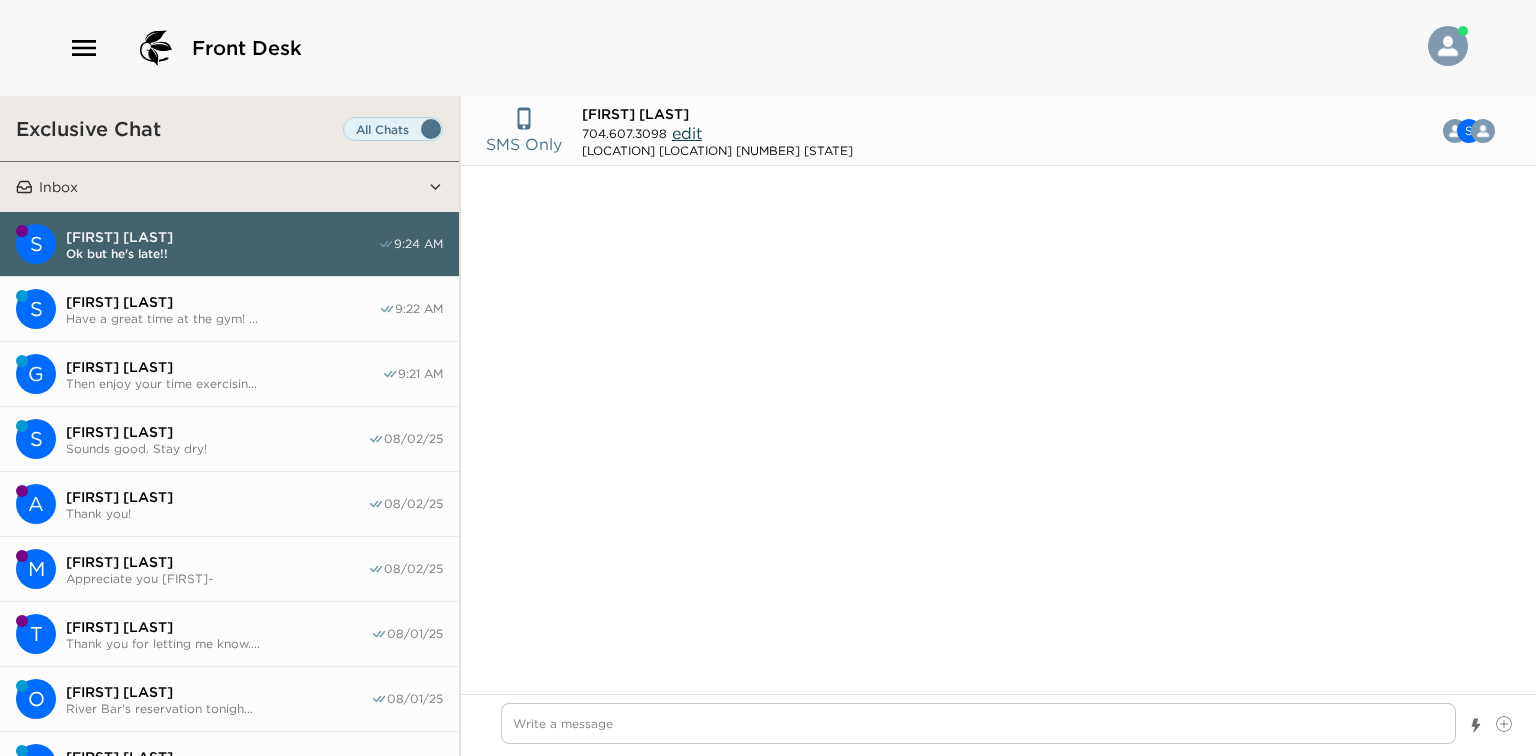 scroll, scrollTop: 1776, scrollLeft: 0, axis: vertical 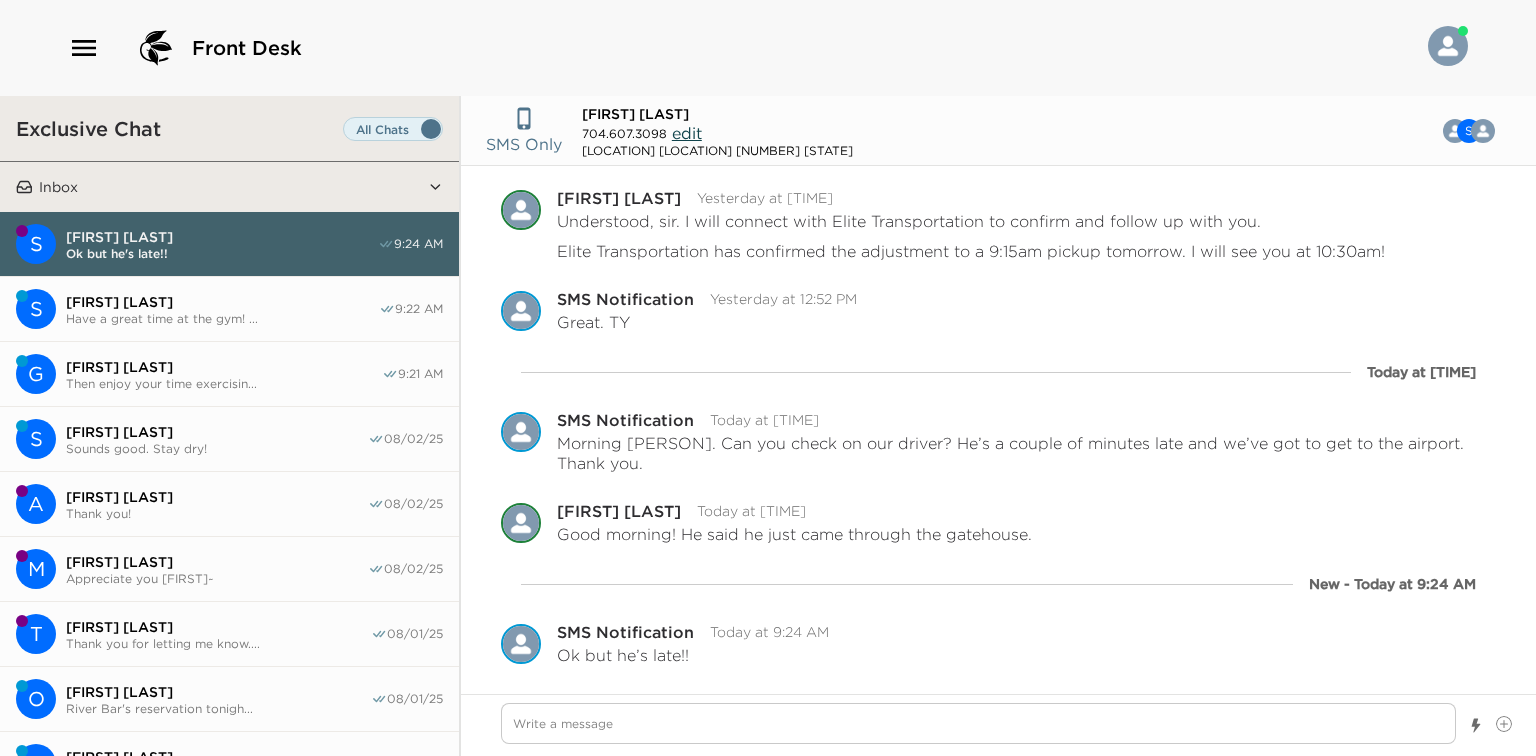 click on "Have a great time at the gym! ..." at bounding box center (222, 318) 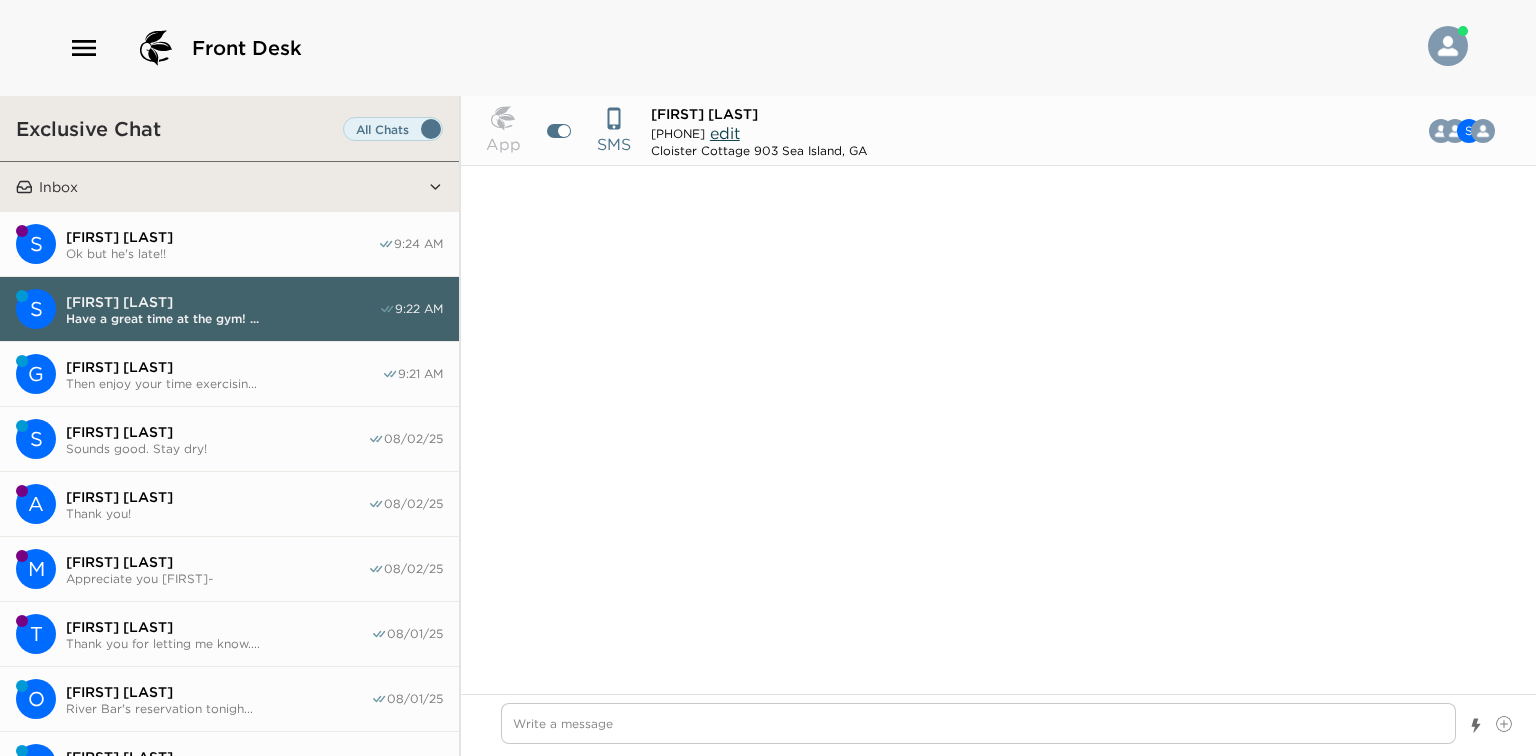 scroll, scrollTop: 2100, scrollLeft: 0, axis: vertical 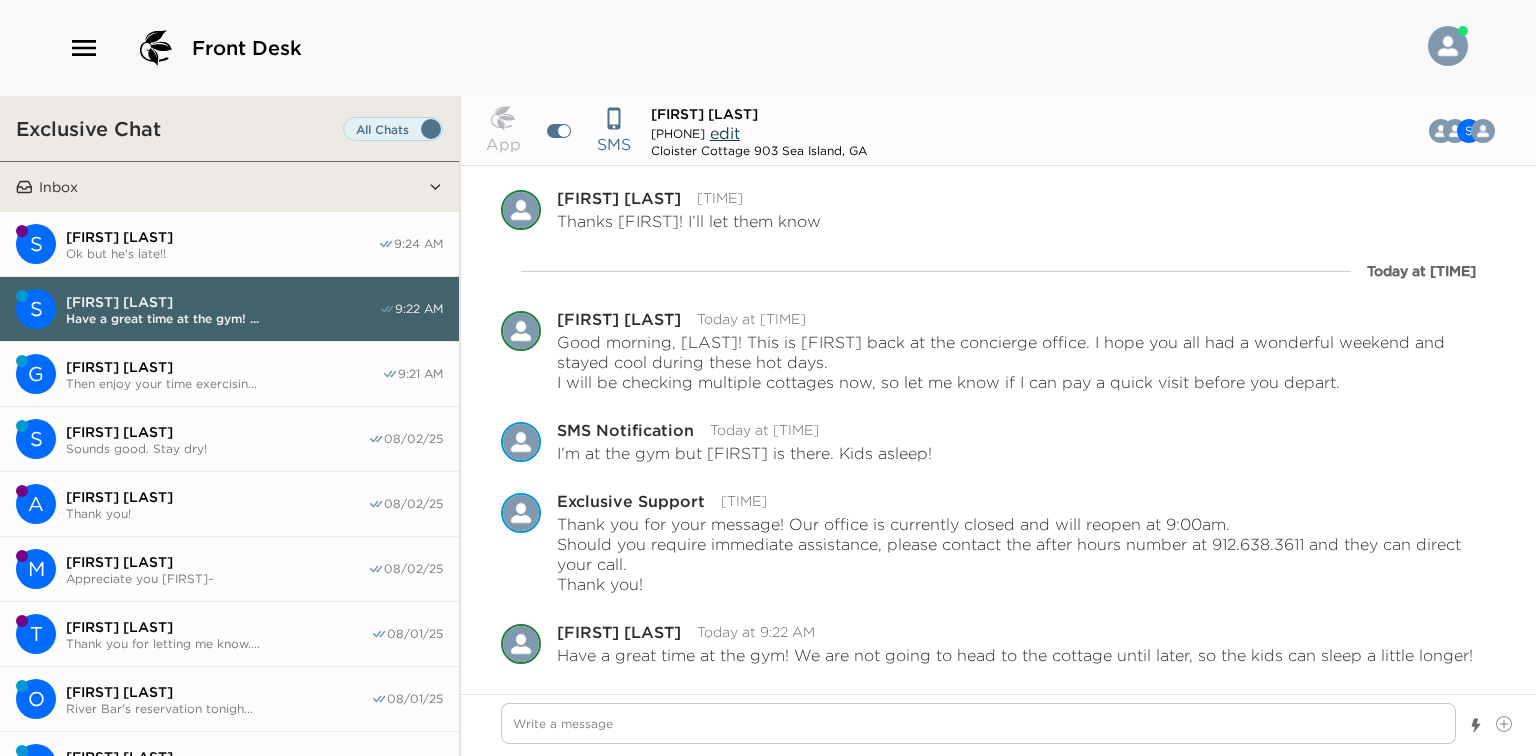 click on "S [FIRST] [LAST] Ok but he's late!! [TIME]" at bounding box center (229, 244) 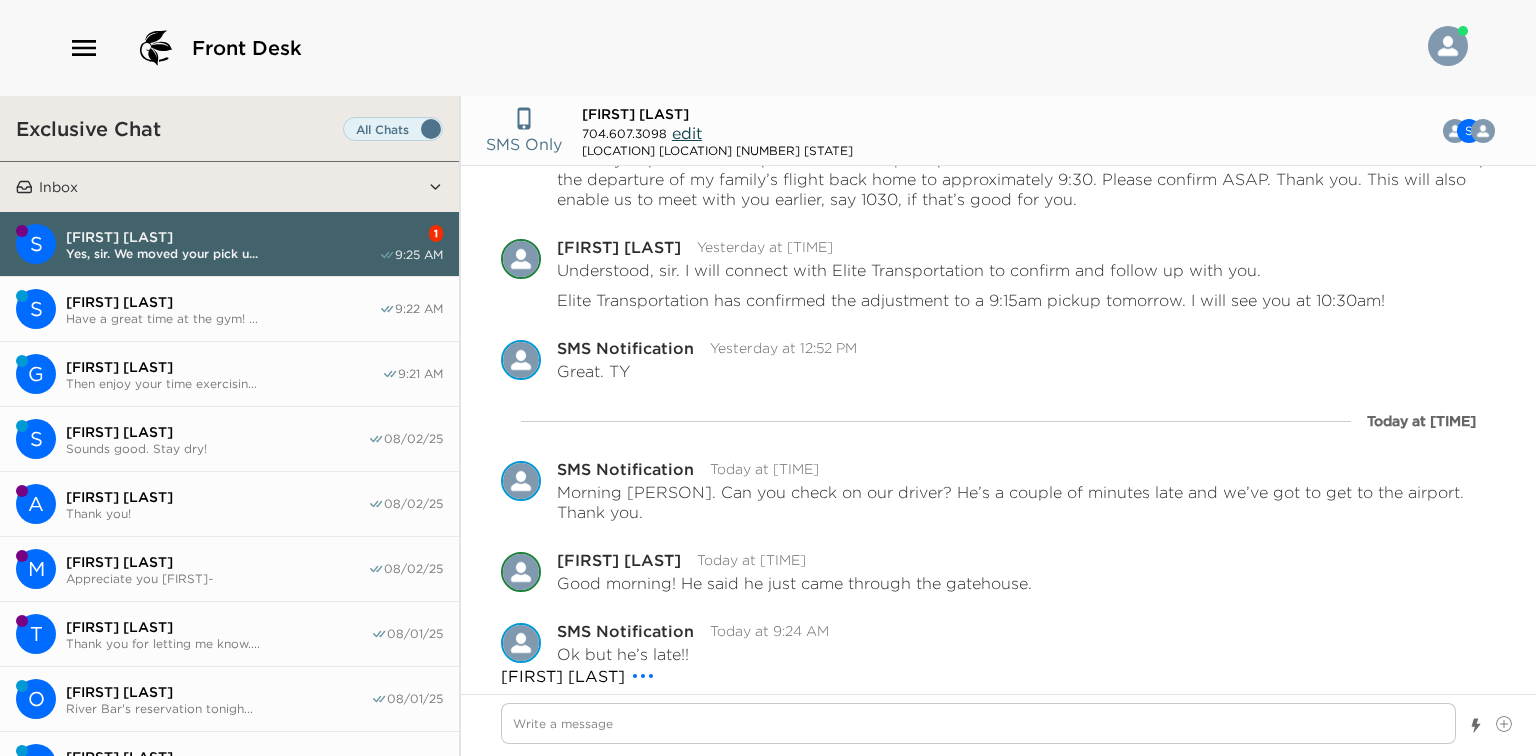 scroll, scrollTop: 1907, scrollLeft: 0, axis: vertical 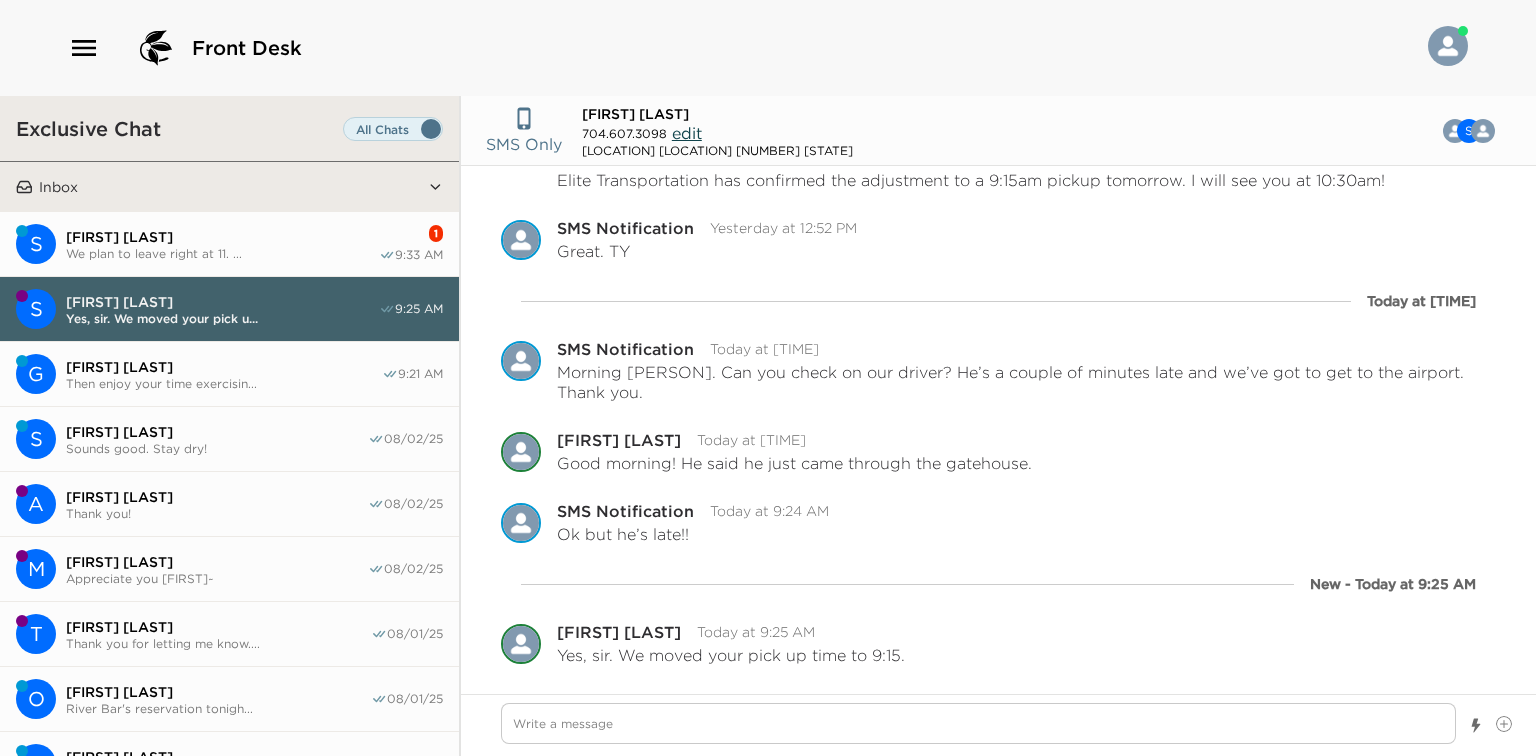 click on "We plan to leave right at 11. ..." at bounding box center (222, 253) 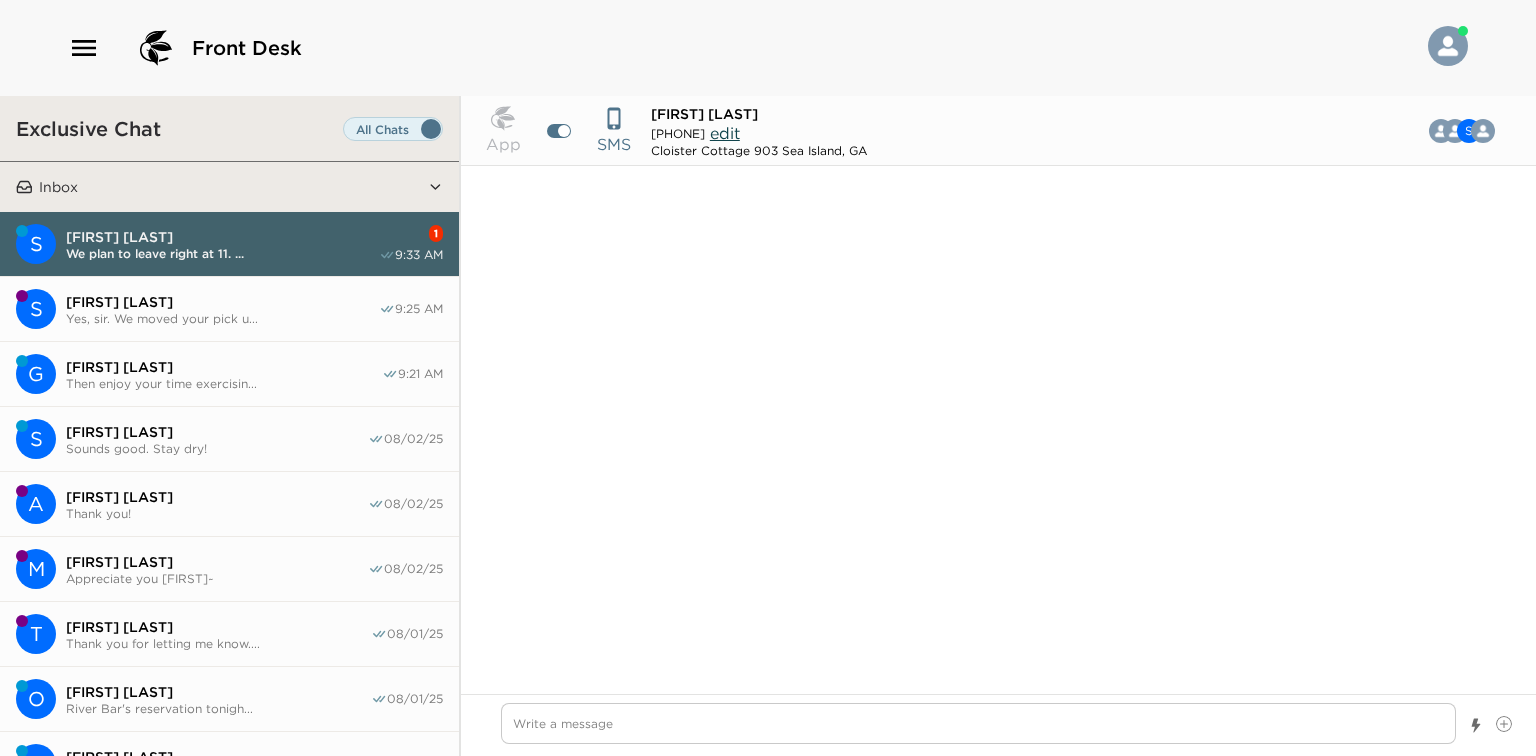 scroll, scrollTop: 2152, scrollLeft: 0, axis: vertical 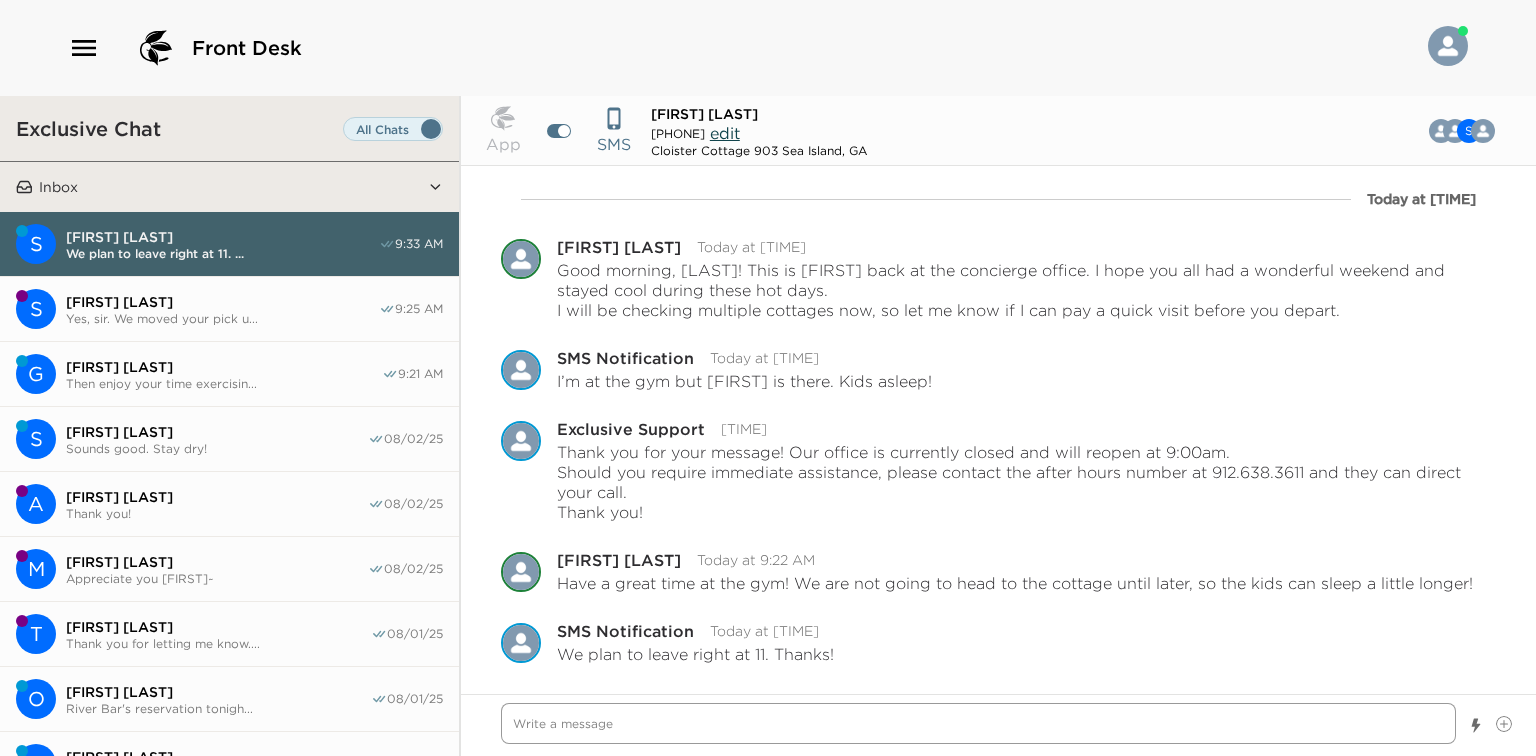 click at bounding box center [978, 723] 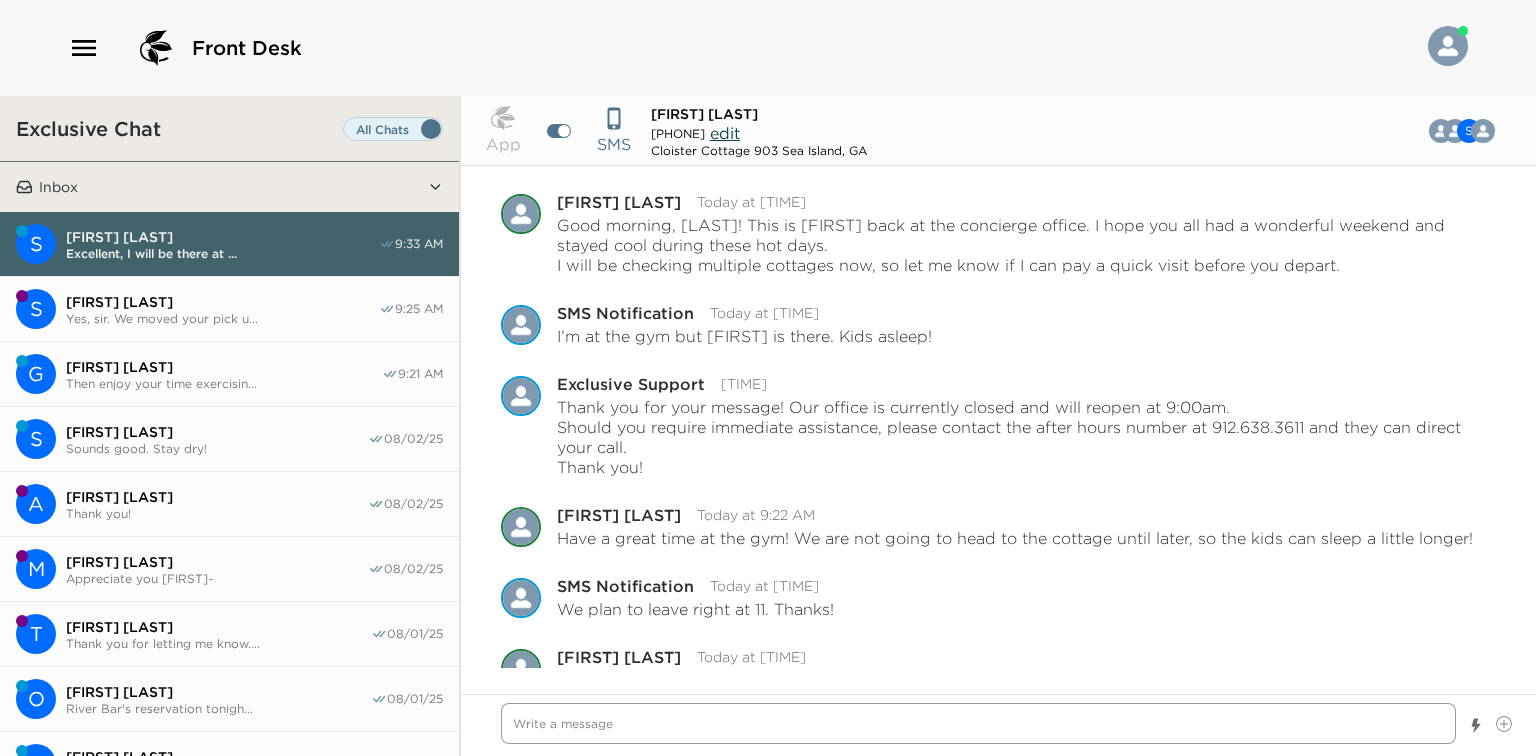 scroll, scrollTop: 2223, scrollLeft: 0, axis: vertical 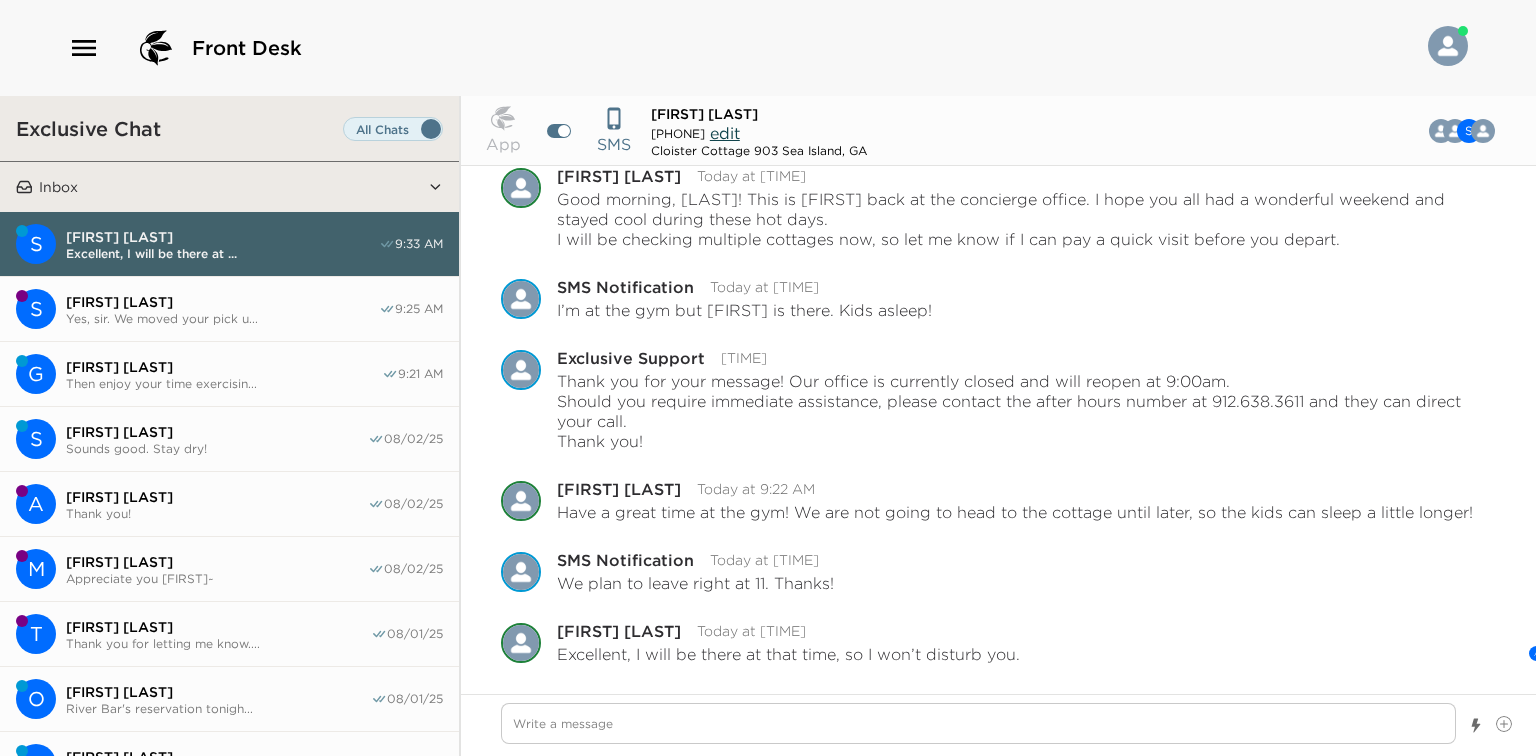 click on "Front Desk" at bounding box center [768, 48] 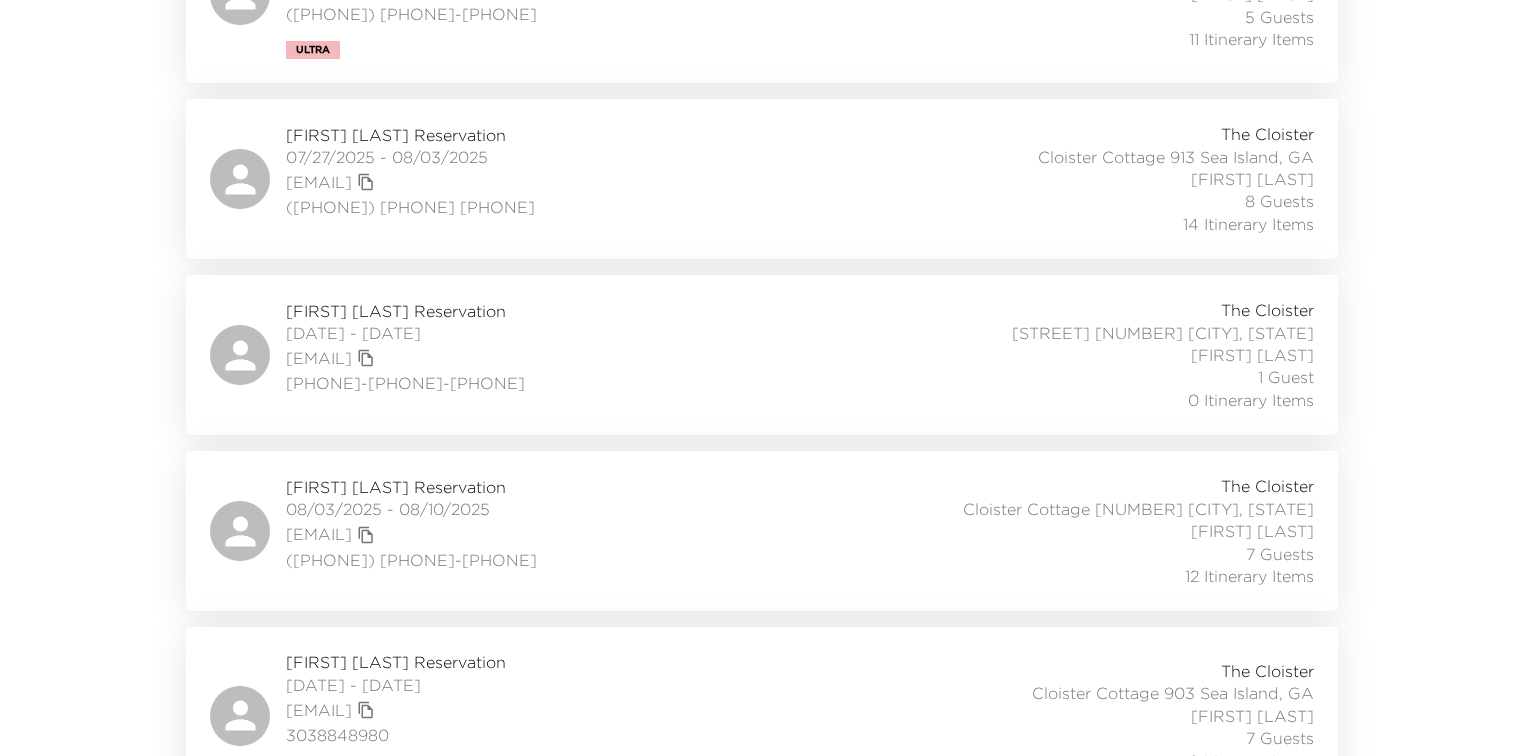 scroll, scrollTop: 754, scrollLeft: 0, axis: vertical 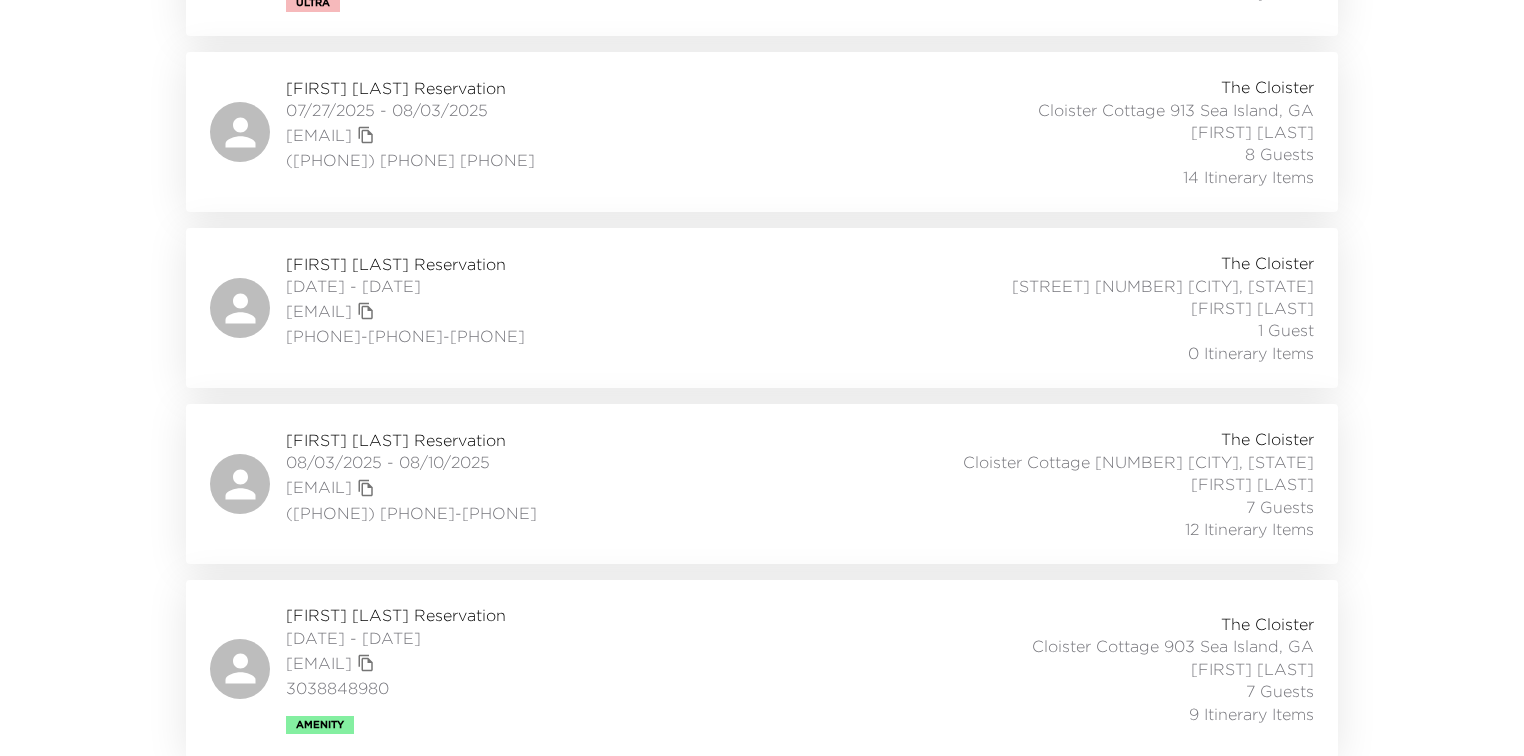 drag, startPoint x: 119, startPoint y: 224, endPoint x: 80, endPoint y: 515, distance: 293.60178 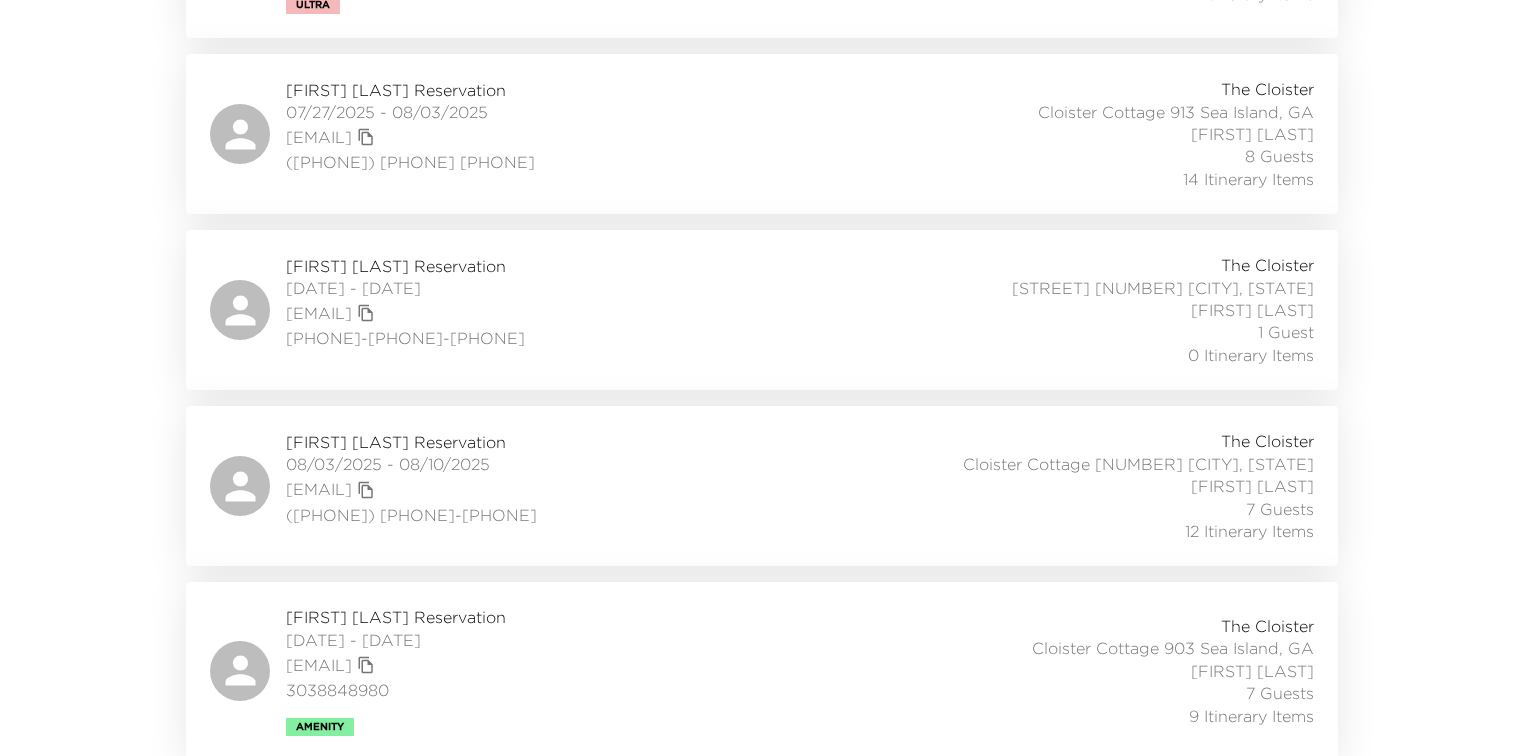 scroll, scrollTop: 754, scrollLeft: 0, axis: vertical 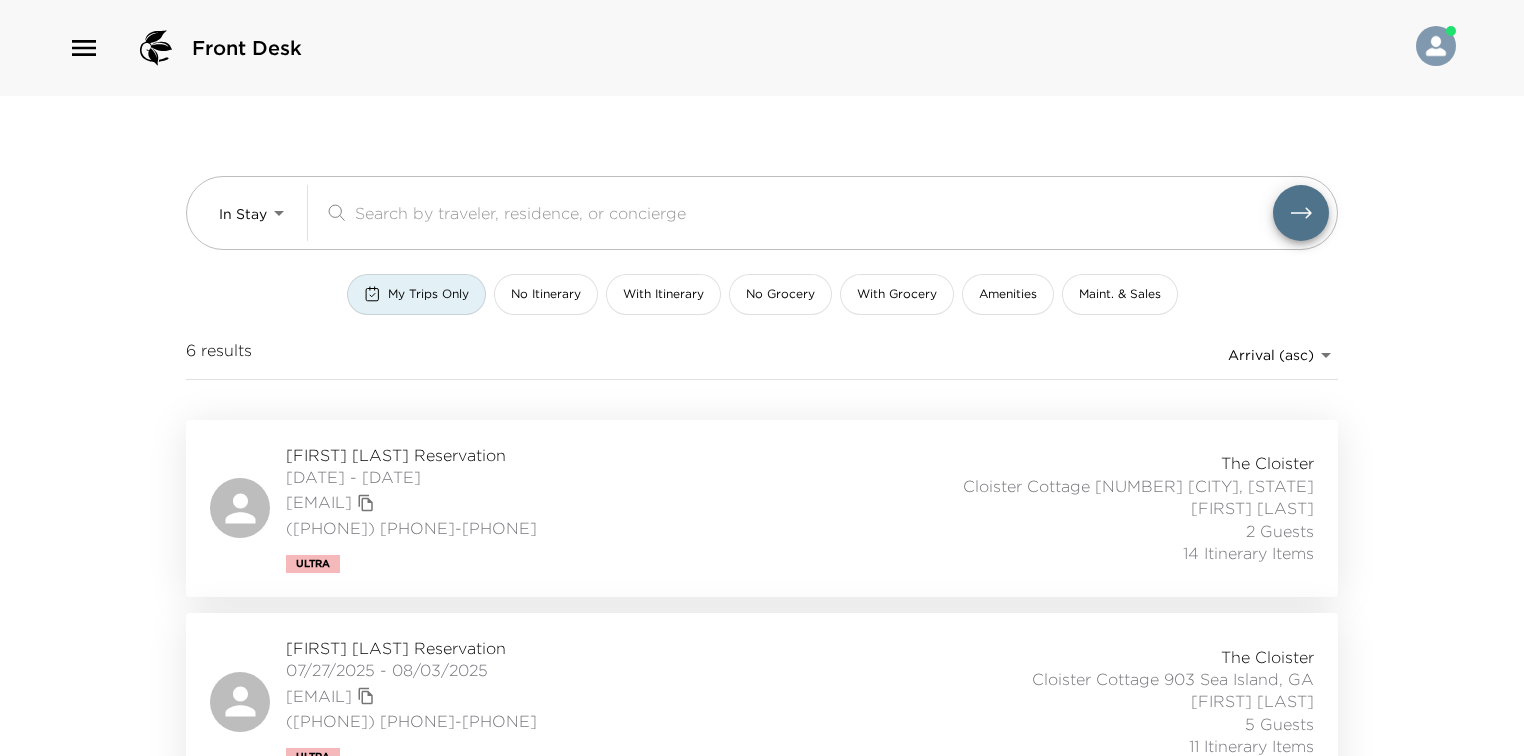 drag, startPoint x: 144, startPoint y: 372, endPoint x: 144, endPoint y: 153, distance: 219 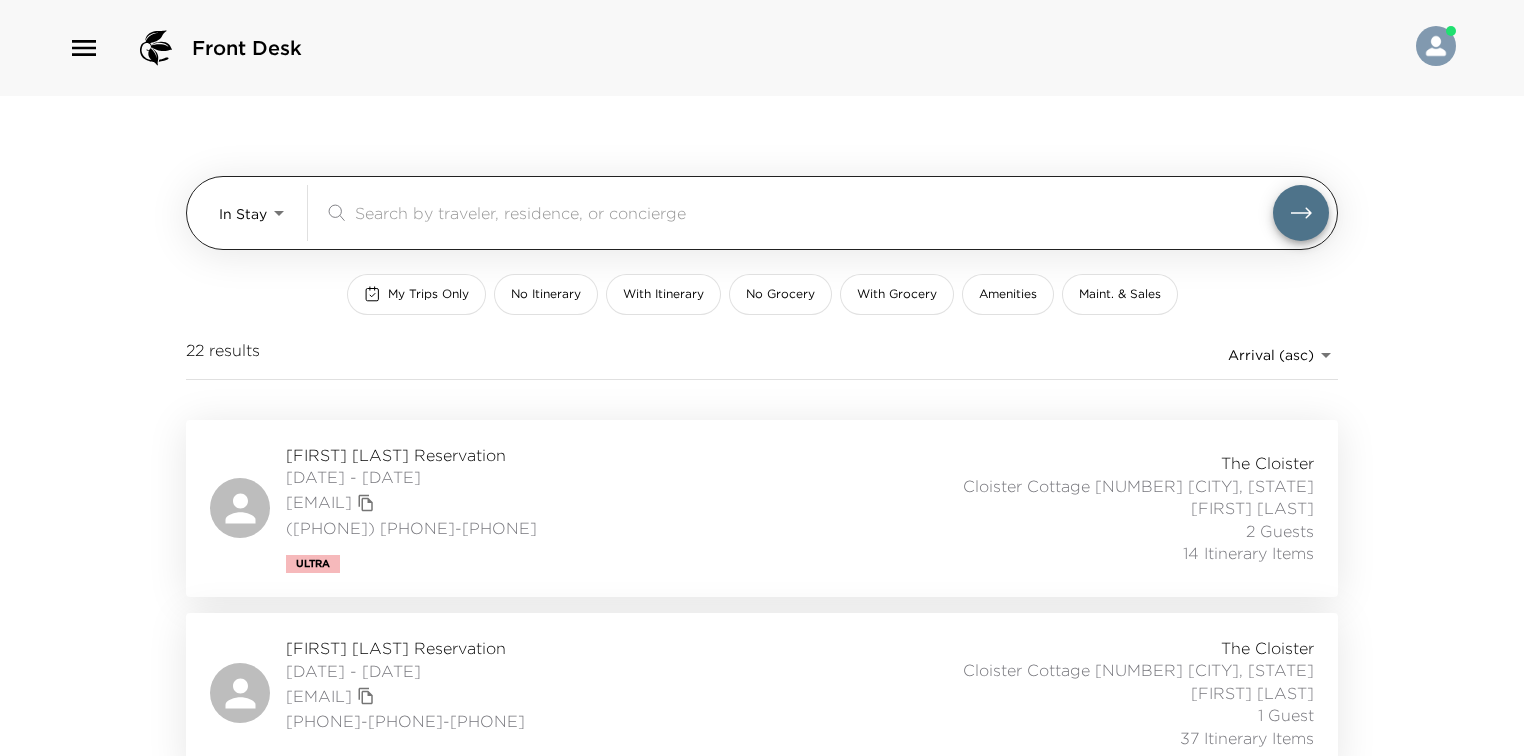 click at bounding box center (814, 212) 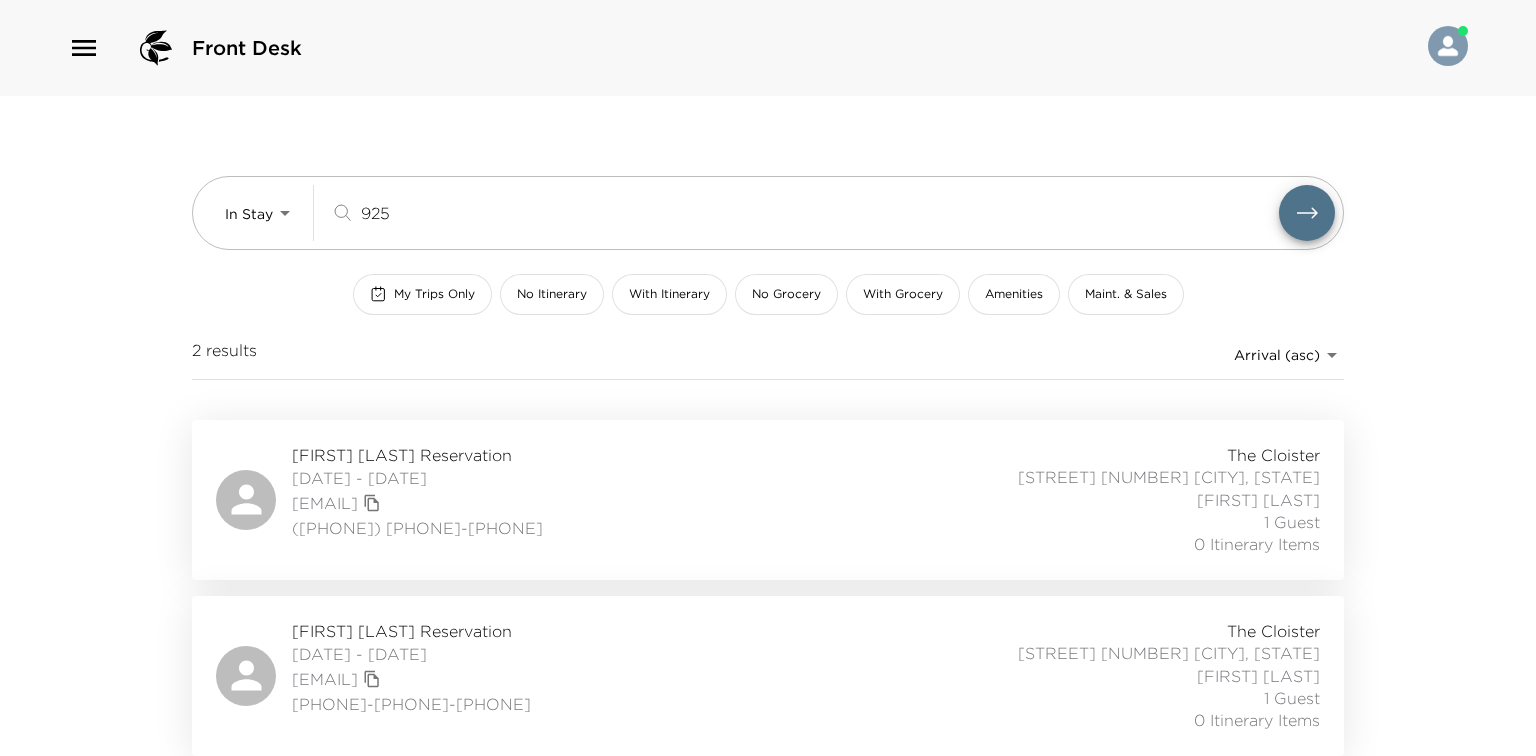 click on "Front Desk In Stay In-Stay 925 ​ My Trips Only No Itinerary With Itinerary No Grocery With Grocery Amenities Maint. & Sales 2 results Arrival (asc) reservations_prod_arrival_asc Karen Donatelli Reservation 08/02/2025 - 08/03/2025 karendonatelli1@gmail.com (240) 888-6860 The Cloister Cloister Cottage 925 Sea Island, GA Tonya Watts 1 Guest 0 Itinerary Items Rebecca Strimer Reservation 08/03/2025 - 08/07/2025 rebeccastrimer@gmail.com 617-833-8651 The Cloister Cloister Cottage 925 Sea Island, GA Osvaldo Pico 1 Guest 0 Itinerary Items" at bounding box center [768, 378] 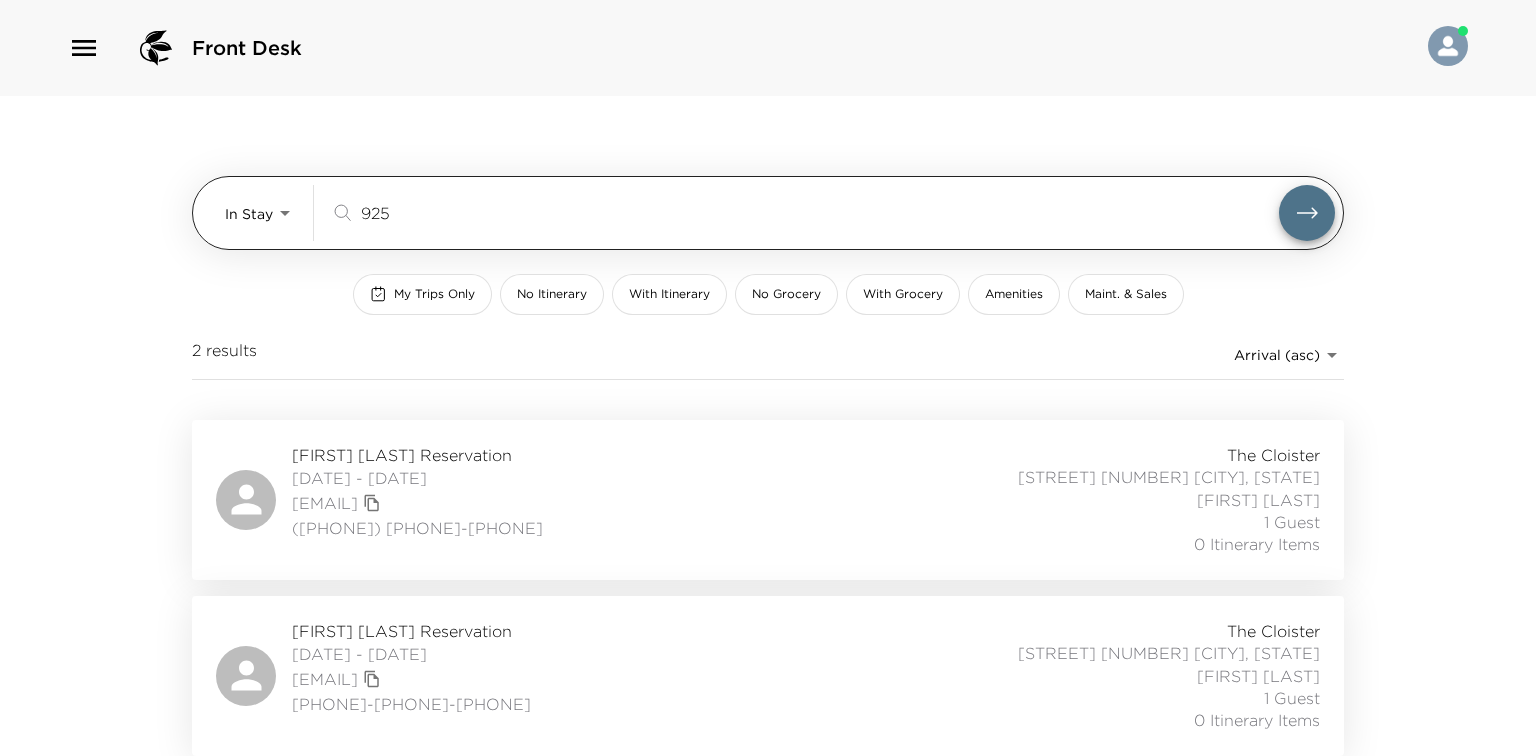 click on "925" at bounding box center (820, 212) 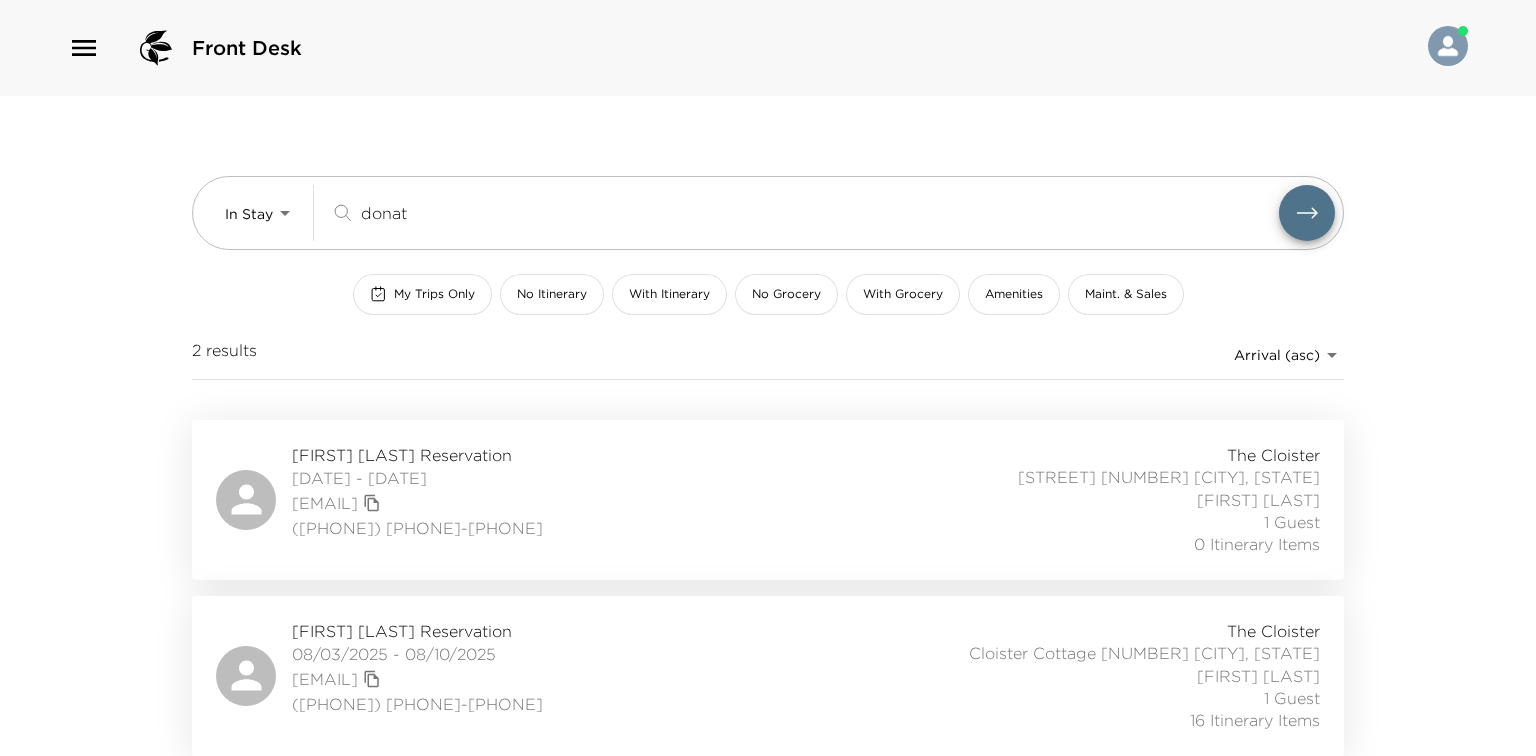 type on "donat" 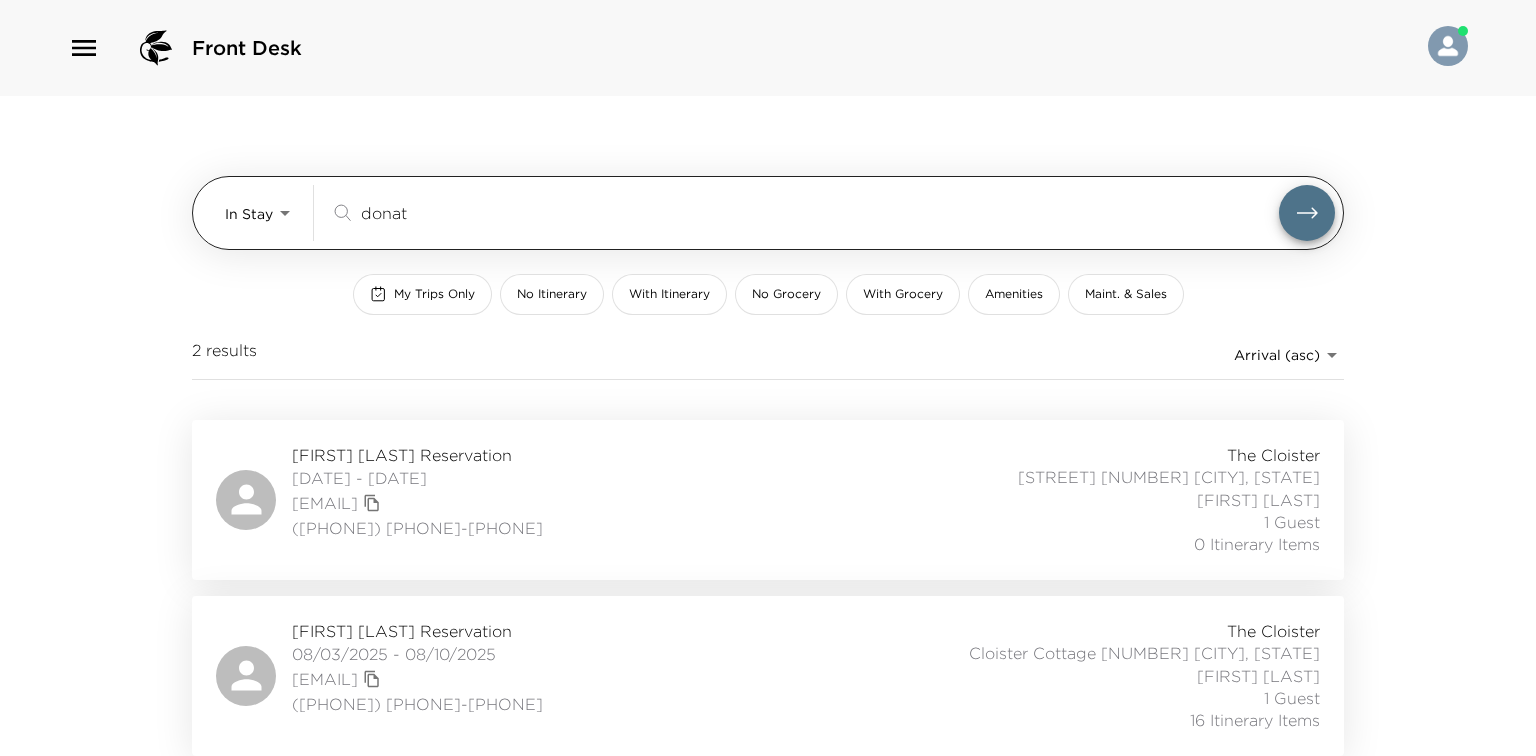 drag, startPoint x: 438, startPoint y: 212, endPoint x: 301, endPoint y: 199, distance: 137.6154 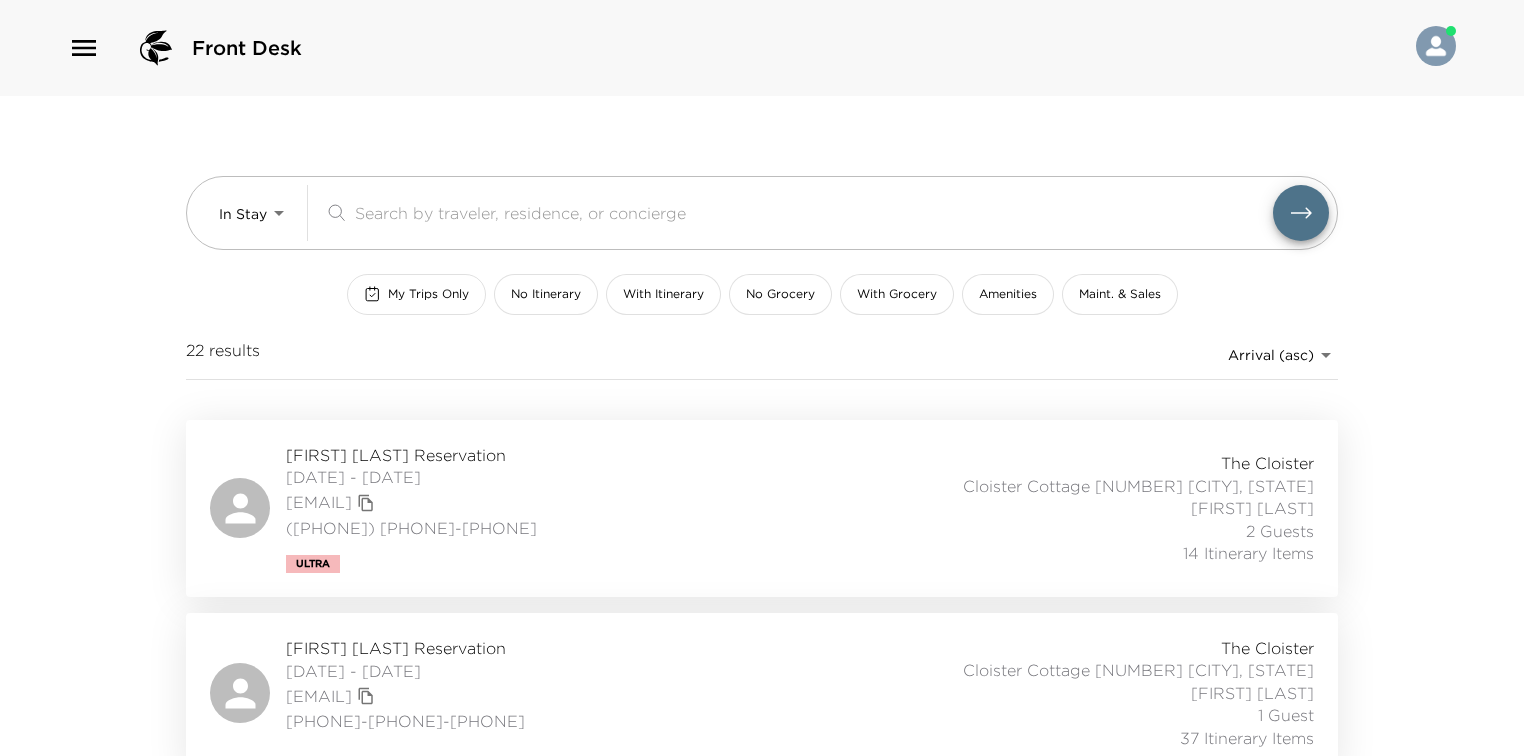type 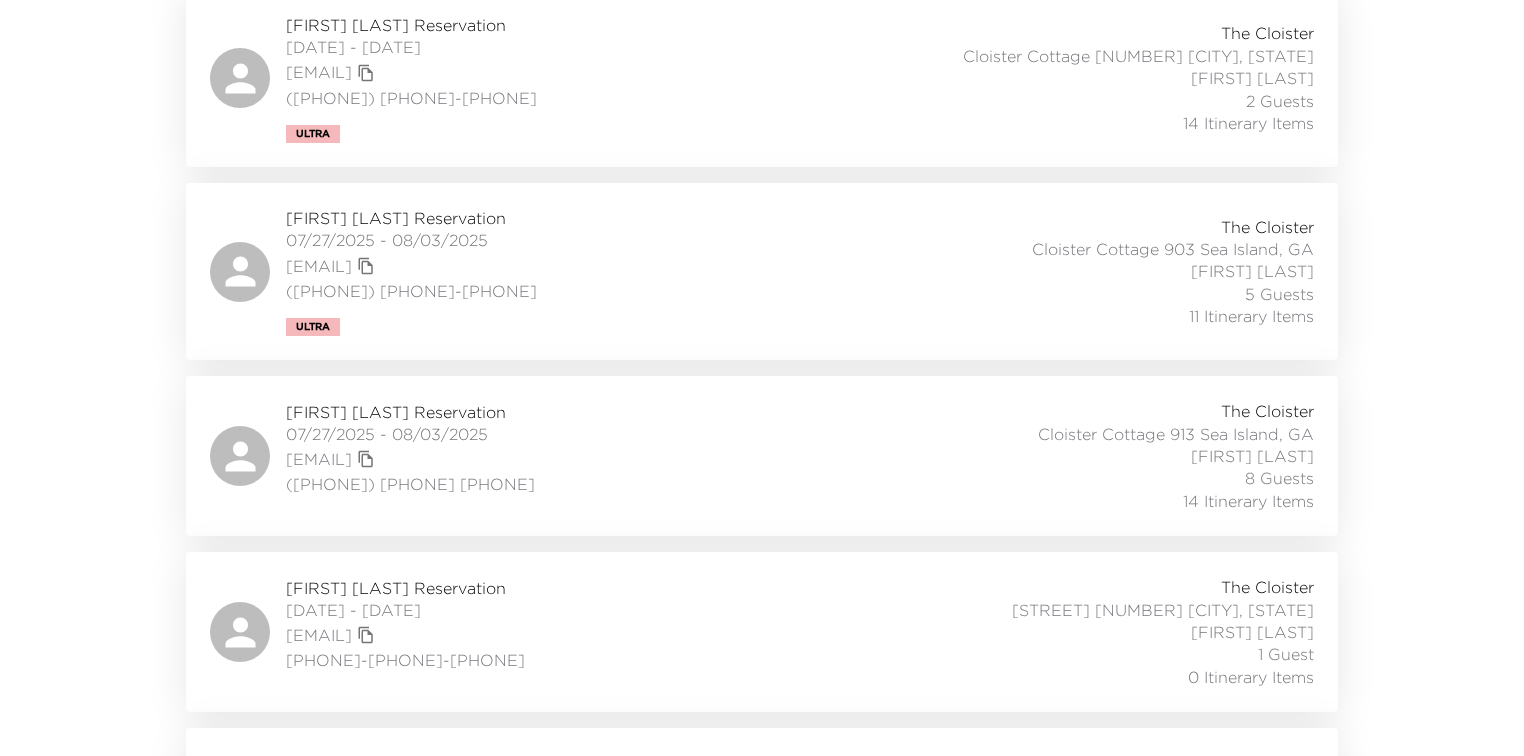 scroll, scrollTop: 754, scrollLeft: 0, axis: vertical 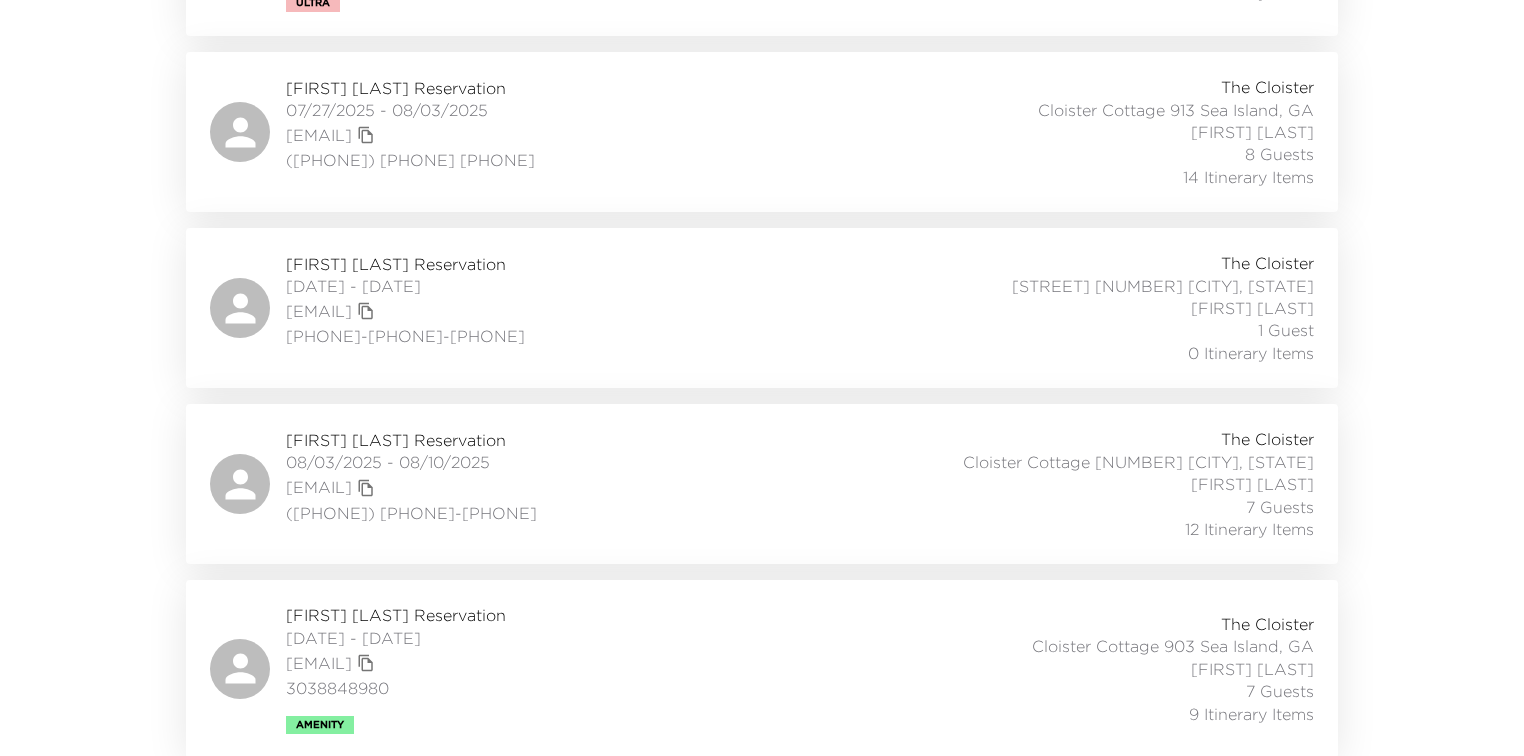 drag, startPoint x: 100, startPoint y: 423, endPoint x: 112, endPoint y: 586, distance: 163.44112 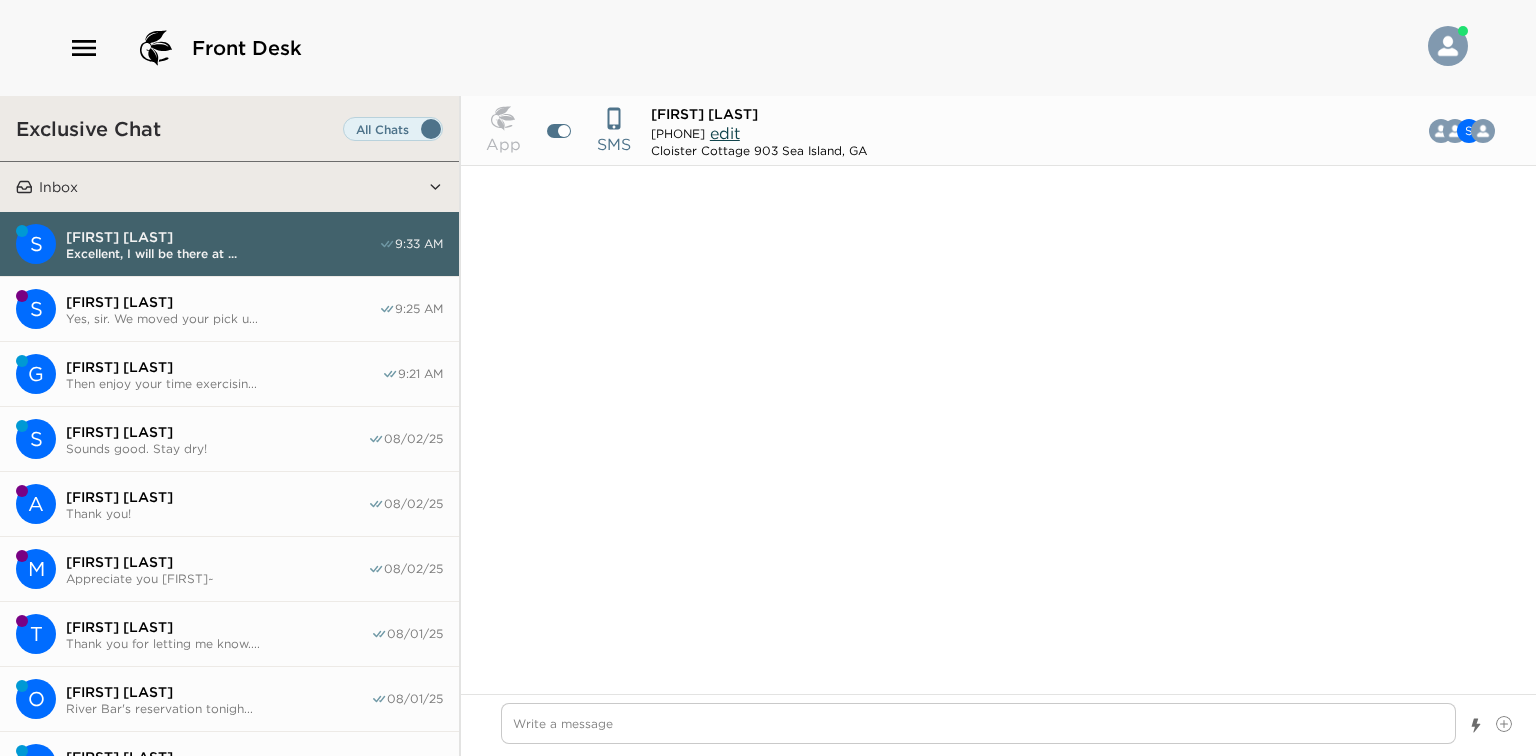 scroll, scrollTop: 0, scrollLeft: 0, axis: both 